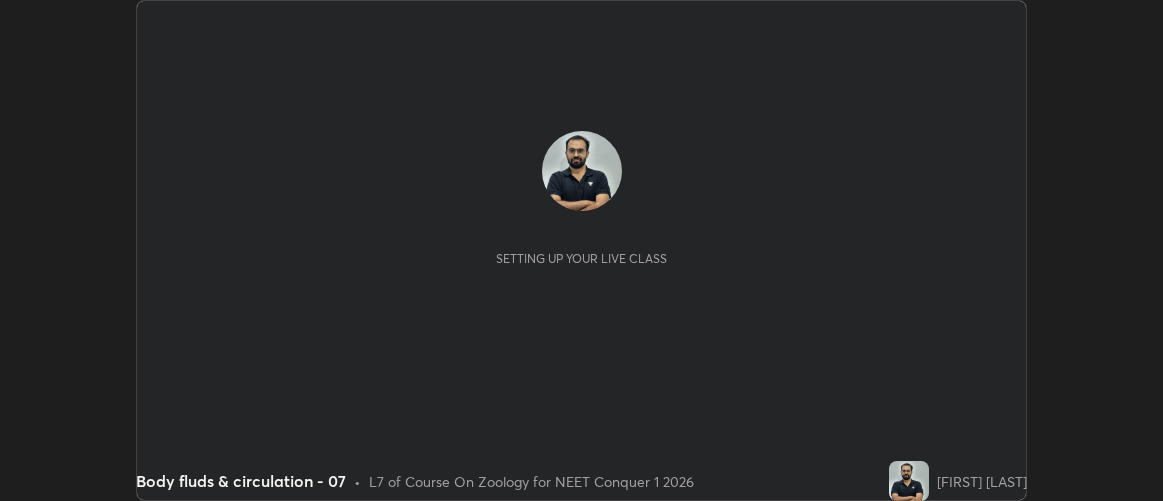 scroll, scrollTop: 0, scrollLeft: 0, axis: both 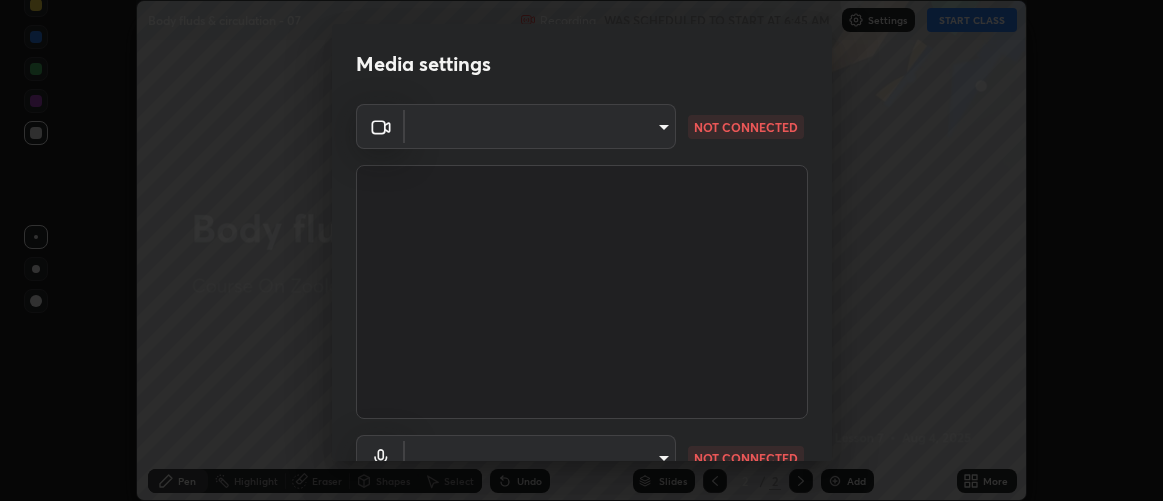 type on "d9b519daceb8a772394af6ea8e45353be5bbf62d8cb1cf3345c472de64055974" 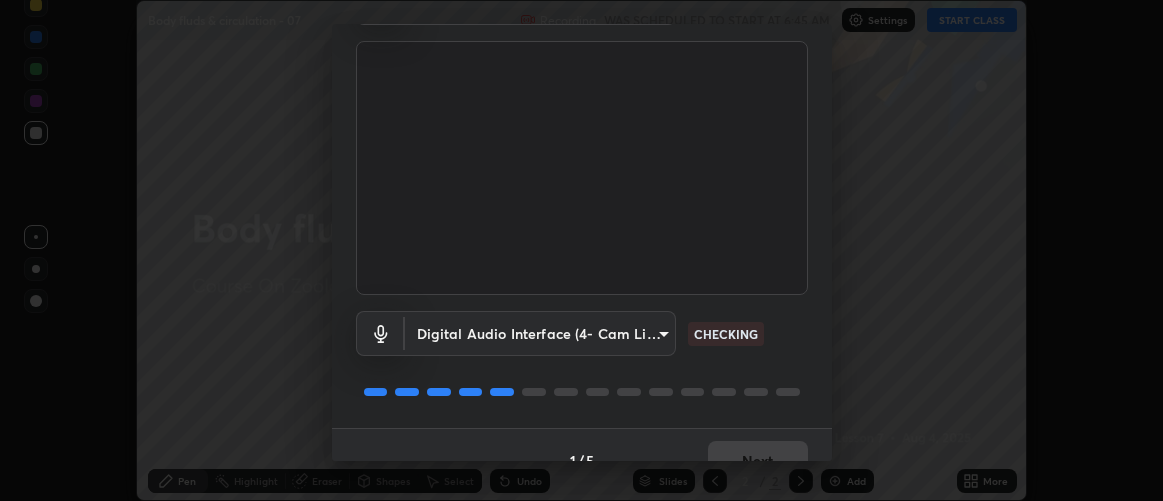 scroll, scrollTop: 154, scrollLeft: 0, axis: vertical 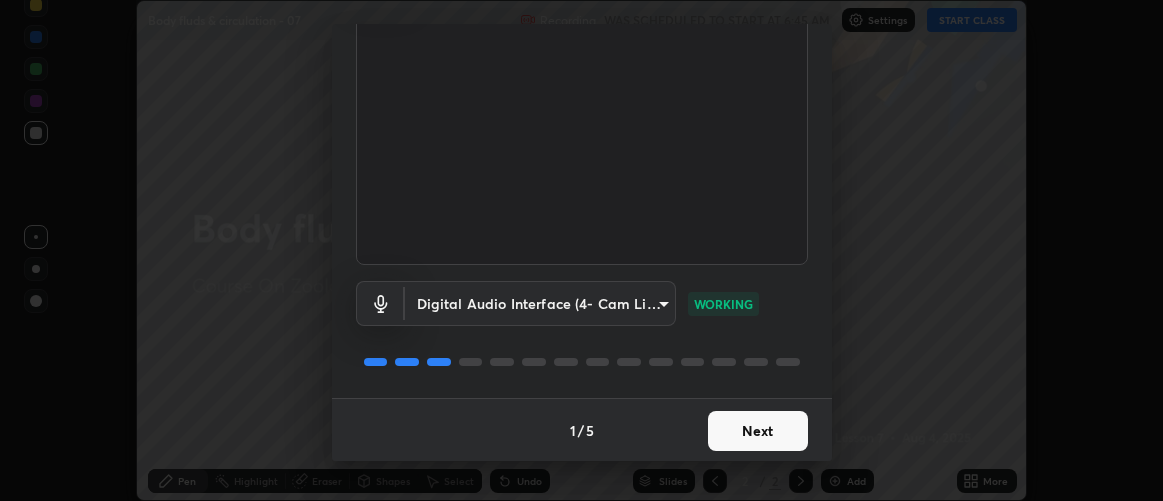 click on "Next" at bounding box center [758, 431] 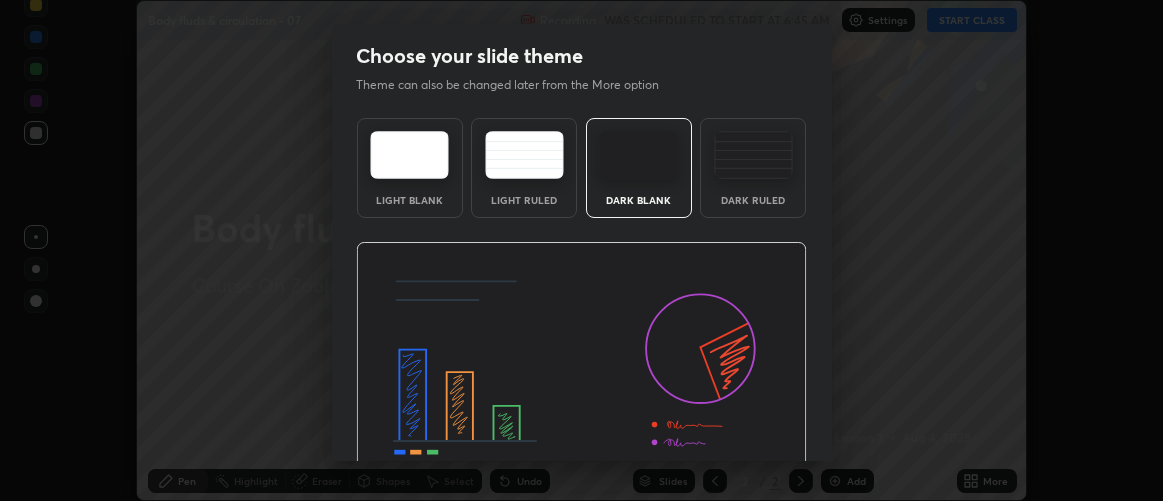 click at bounding box center [581, 369] 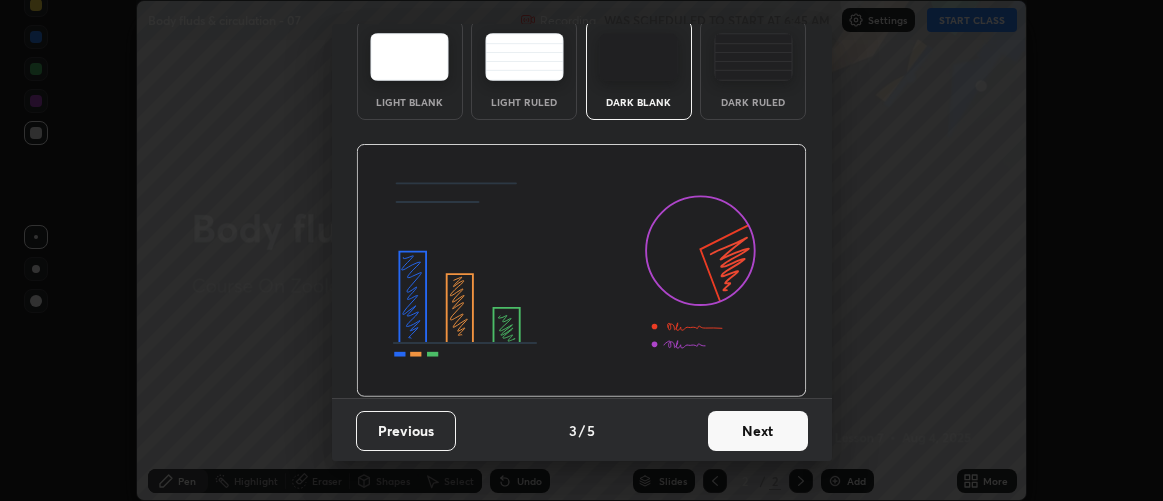 click on "Next" at bounding box center [758, 431] 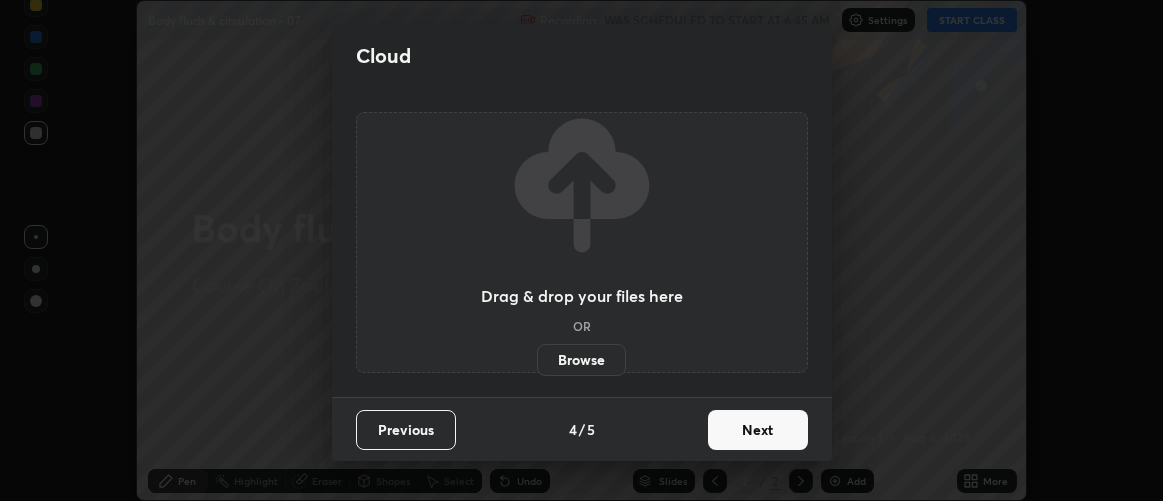 scroll, scrollTop: 0, scrollLeft: 0, axis: both 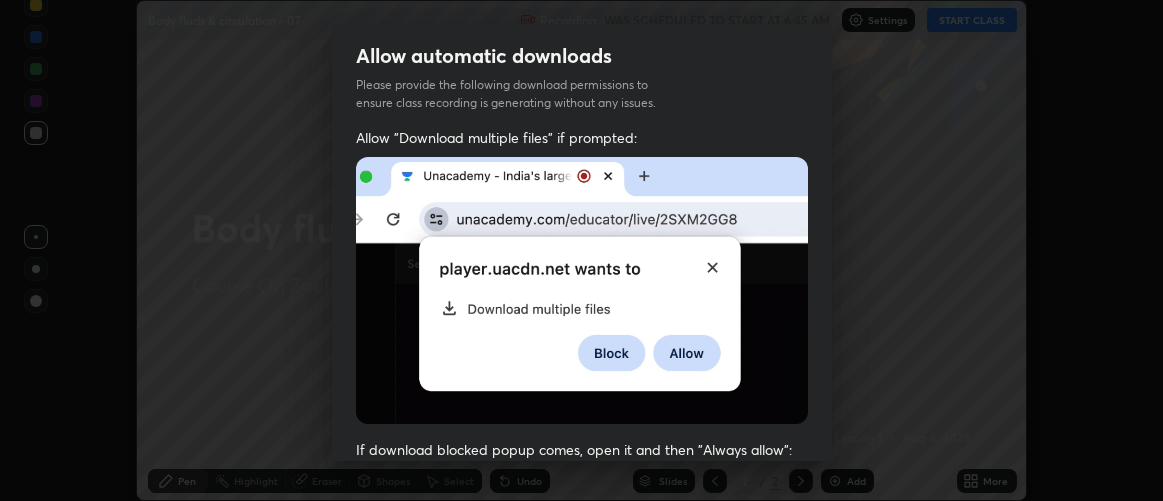 click on "Allow "Download multiple files" if prompted: If download blocked popup comes, open it and then "Always allow": I agree that if I don't provide required permissions, class recording will not be generated" at bounding box center (582, 549) 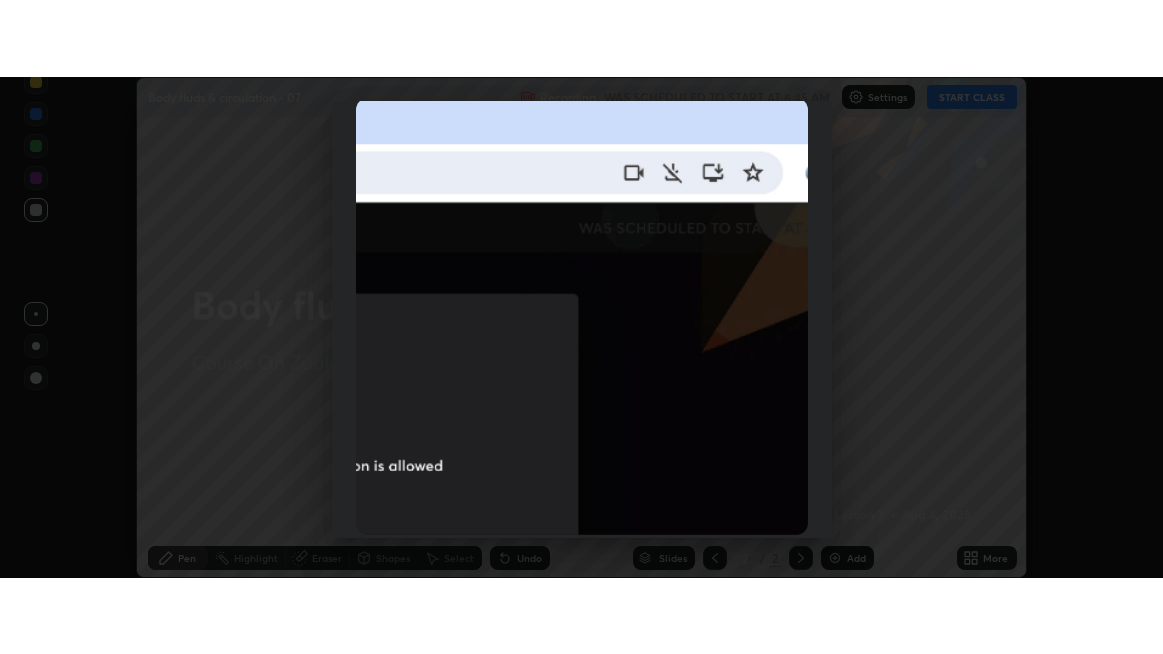scroll, scrollTop: 563, scrollLeft: 0, axis: vertical 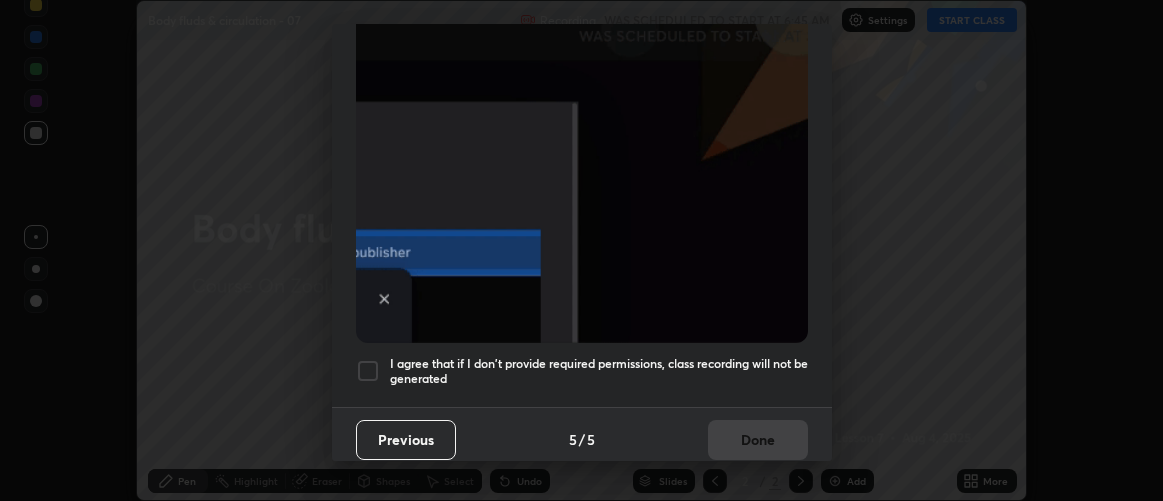 click on "I agree that if I don't provide required permissions, class recording will not be generated" at bounding box center [599, 371] 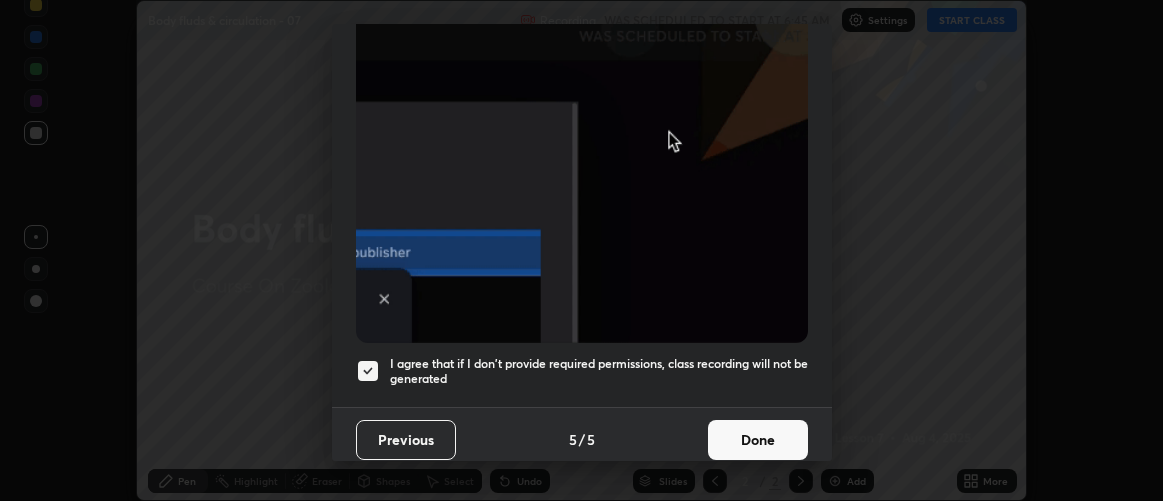 click on "Done" at bounding box center (758, 440) 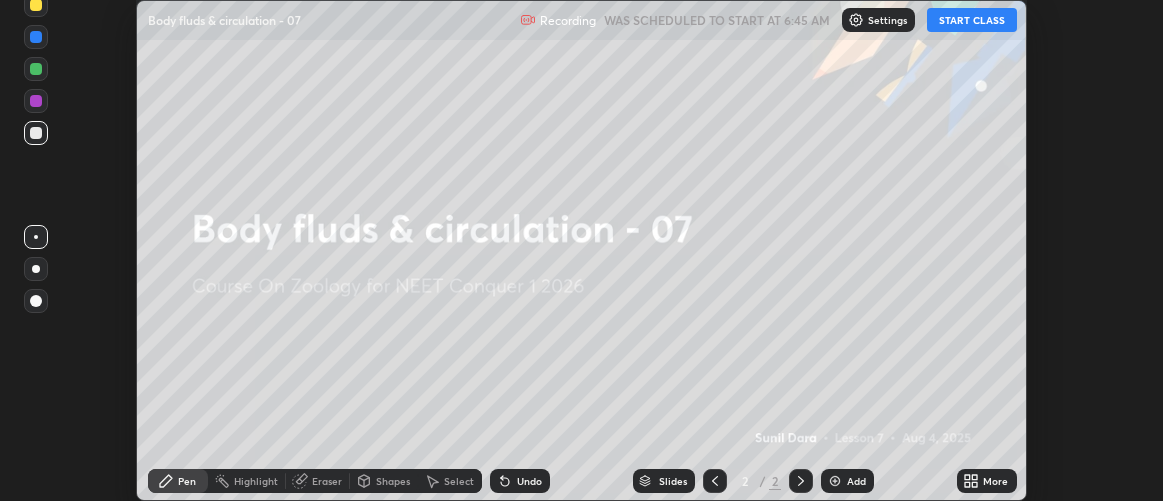 click on "More" at bounding box center [987, 481] 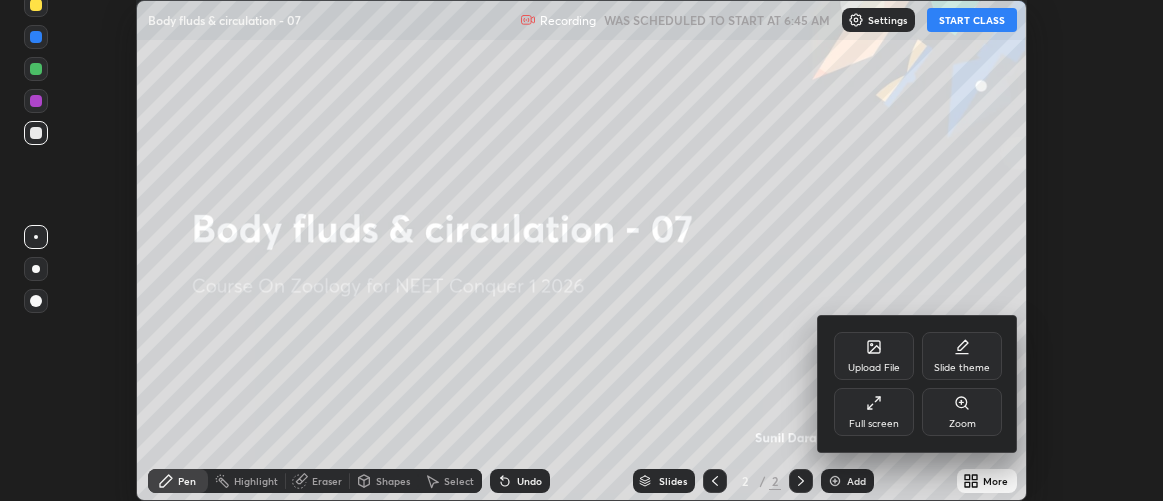 click on "Full screen" at bounding box center (874, 412) 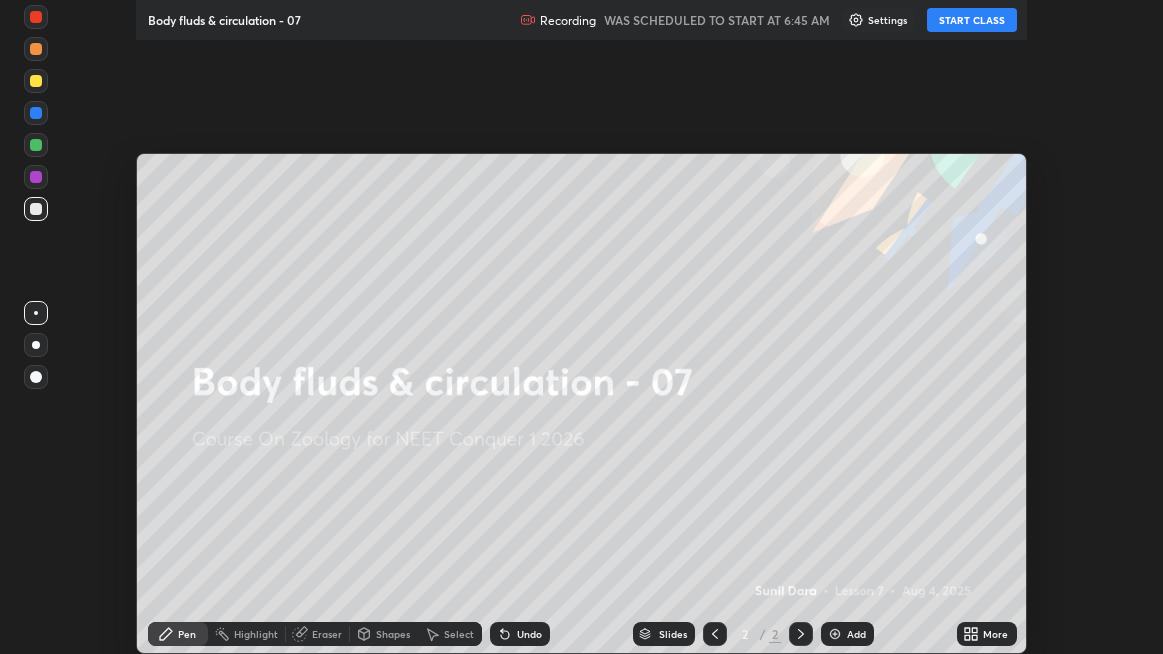 scroll, scrollTop: 99345, scrollLeft: 98836, axis: both 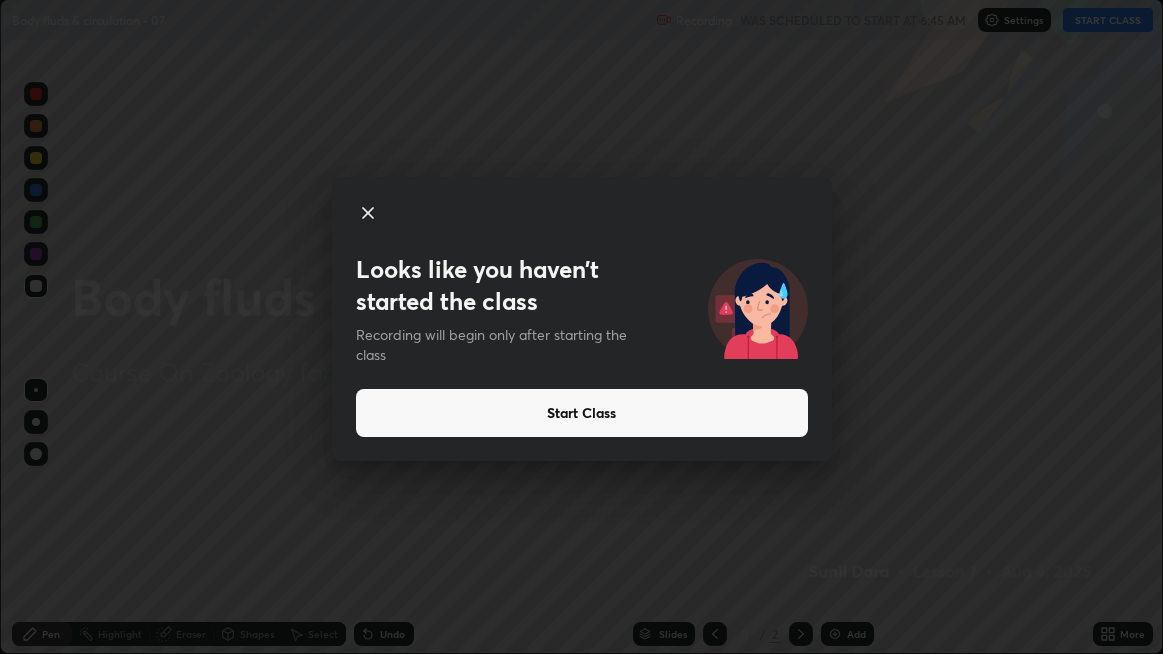 click 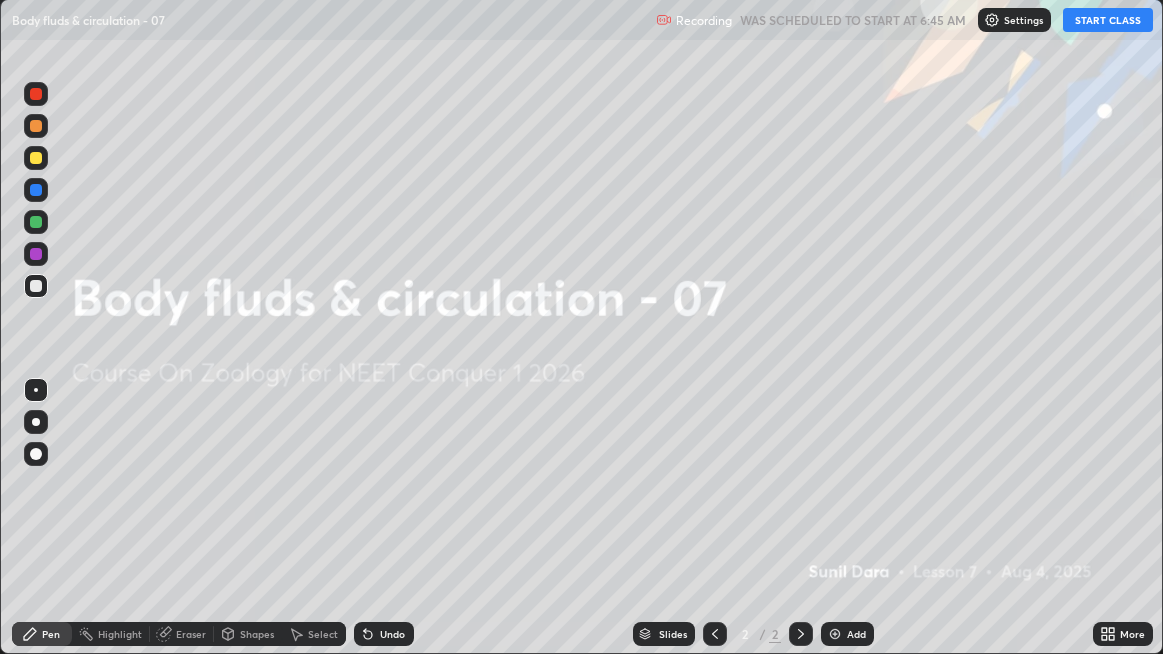 click on "START CLASS" at bounding box center (1108, 20) 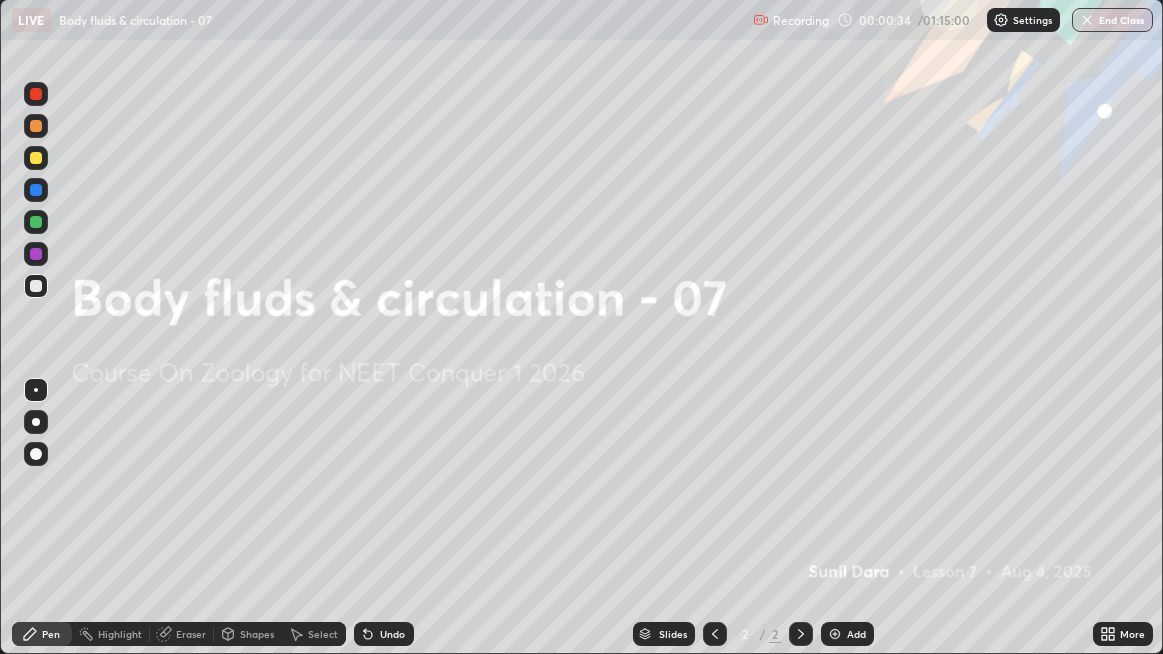 click on "Add" at bounding box center (856, 634) 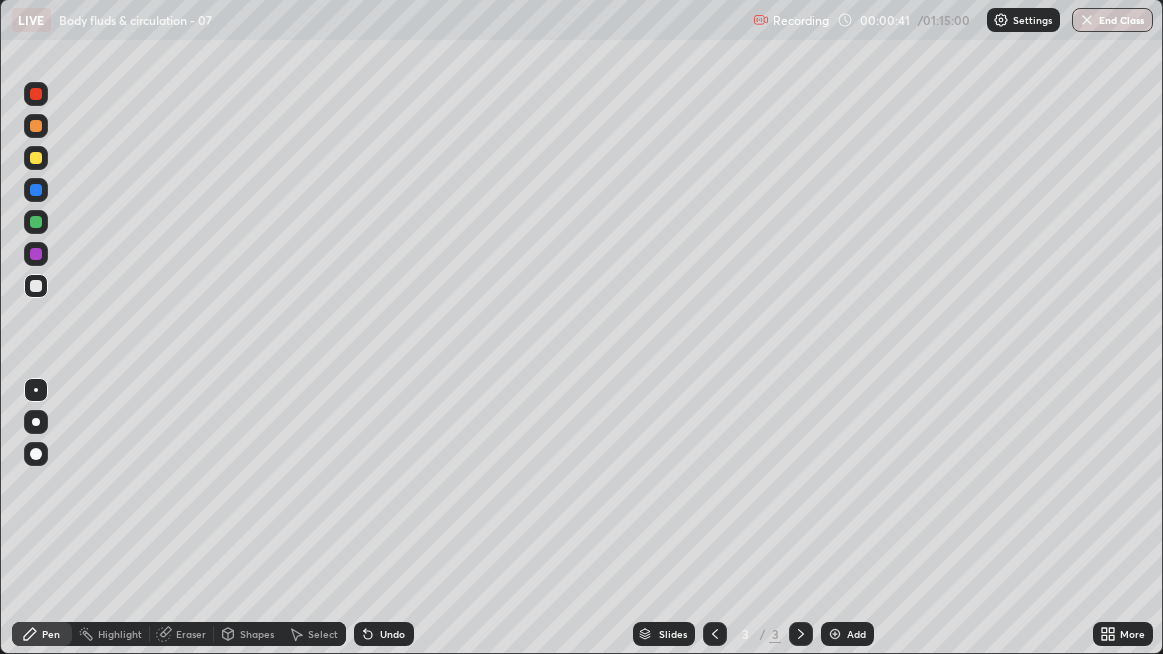 click at bounding box center (36, 422) 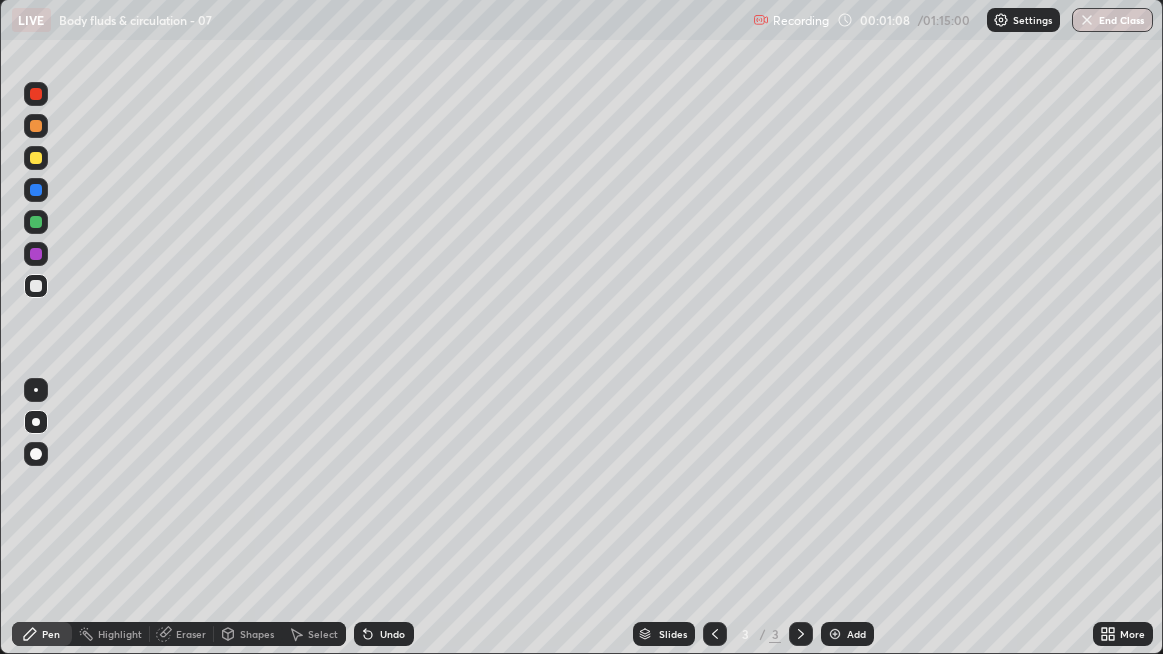 click at bounding box center [36, 422] 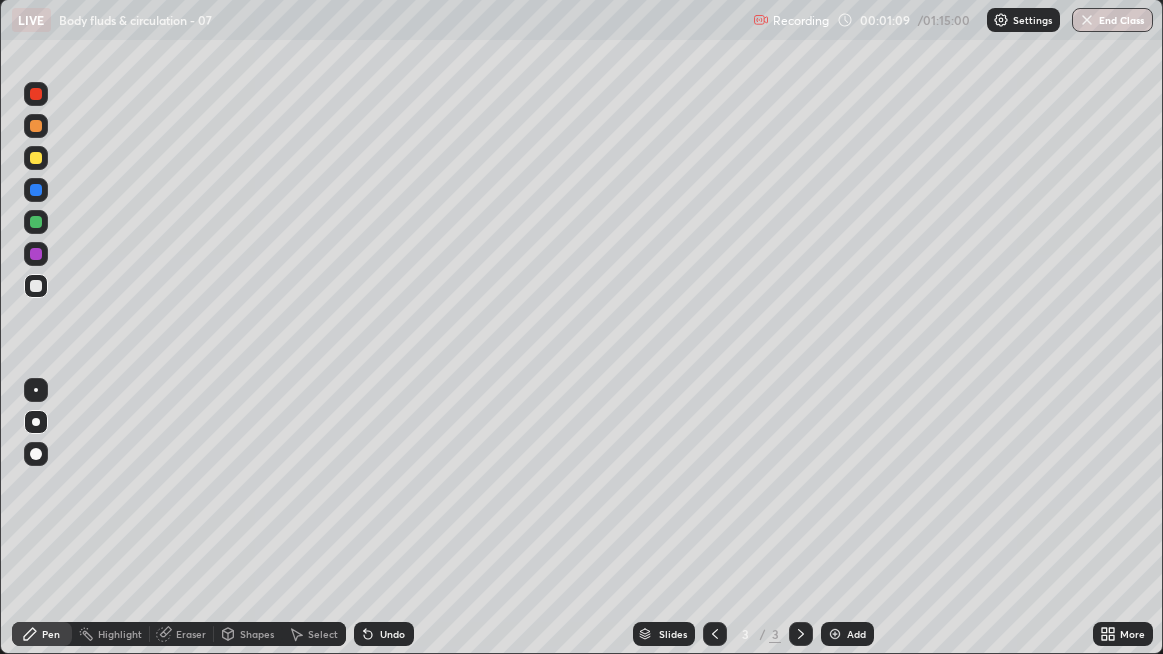 click at bounding box center (36, 286) 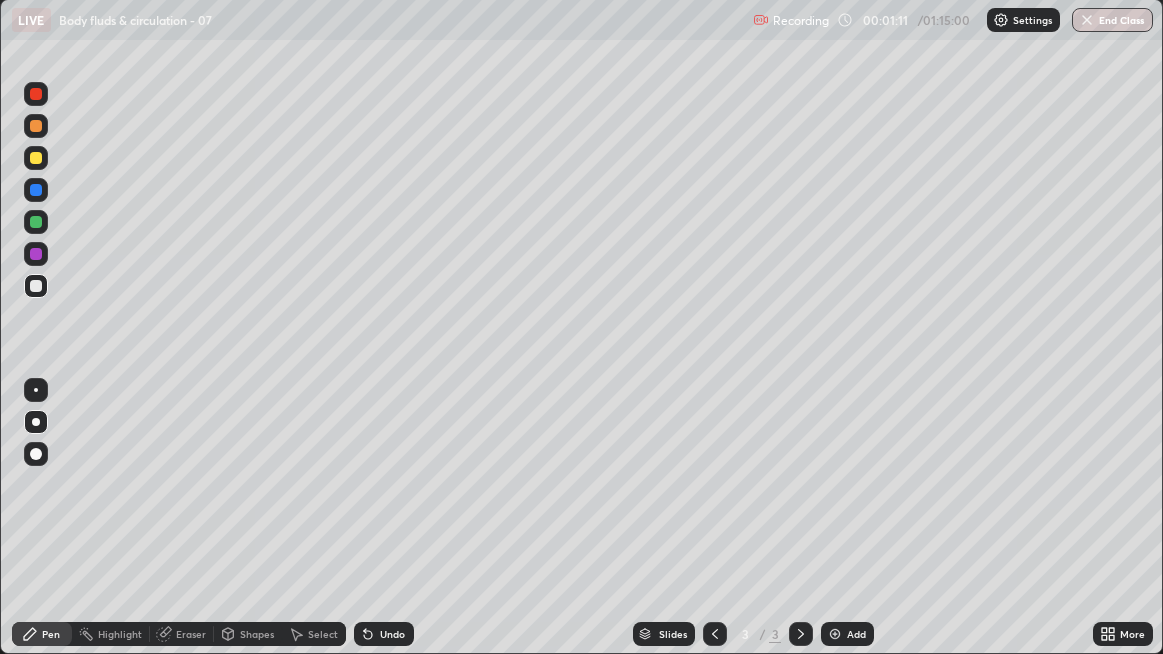 click at bounding box center [36, 254] 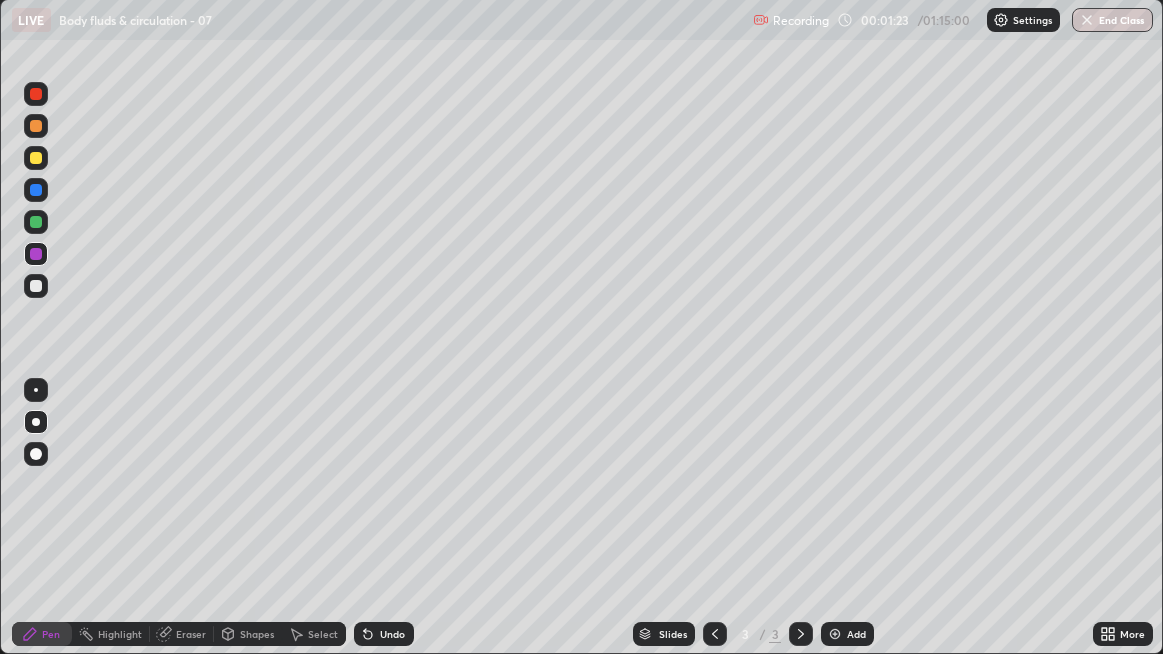 click at bounding box center [36, 286] 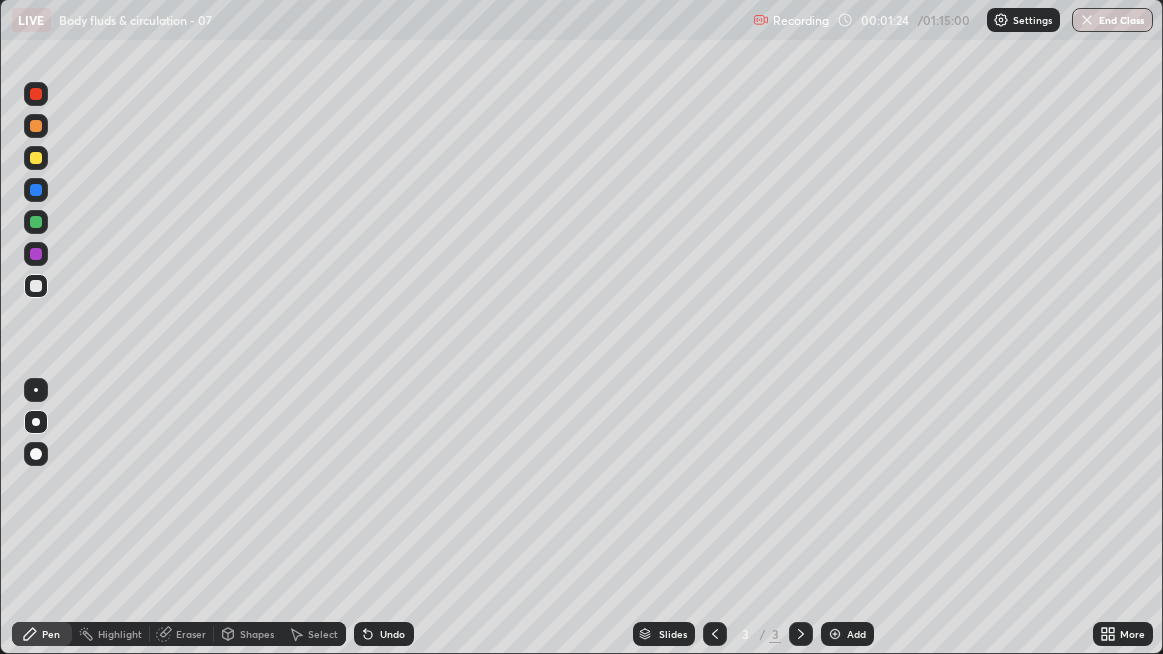 click at bounding box center (36, 286) 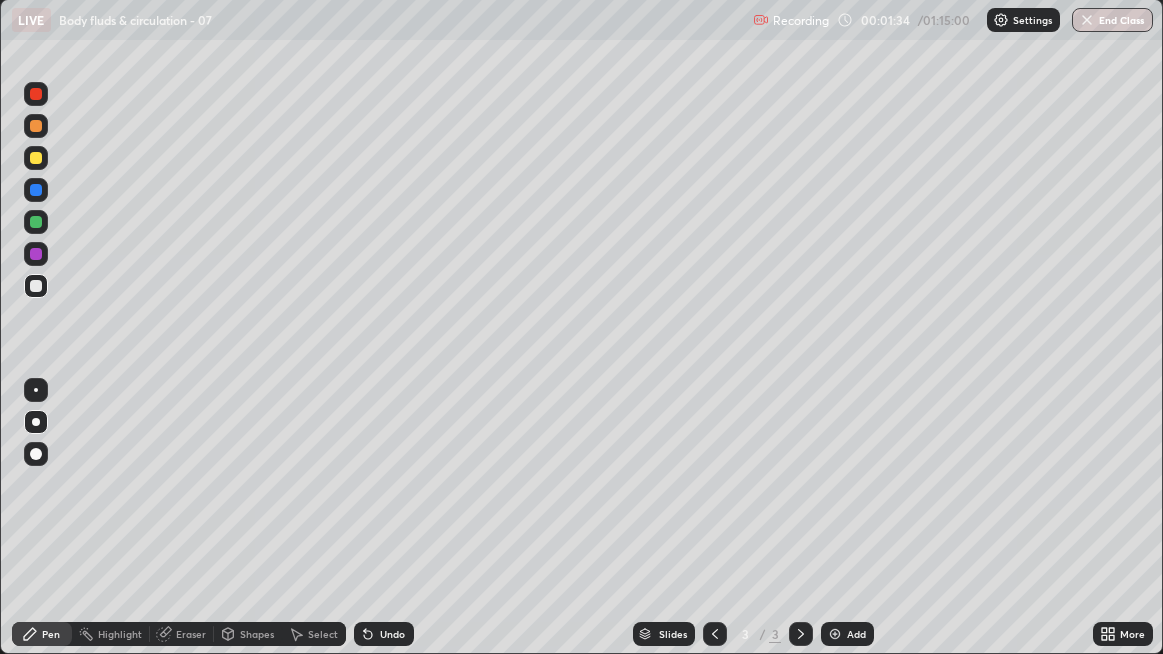 click at bounding box center (36, 286) 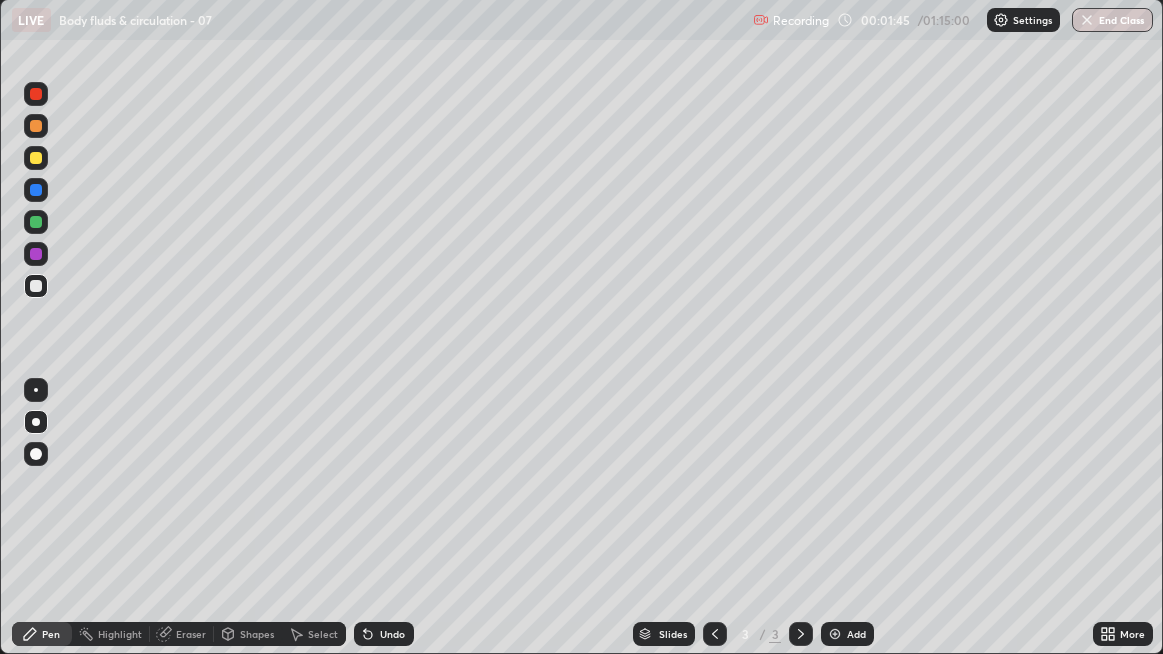 click at bounding box center [36, 286] 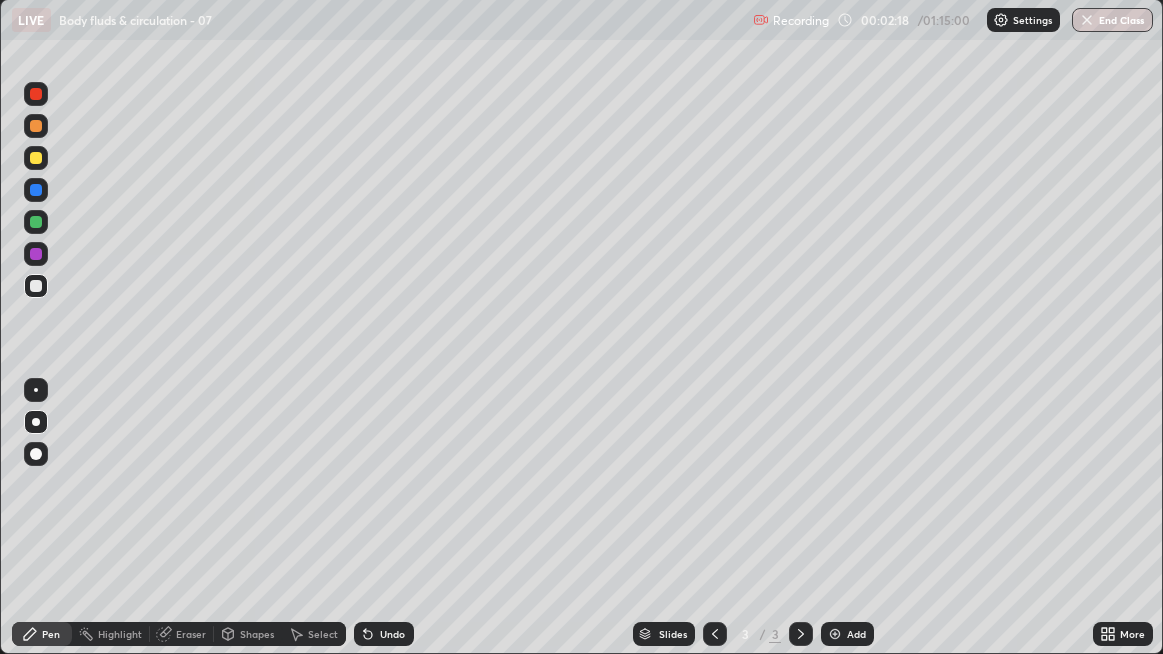 click at bounding box center (36, 286) 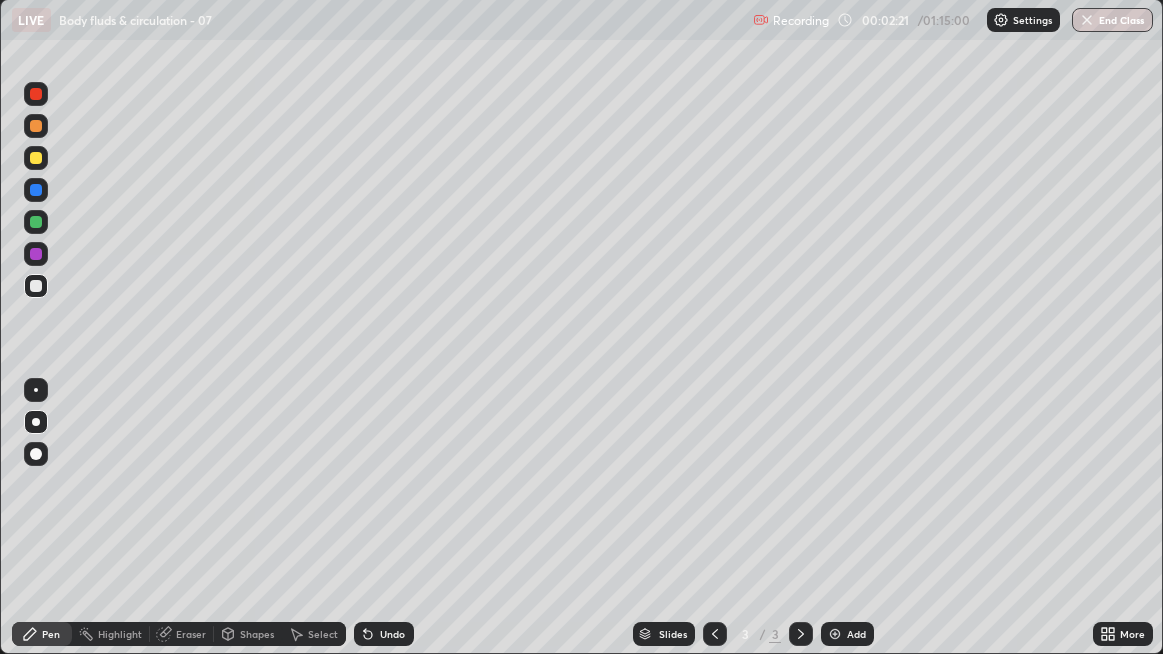 click at bounding box center (36, 286) 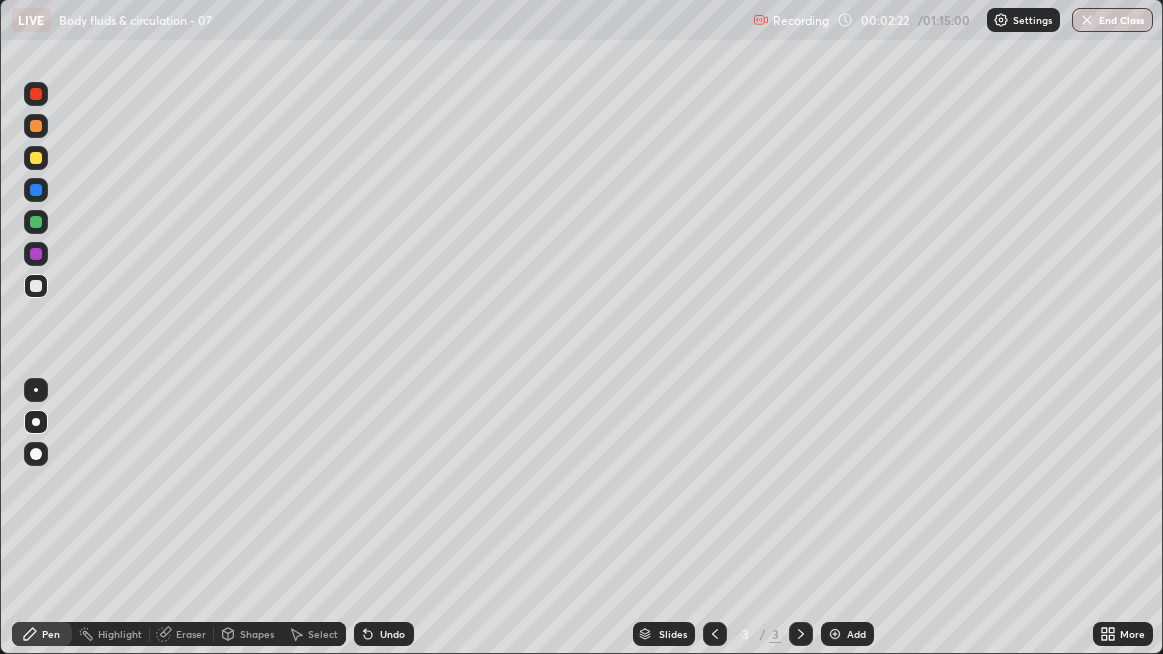 click at bounding box center (36, 286) 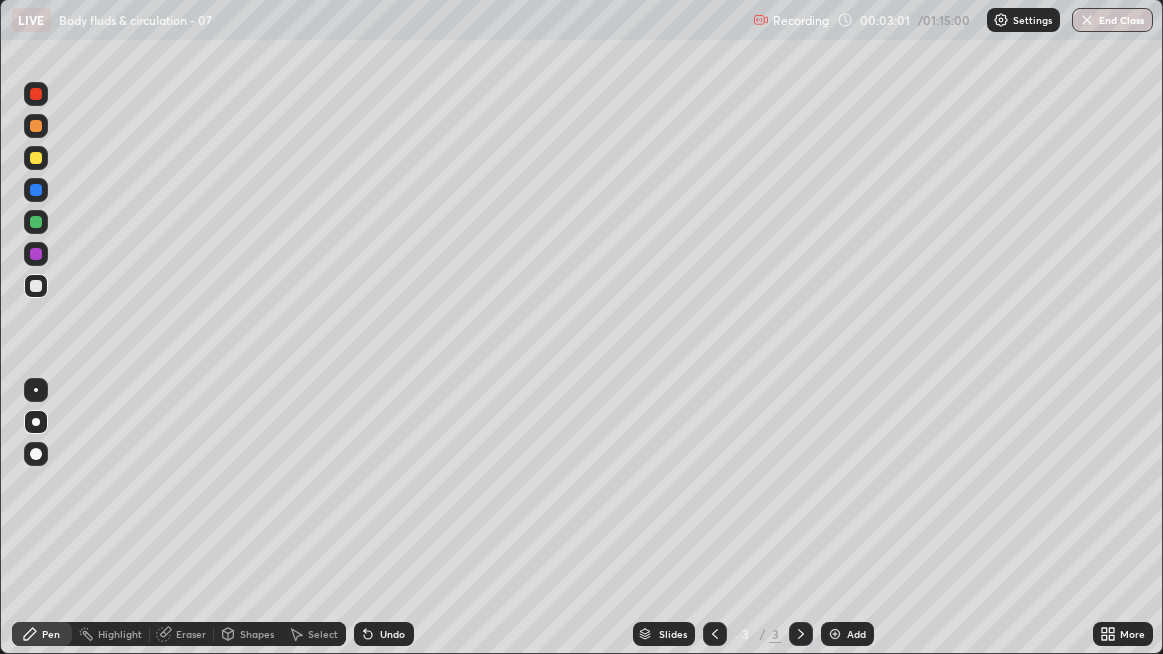 click at bounding box center [36, 286] 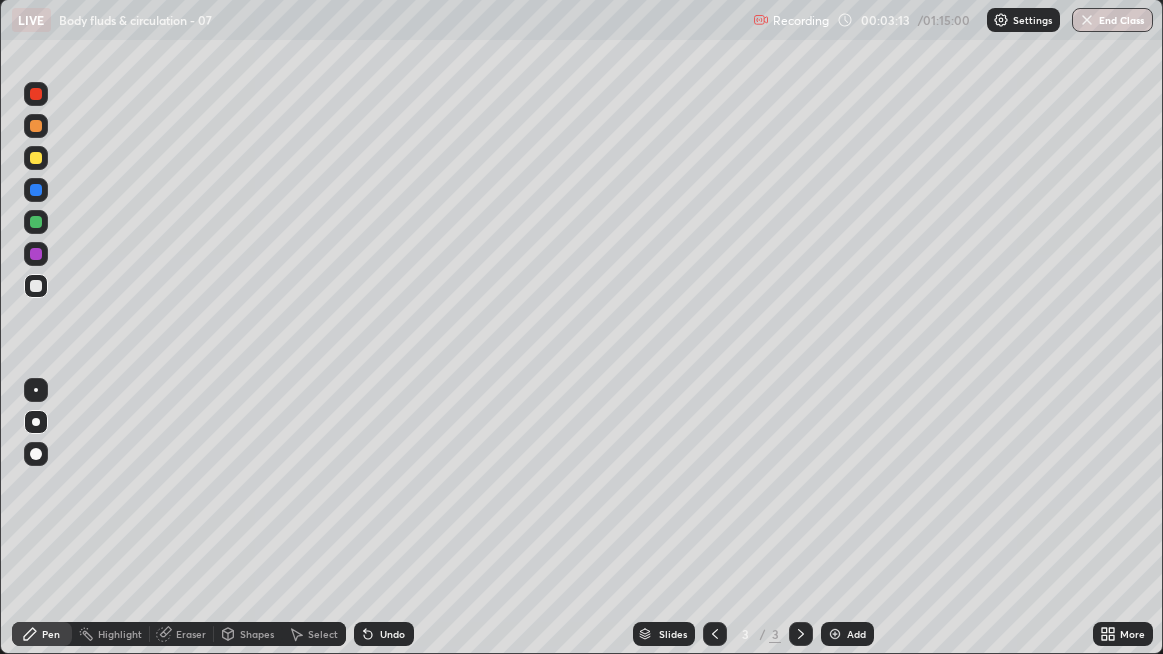 click at bounding box center (36, 286) 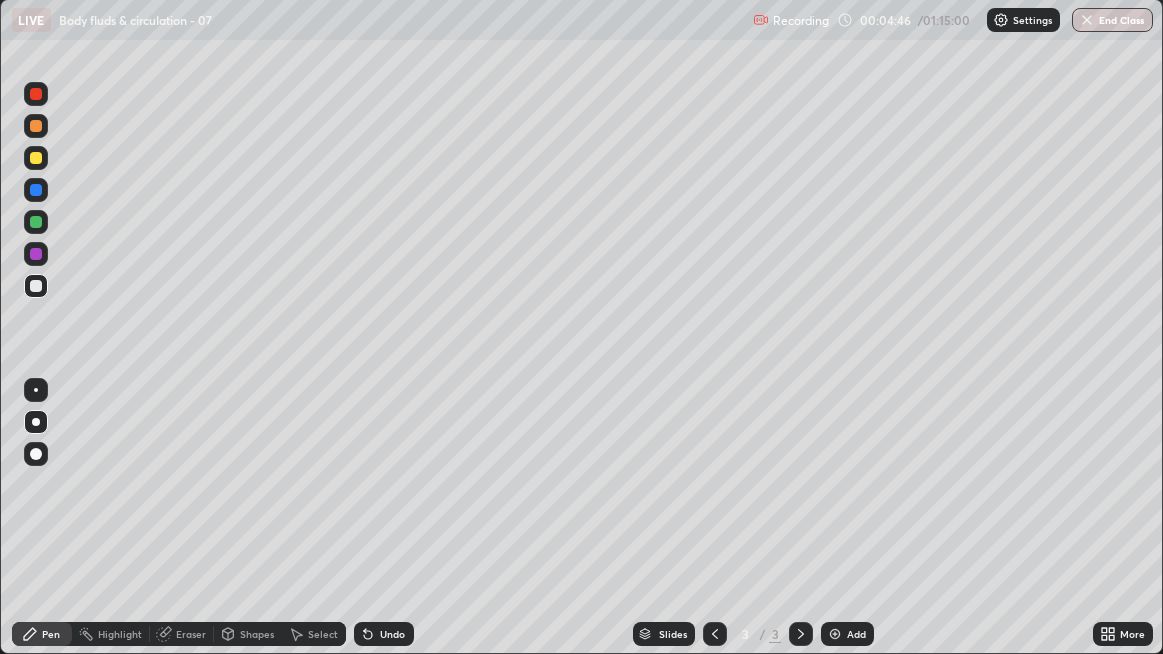 click at bounding box center (36, 286) 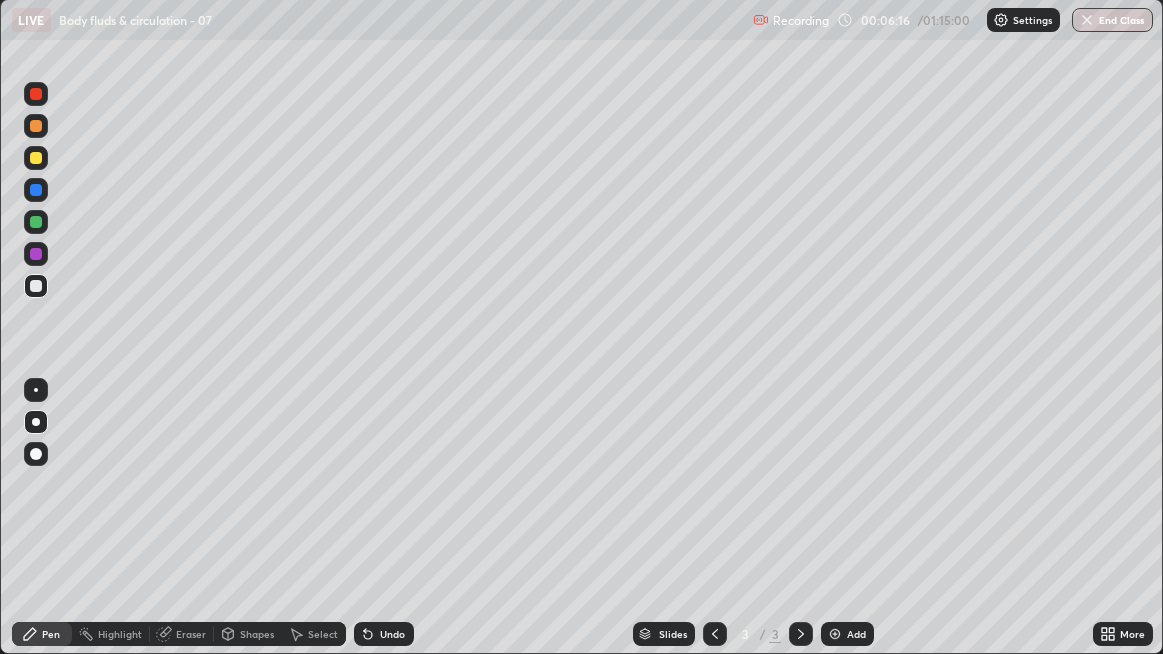 click at bounding box center [36, 286] 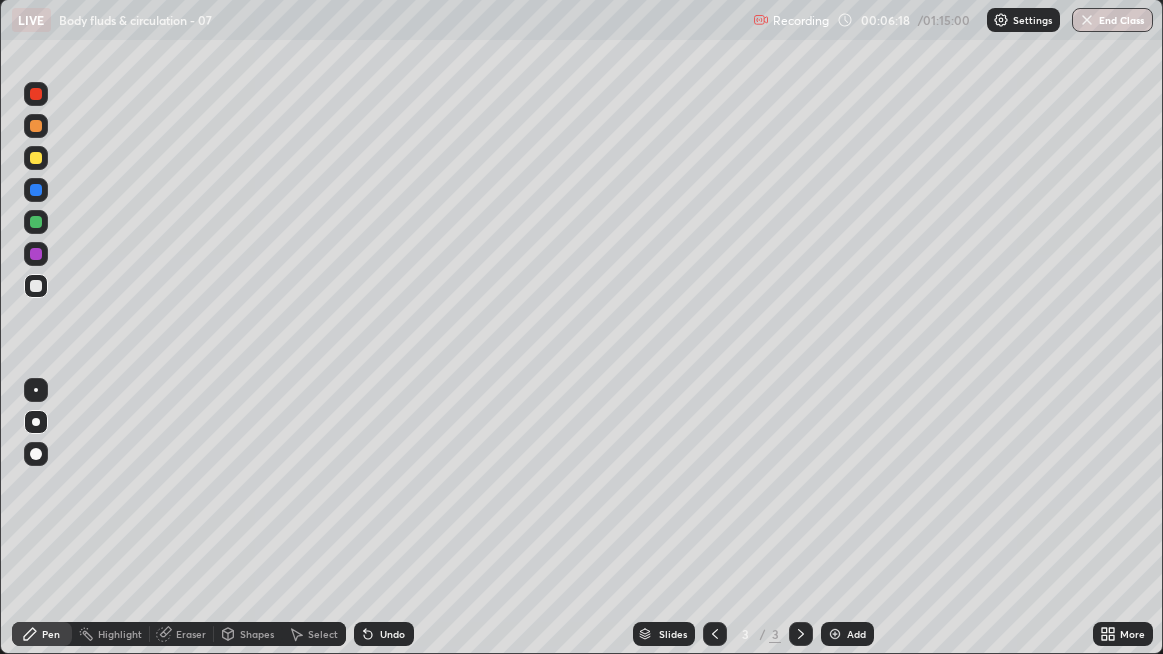 click at bounding box center [835, 634] 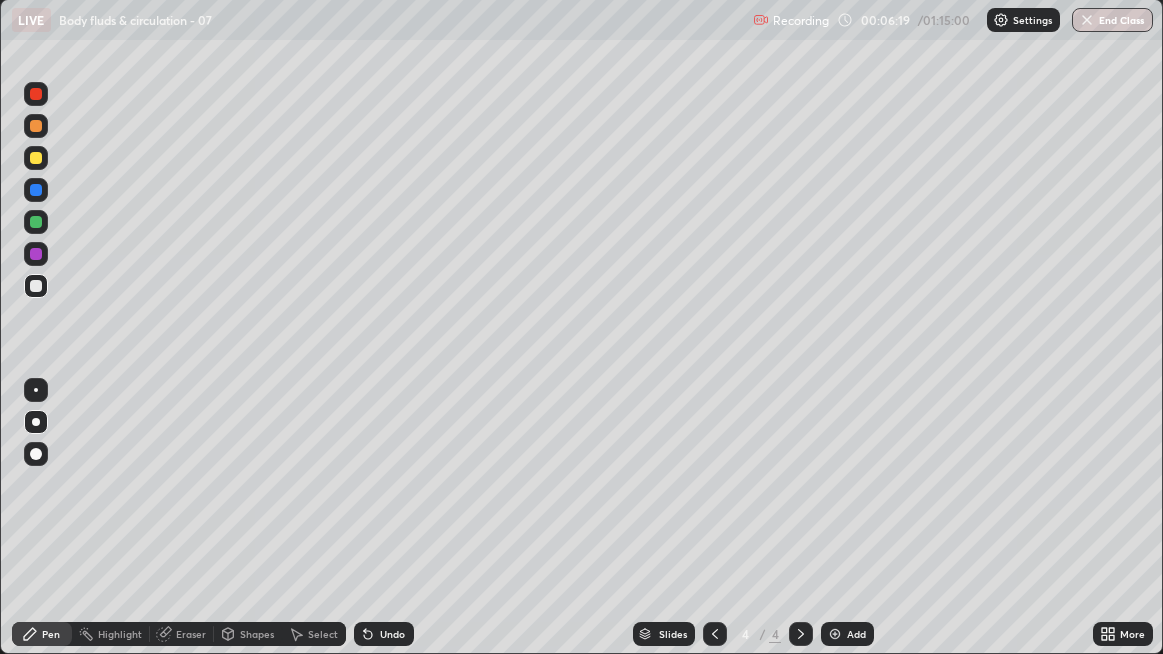click at bounding box center (36, 286) 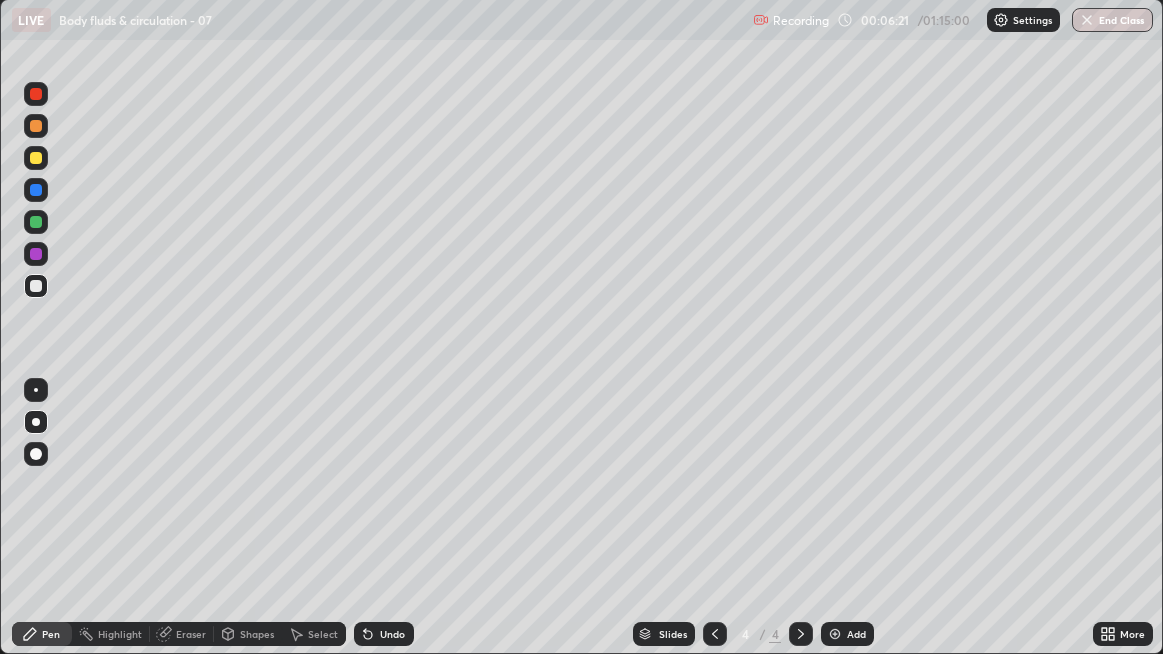 click 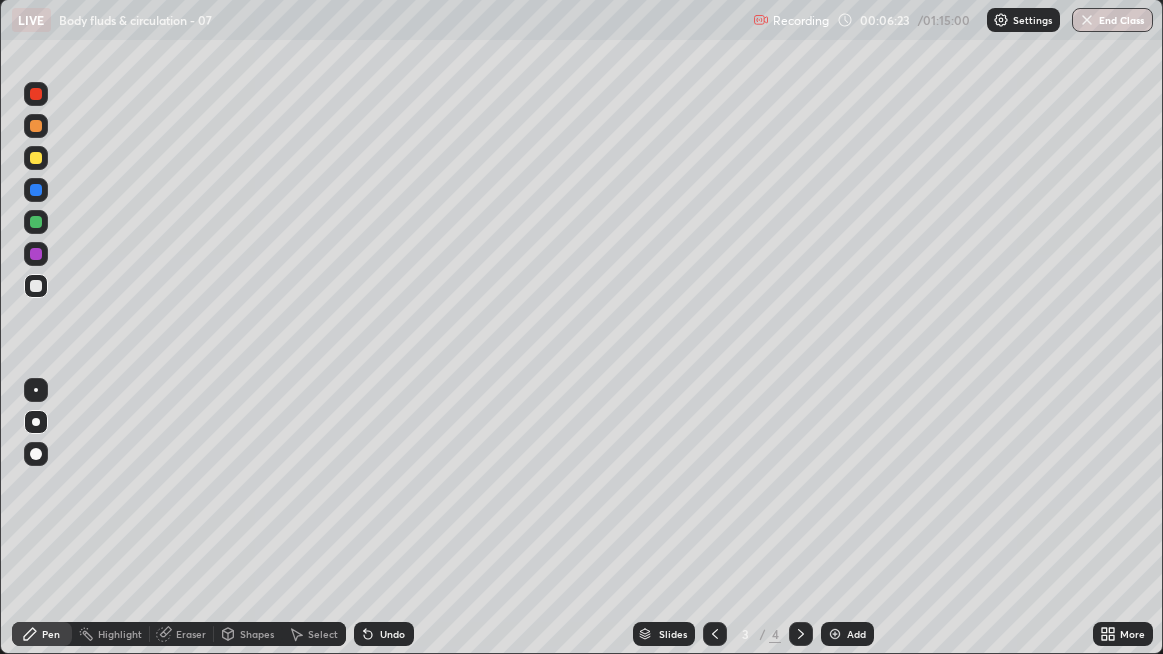 click 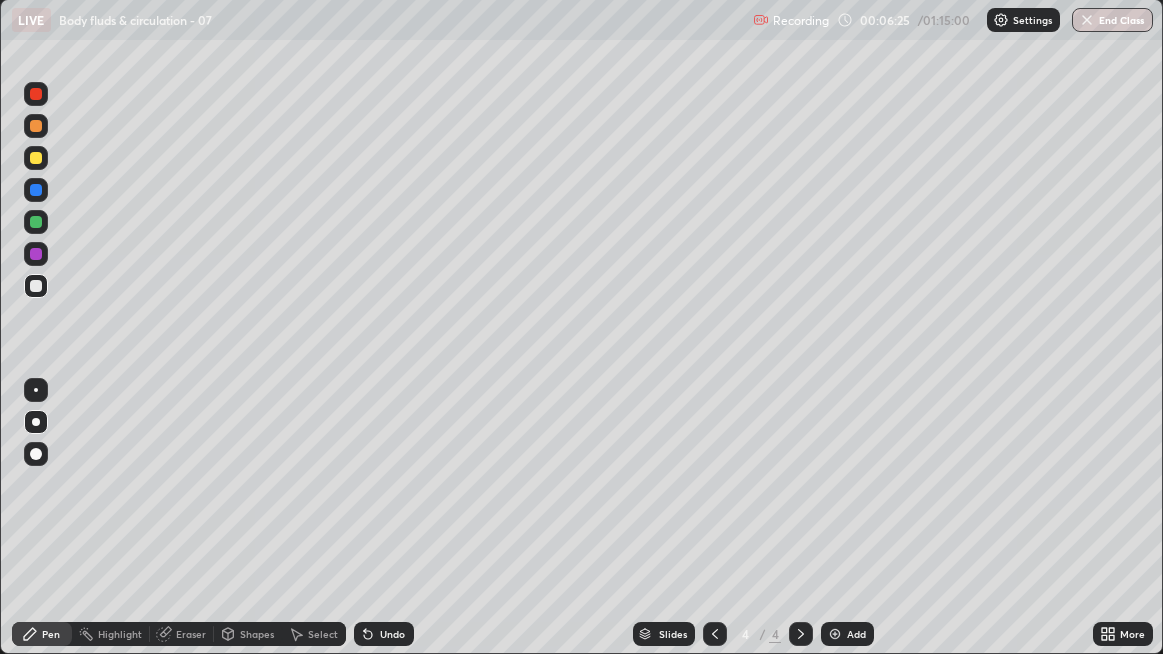 click at bounding box center [36, 286] 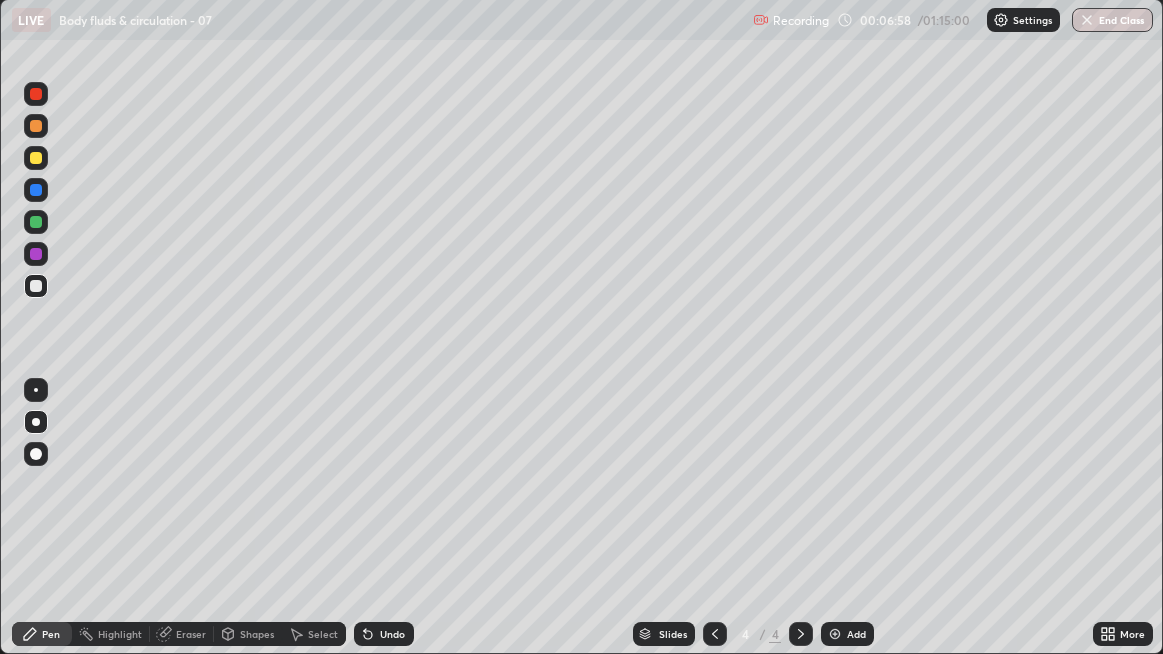 click at bounding box center (36, 286) 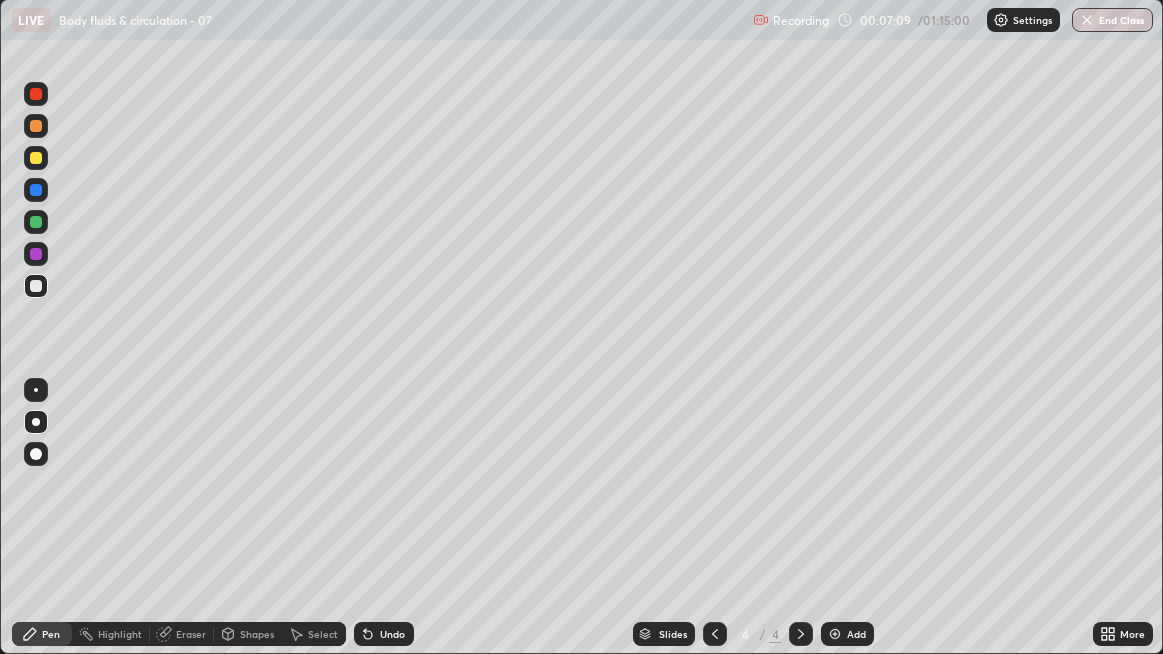 click 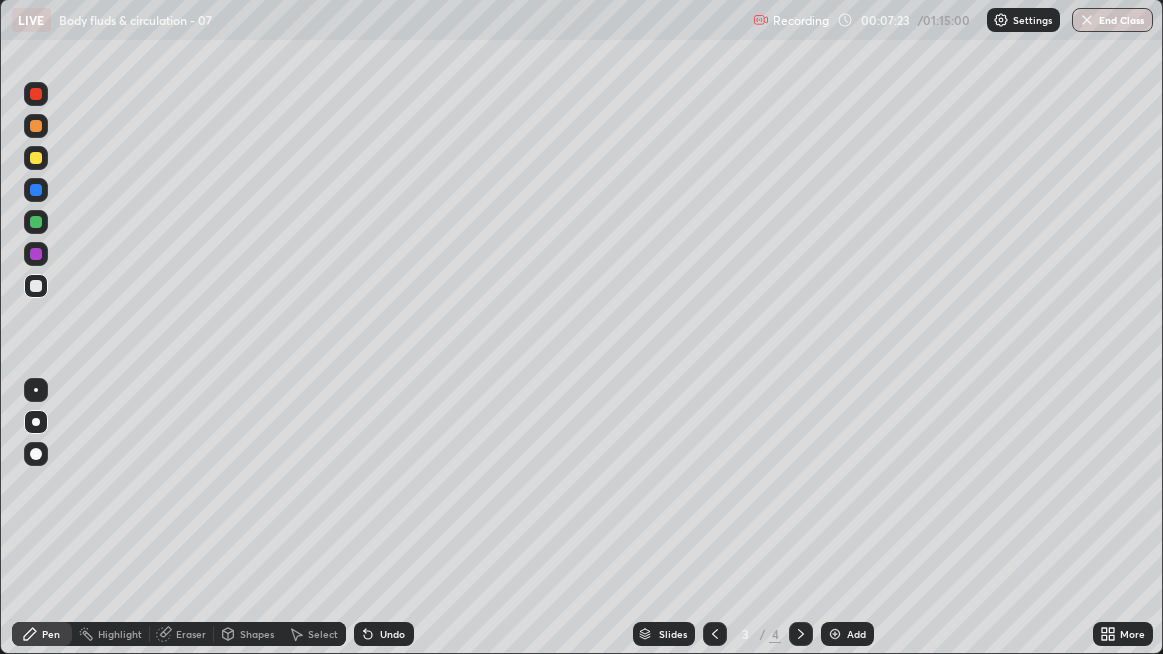 click 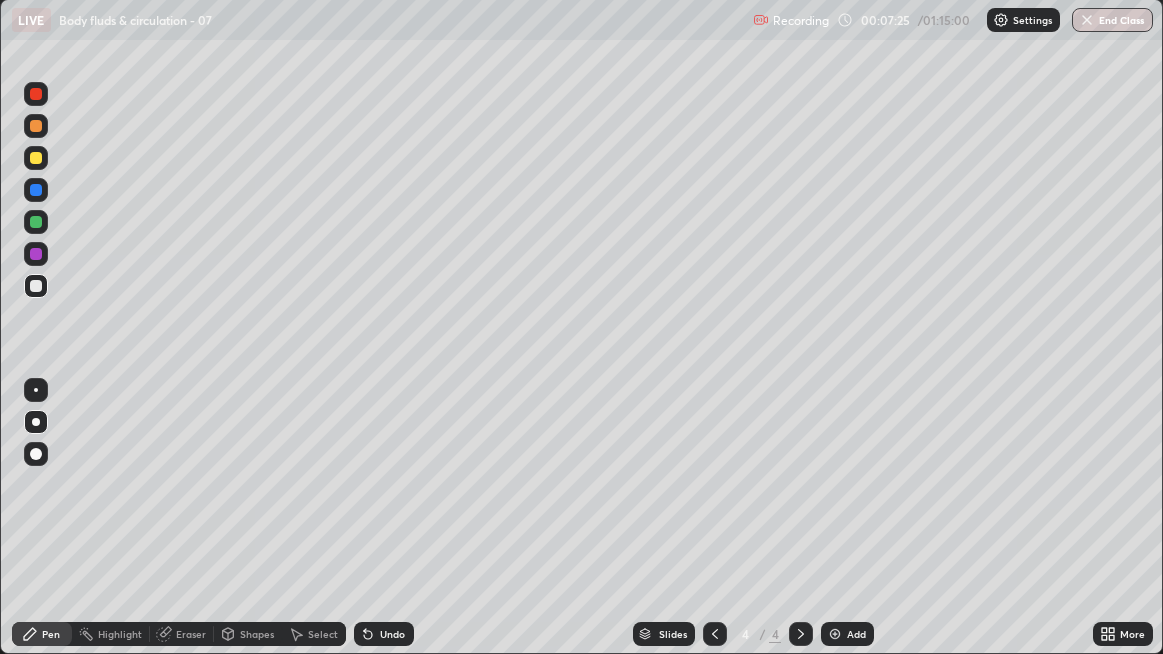 click at bounding box center (36, 286) 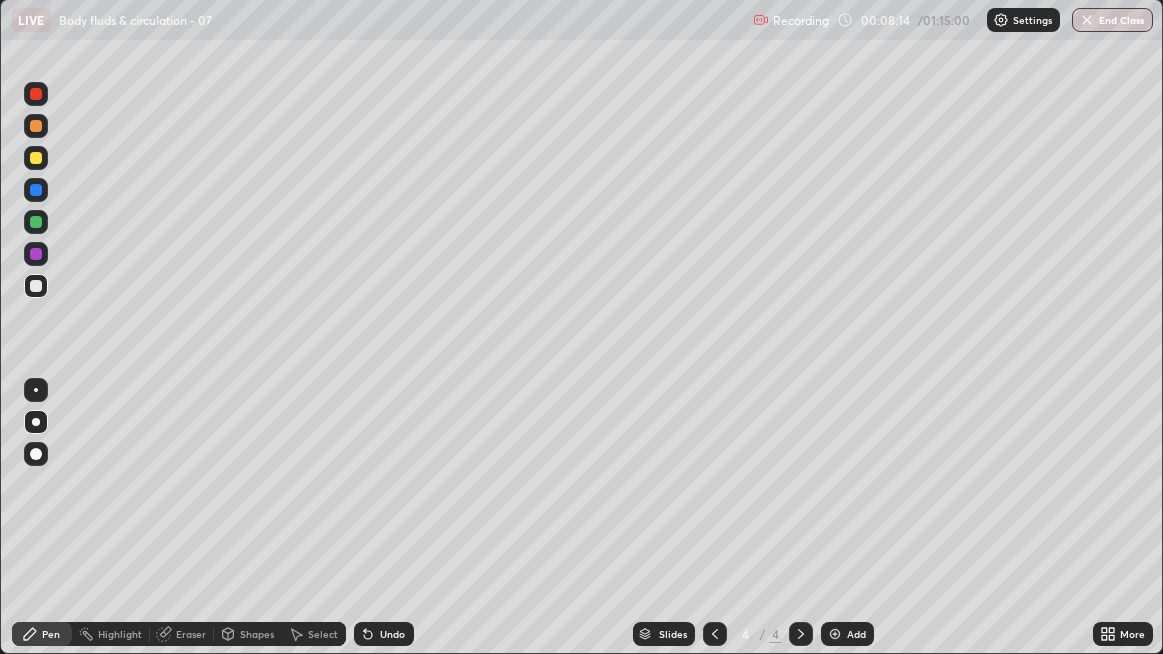 click 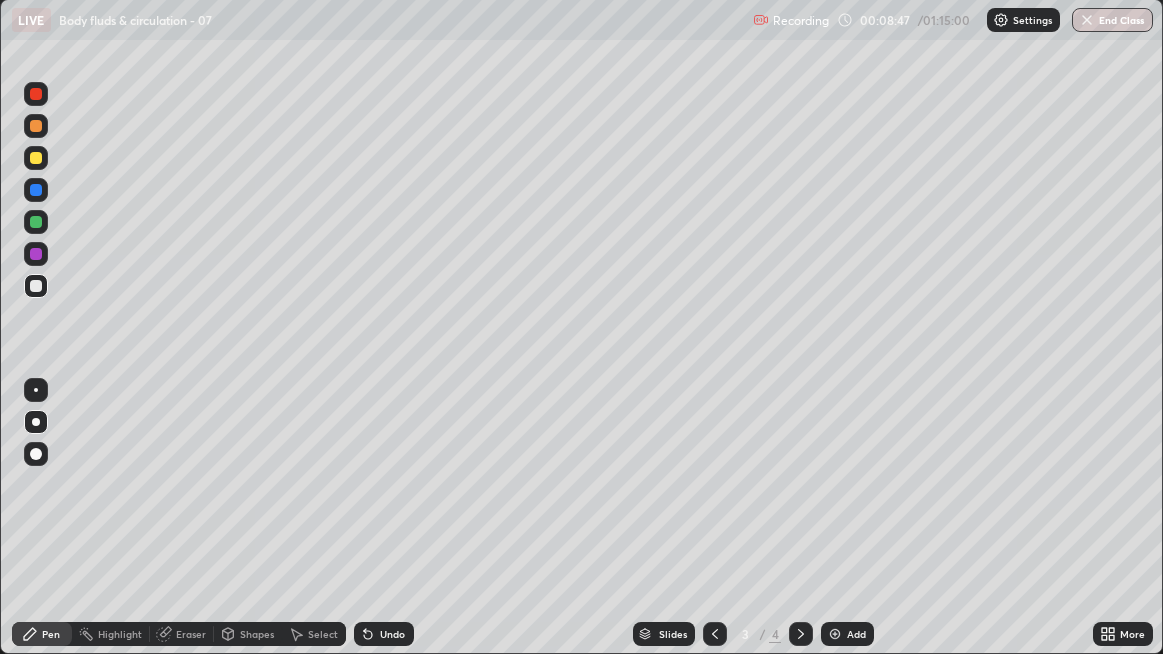click 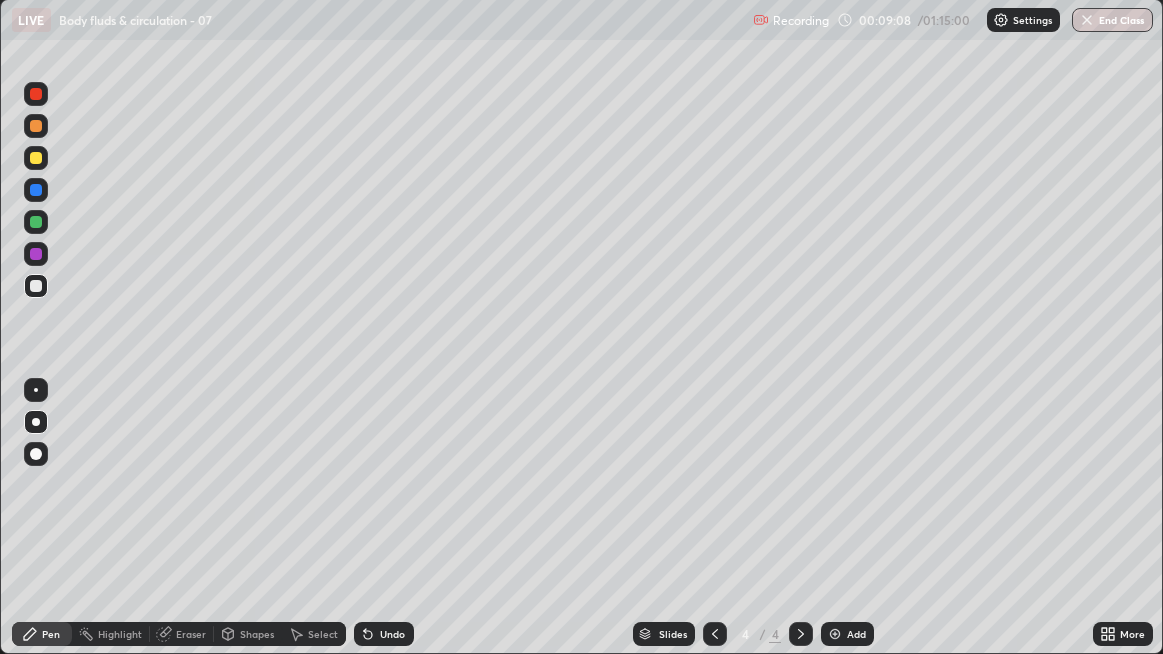 click at bounding box center [36, 286] 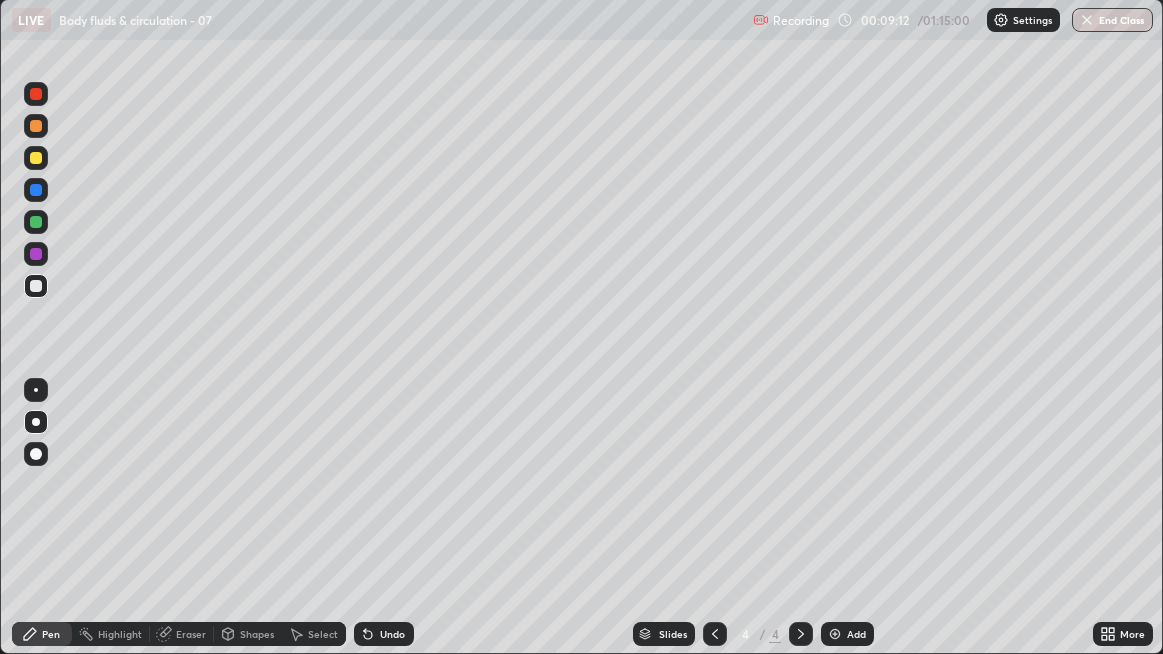 click 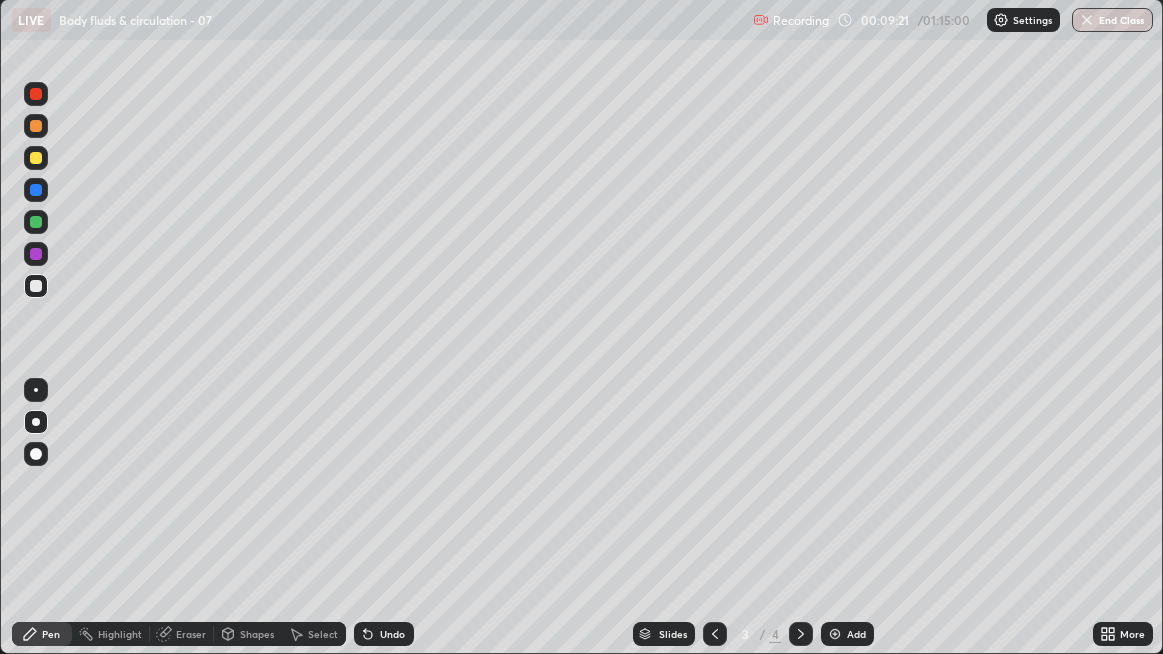 click 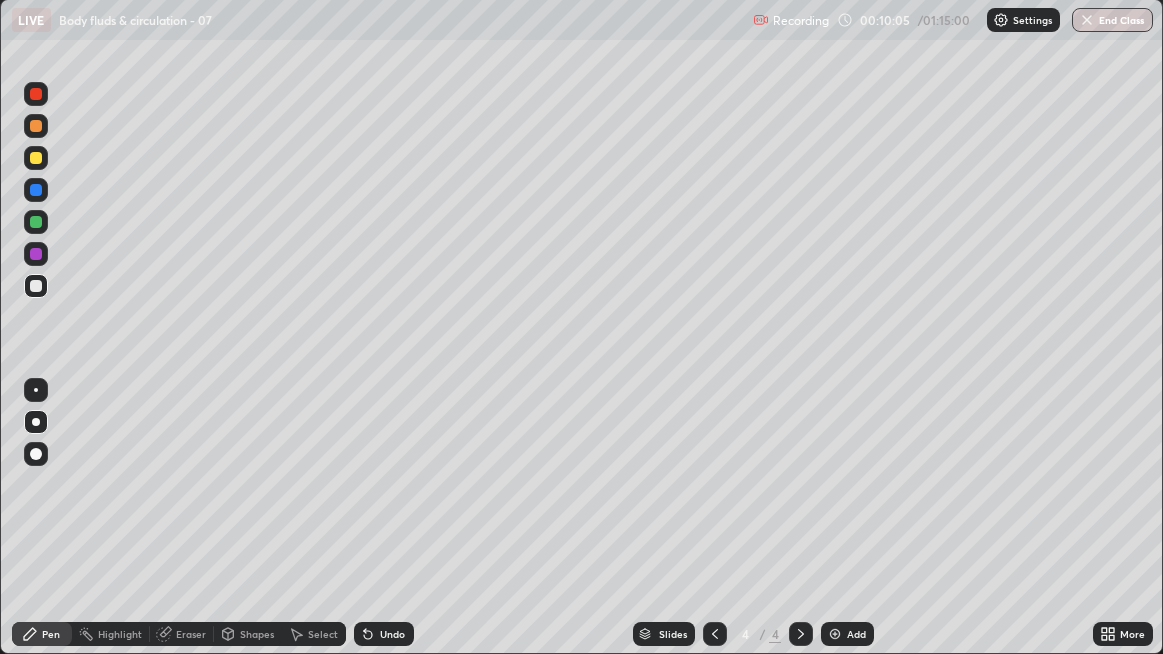 click at bounding box center (36, 286) 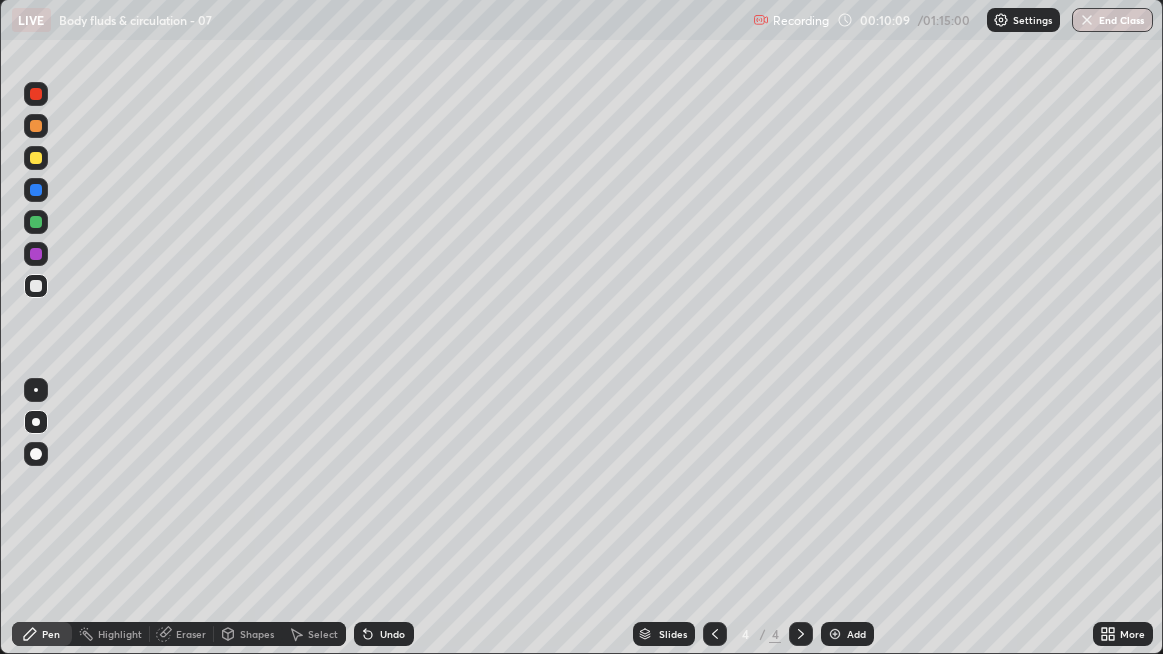 click 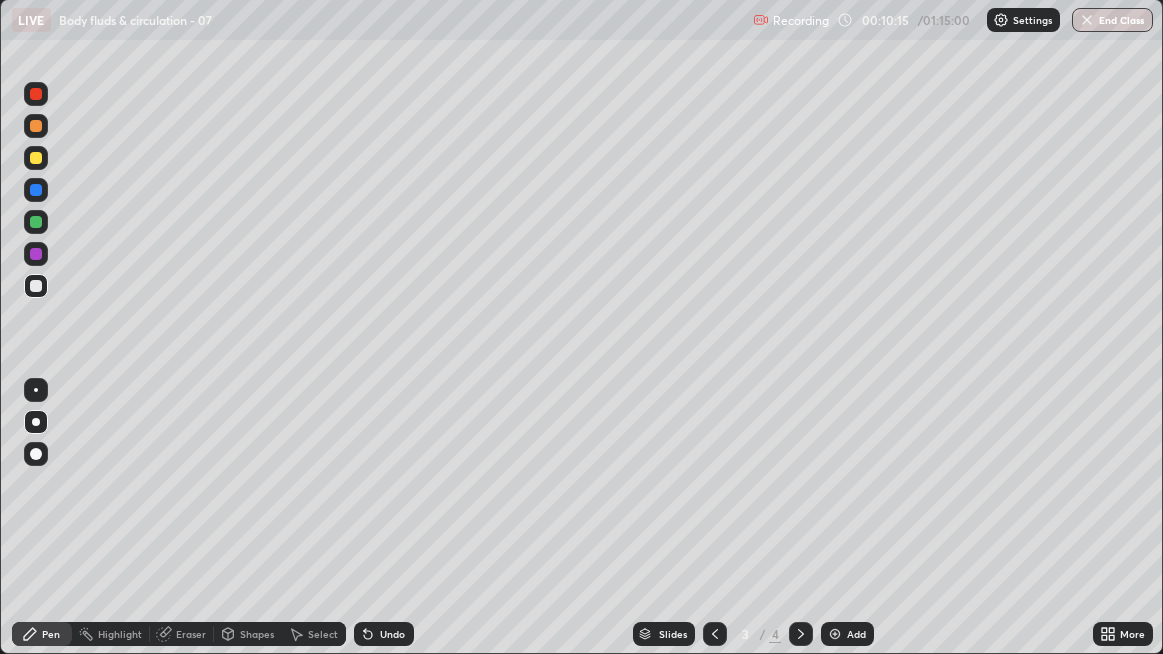 click 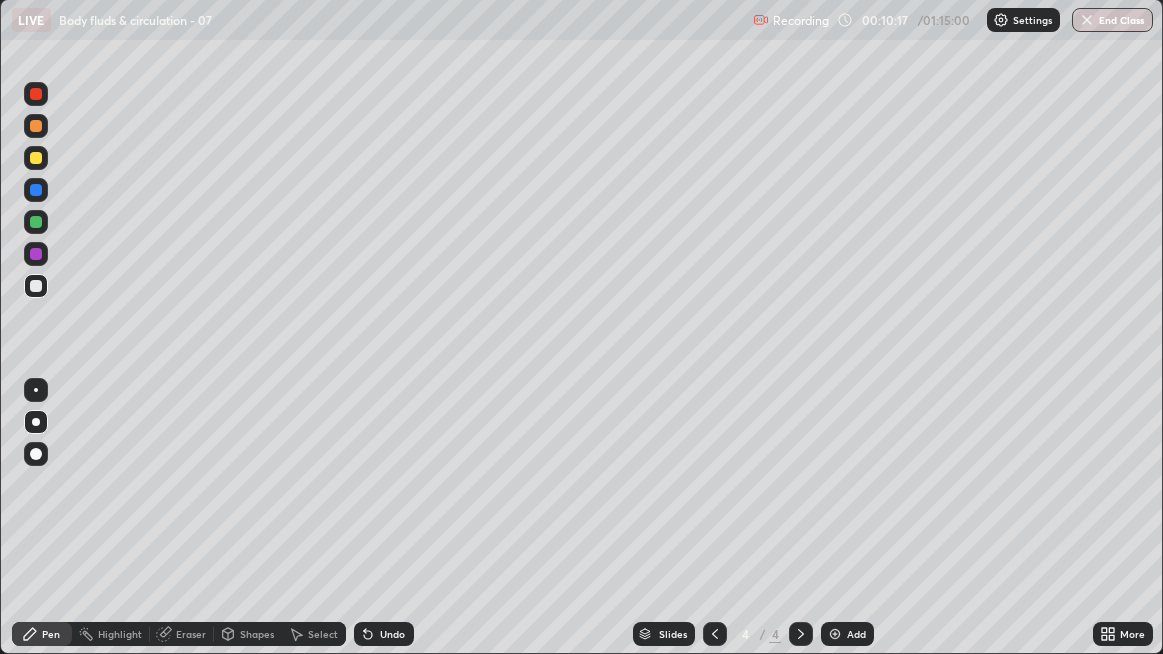click at bounding box center (36, 286) 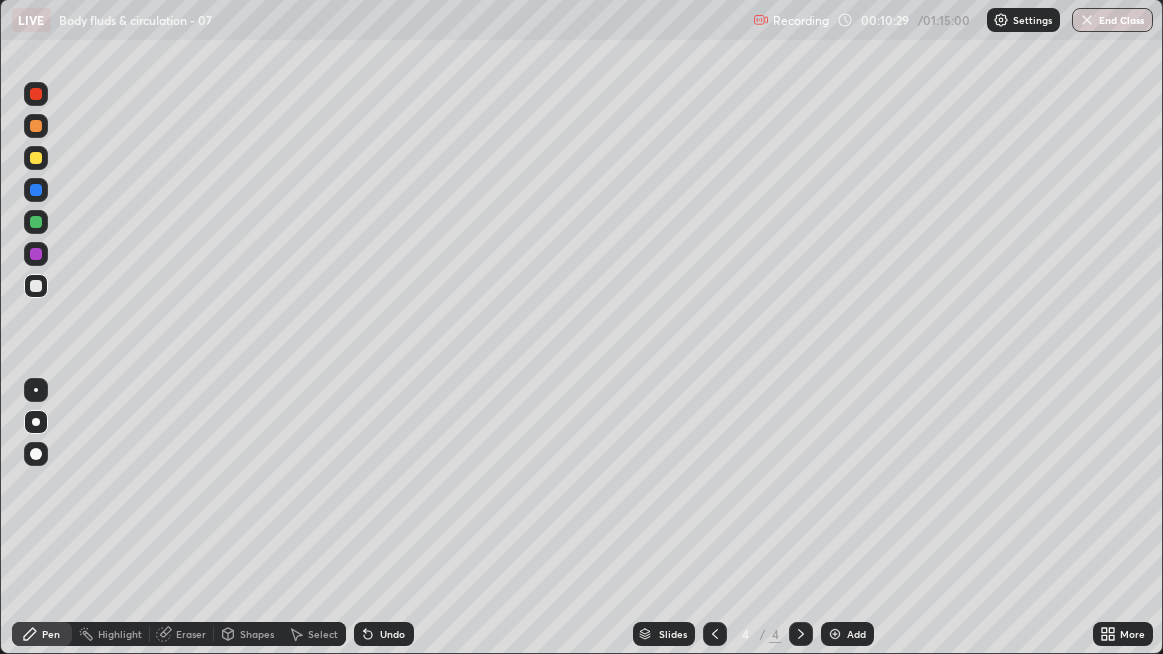 click at bounding box center [36, 254] 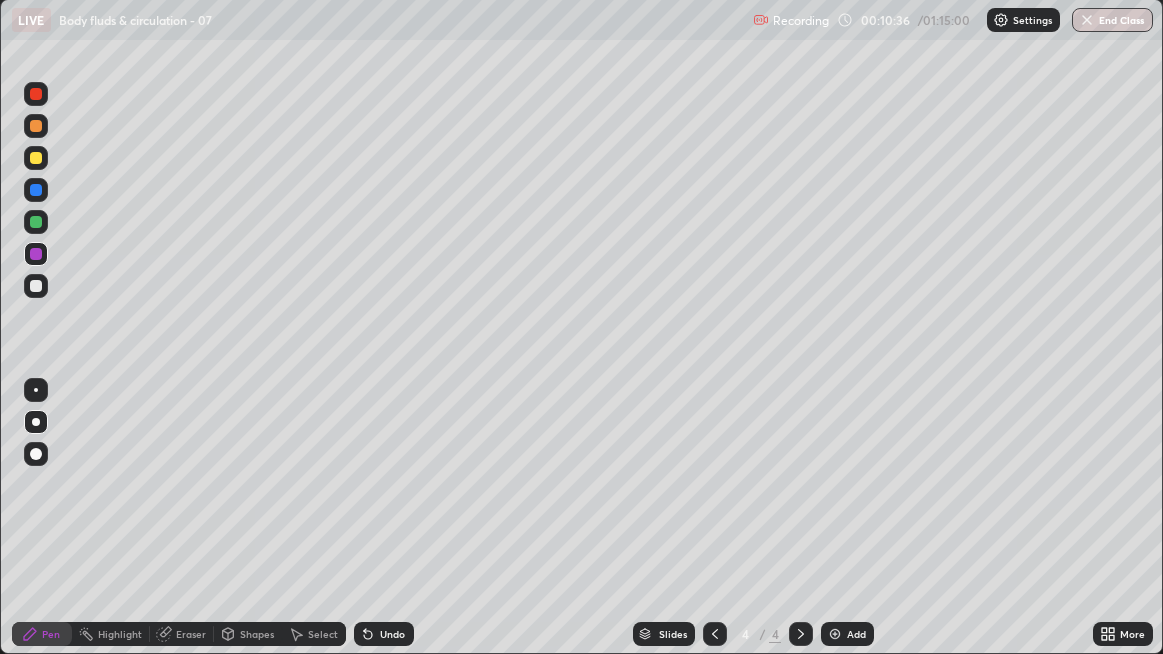 click at bounding box center [36, 286] 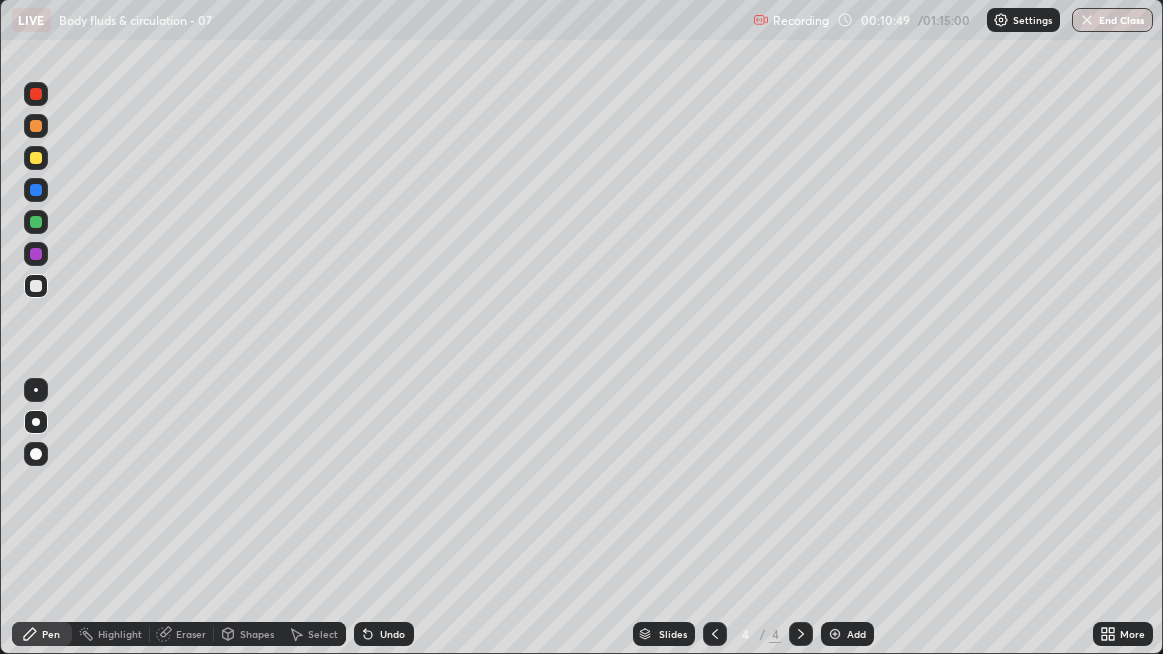 click at bounding box center [36, 254] 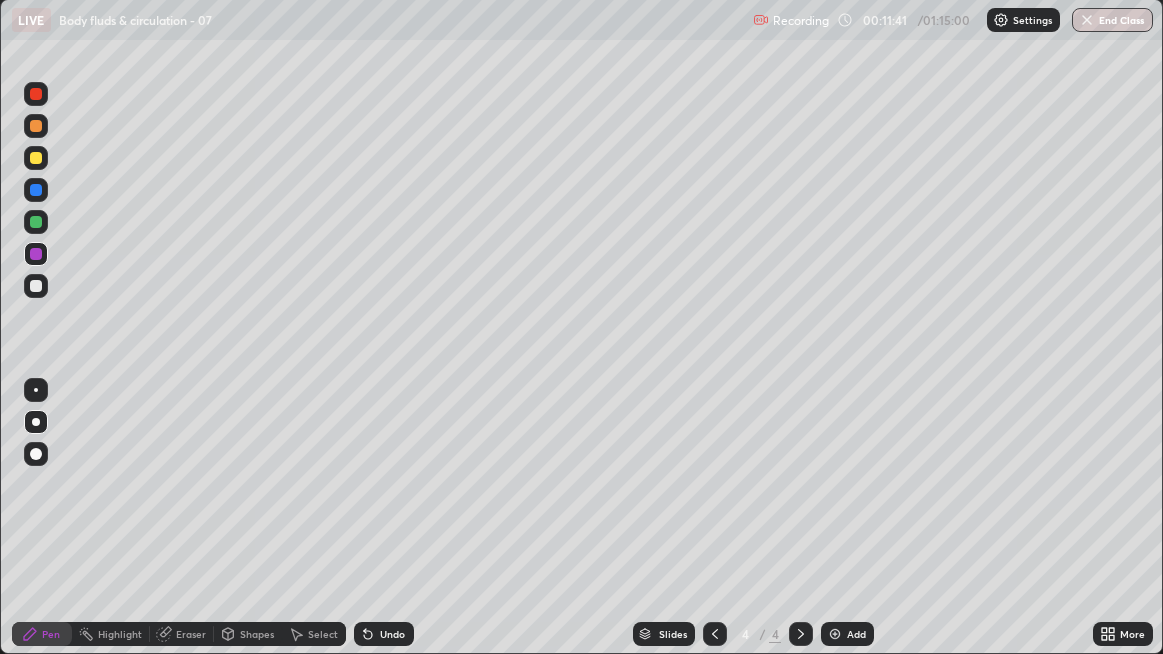 click 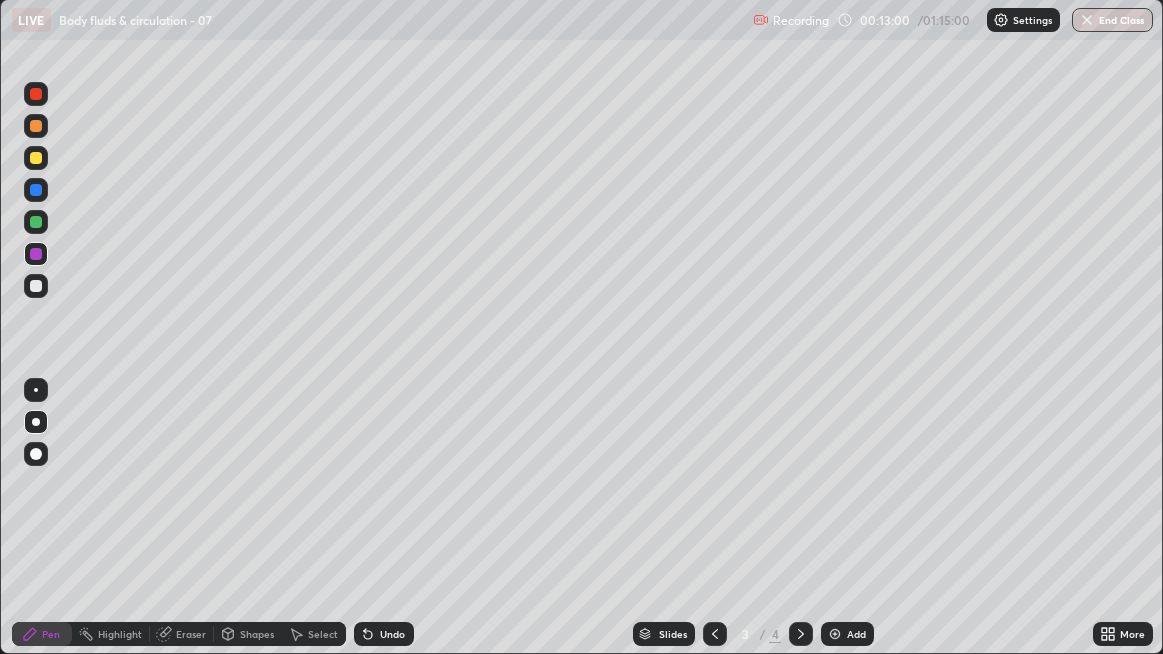 click 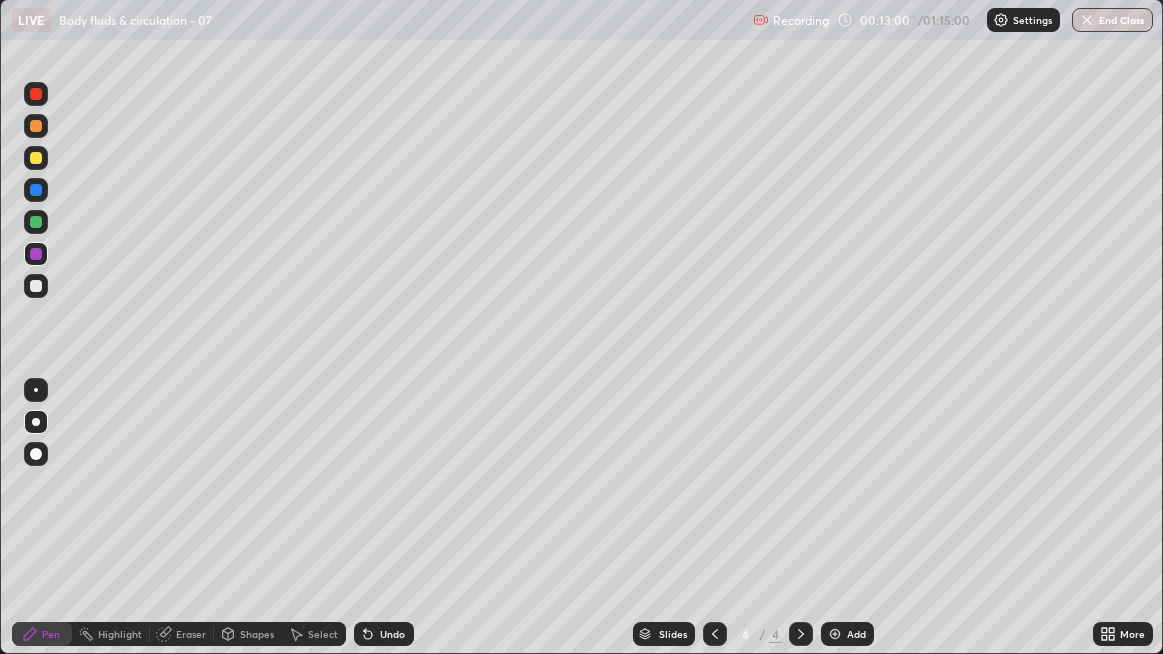 click at bounding box center [835, 634] 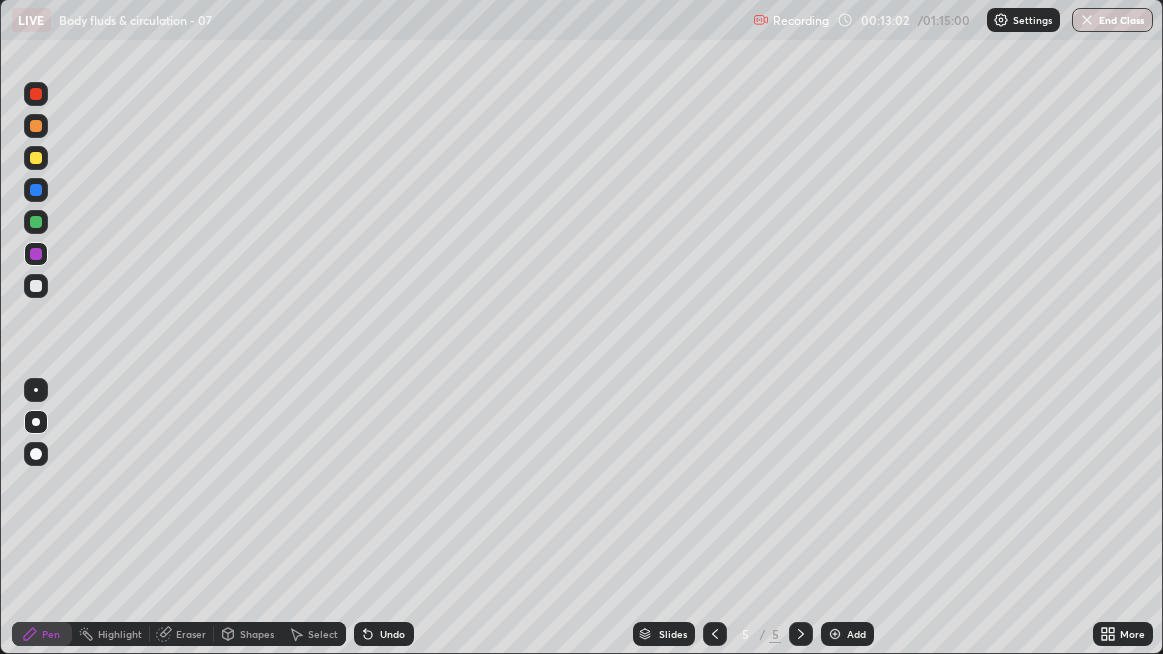 click at bounding box center (36, 190) 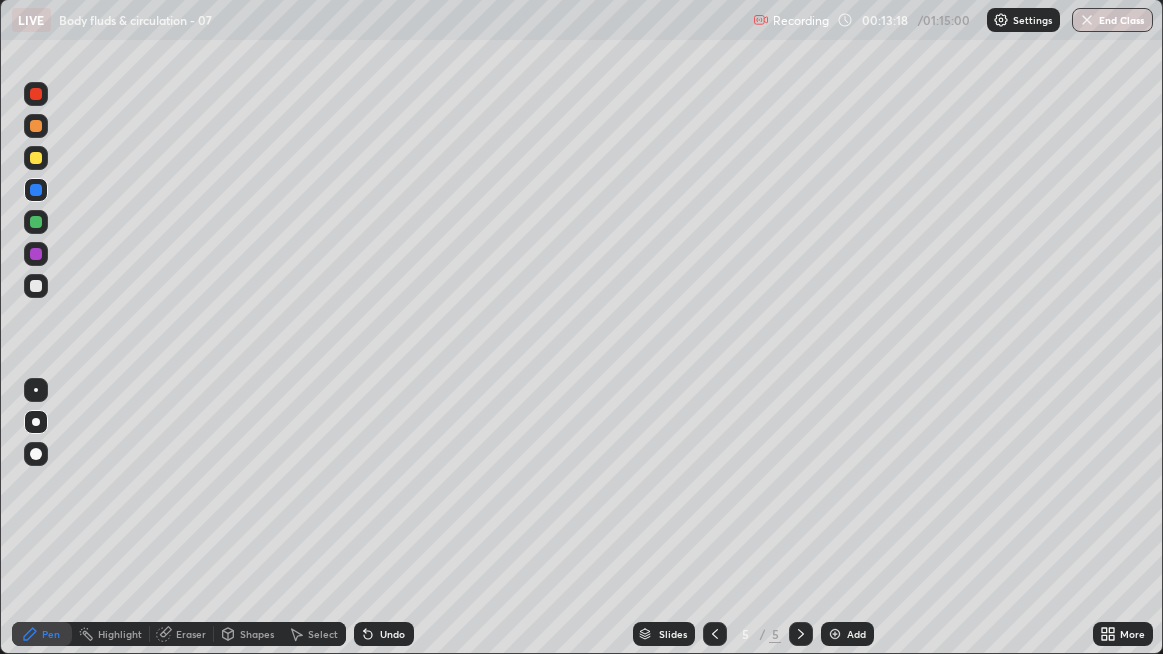 click at bounding box center [36, 286] 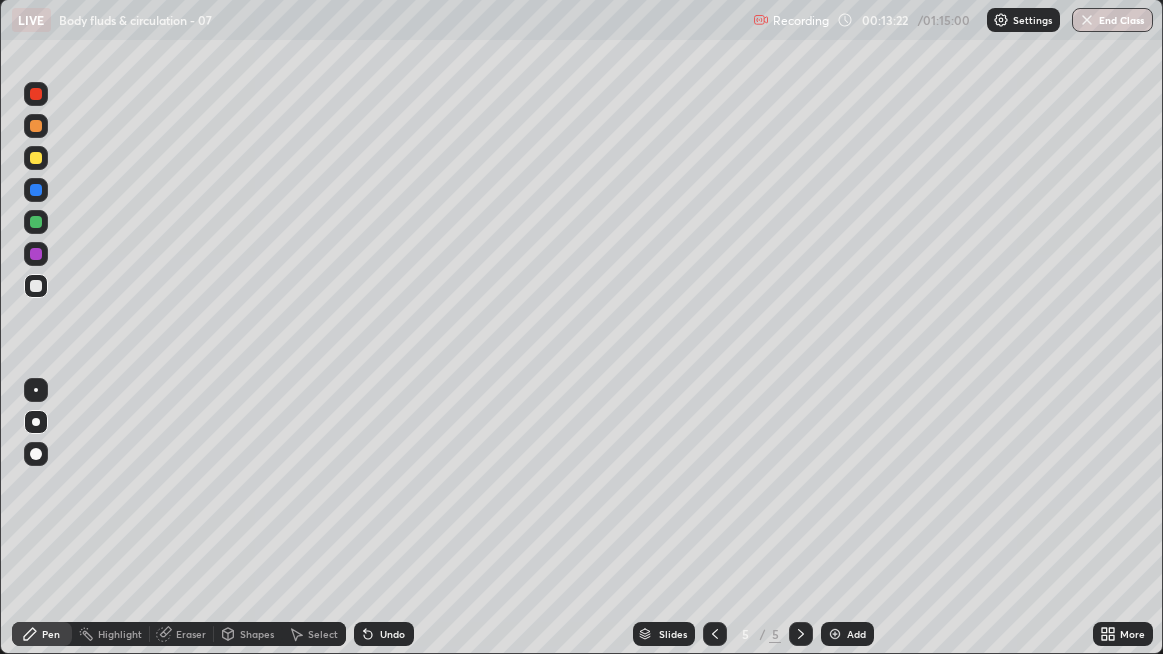 click at bounding box center [36, 286] 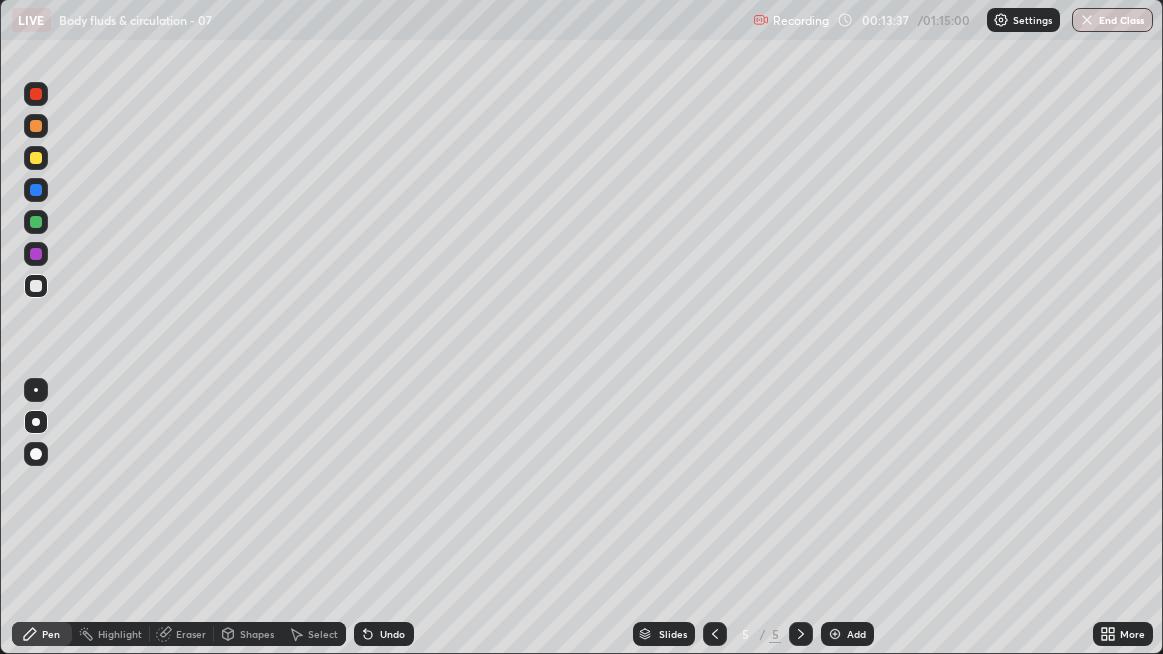 click at bounding box center (36, 286) 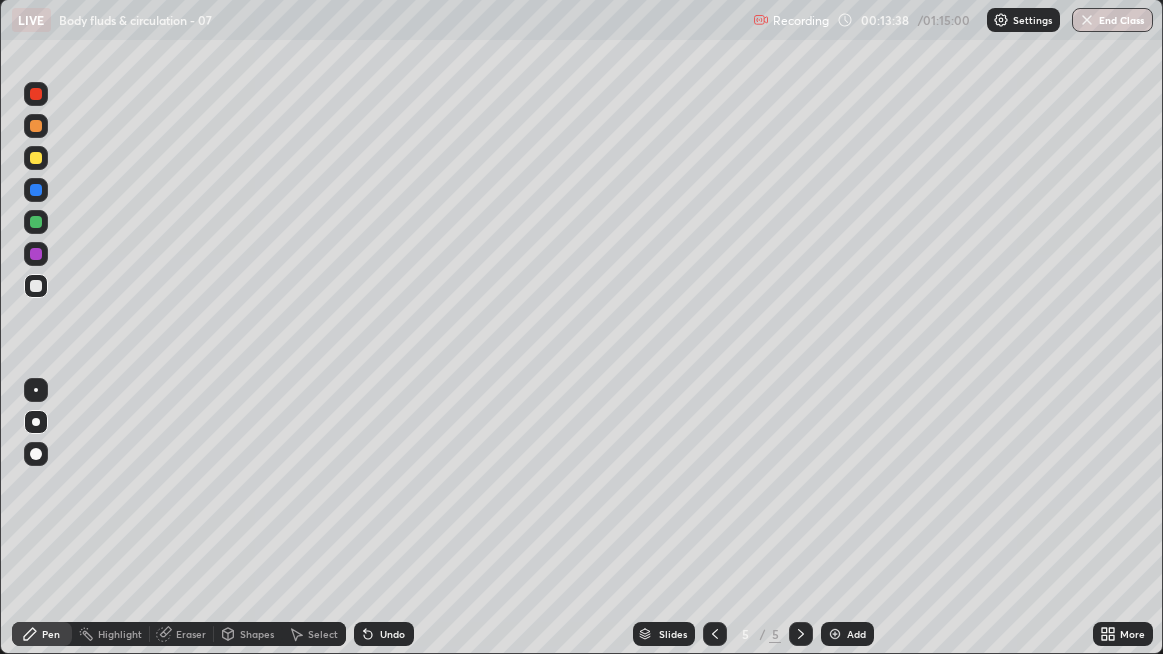 click on "Undo" at bounding box center (392, 634) 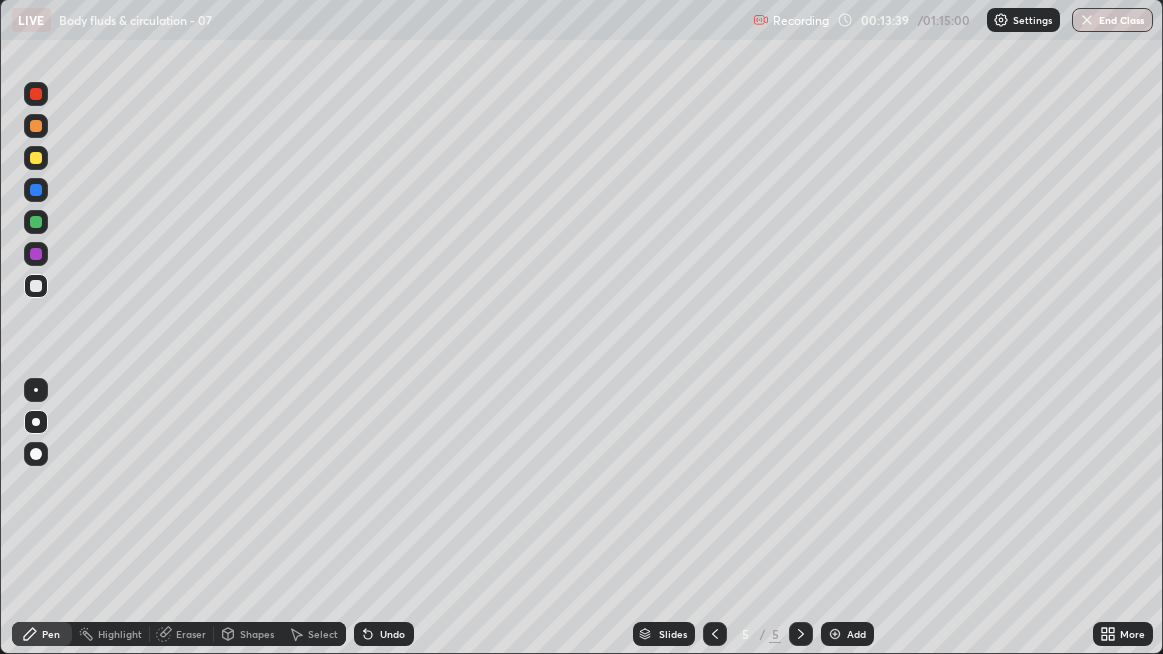 click on "Undo" at bounding box center (392, 634) 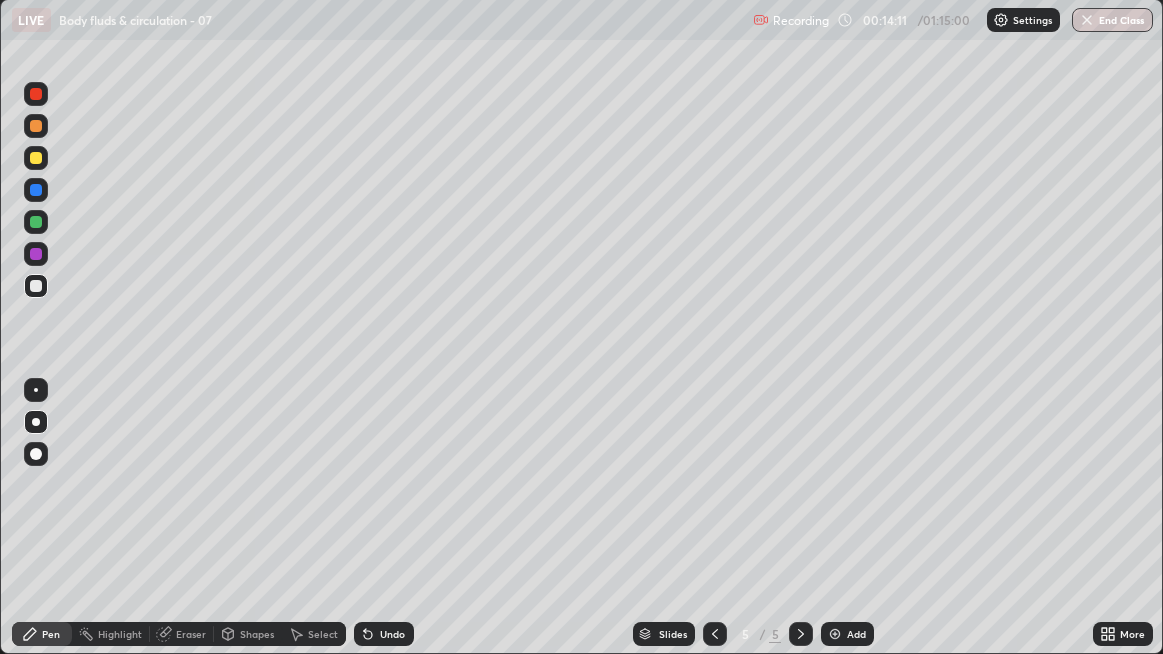 click at bounding box center [36, 286] 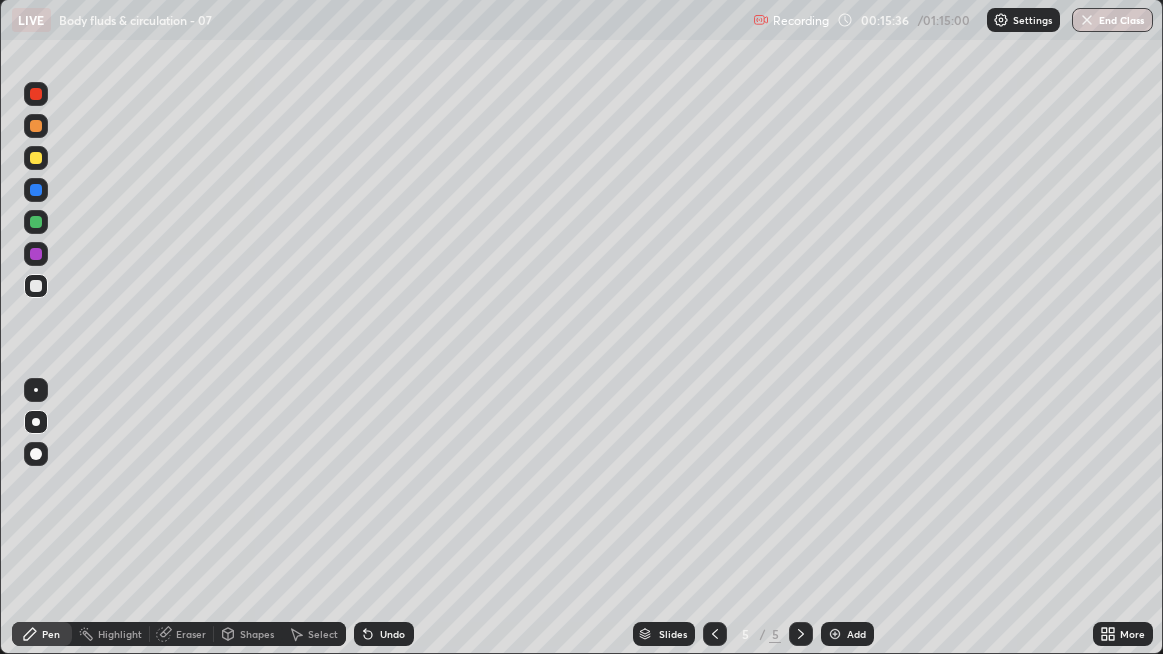 click at bounding box center [36, 286] 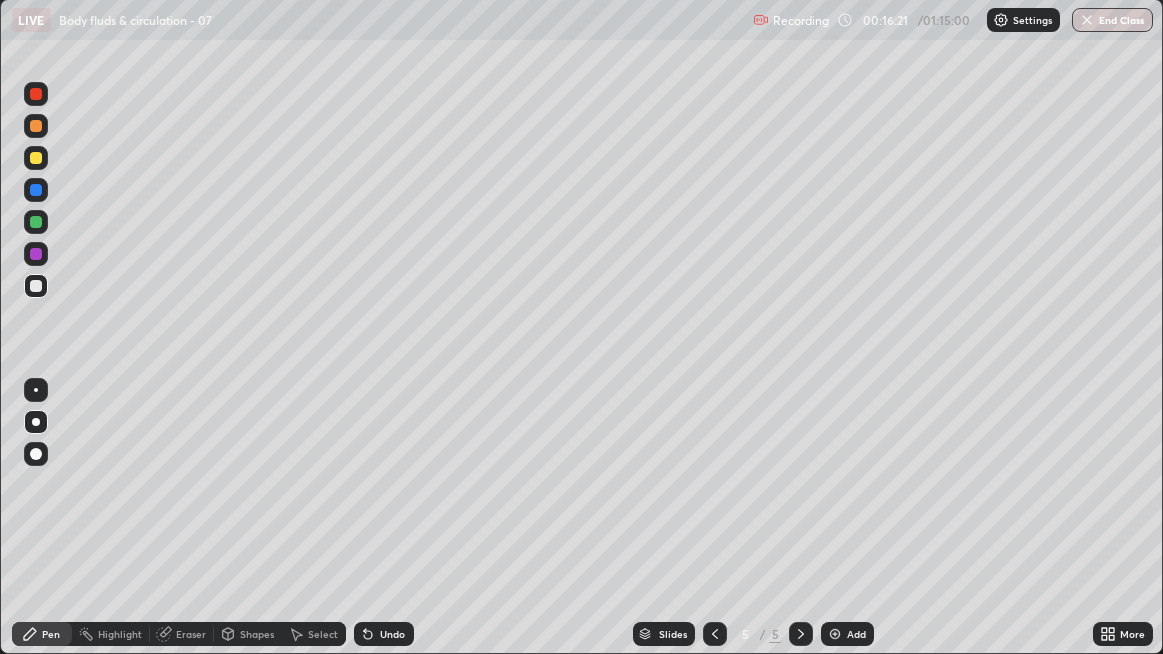 click at bounding box center (36, 286) 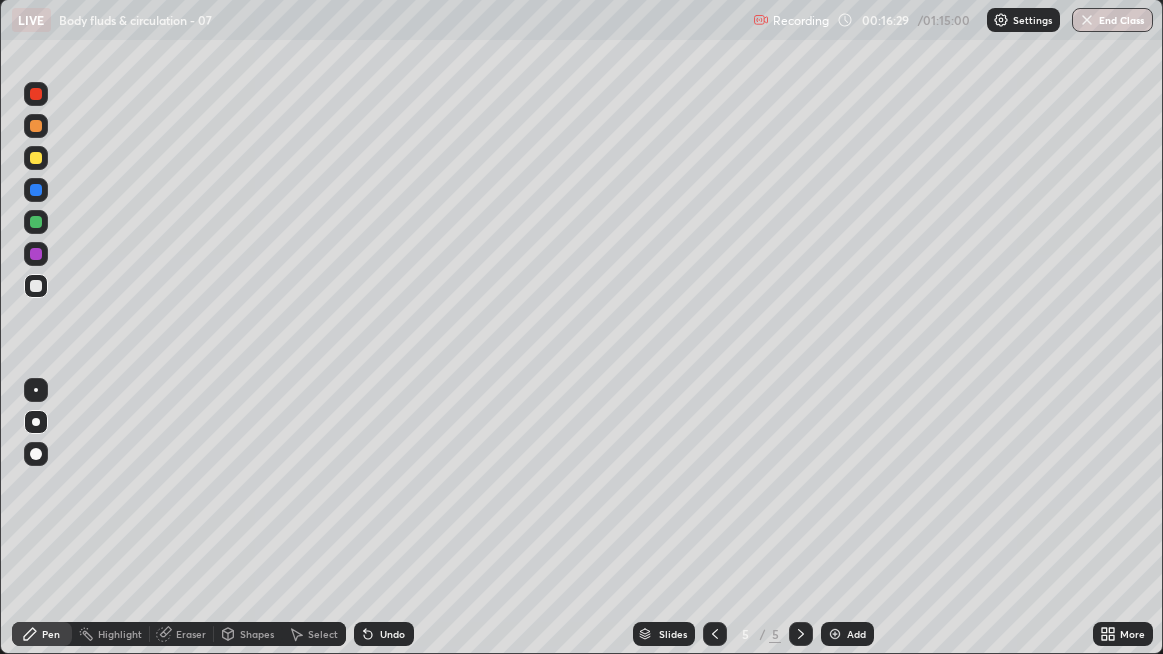 click at bounding box center [36, 286] 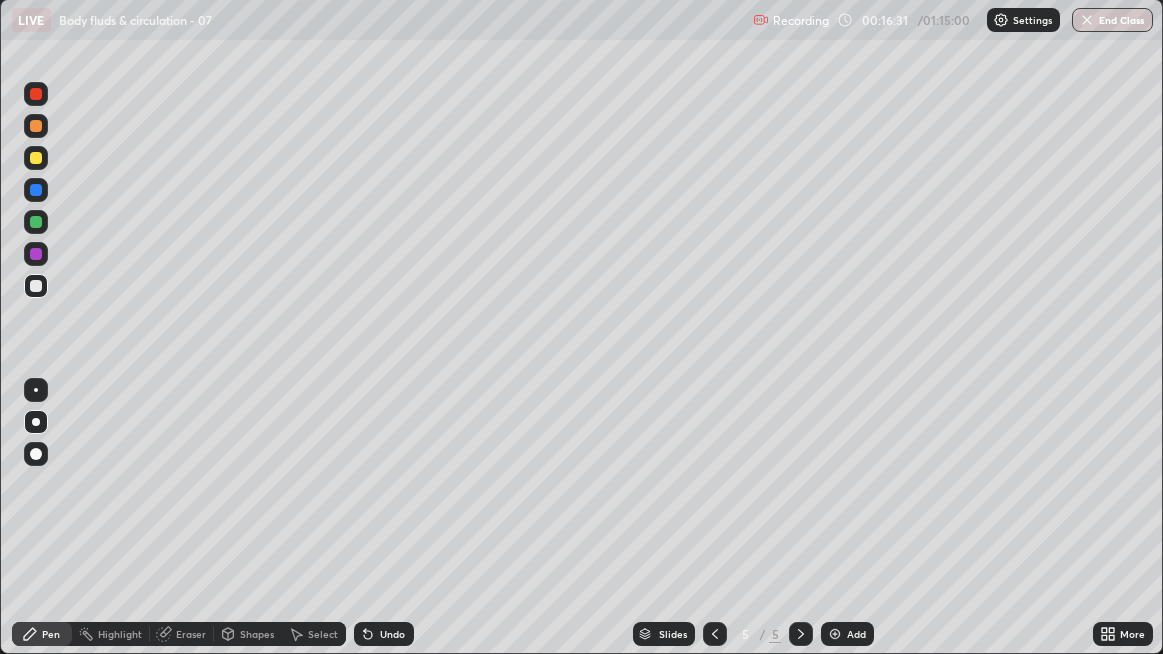 click at bounding box center (835, 634) 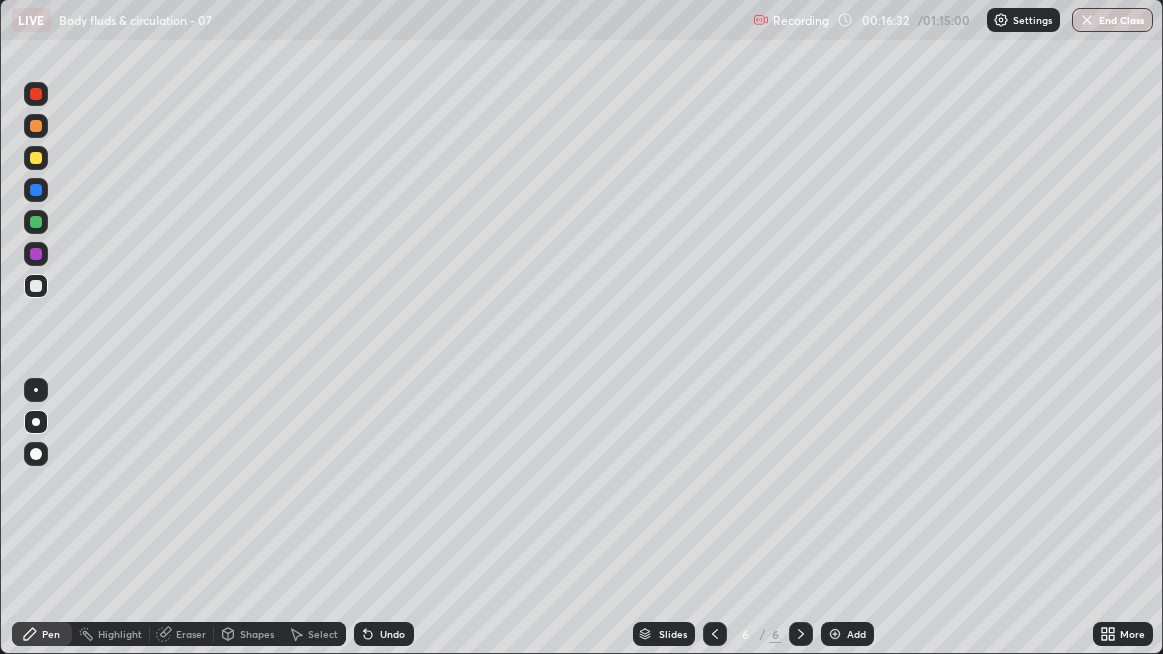 click at bounding box center (36, 286) 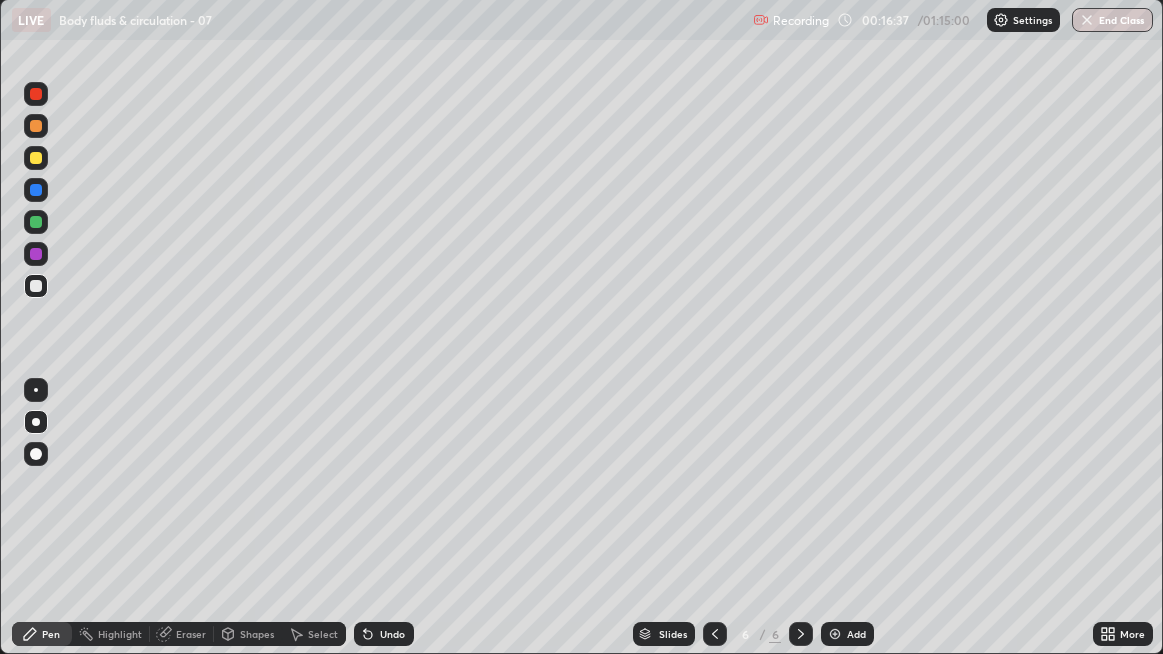 click 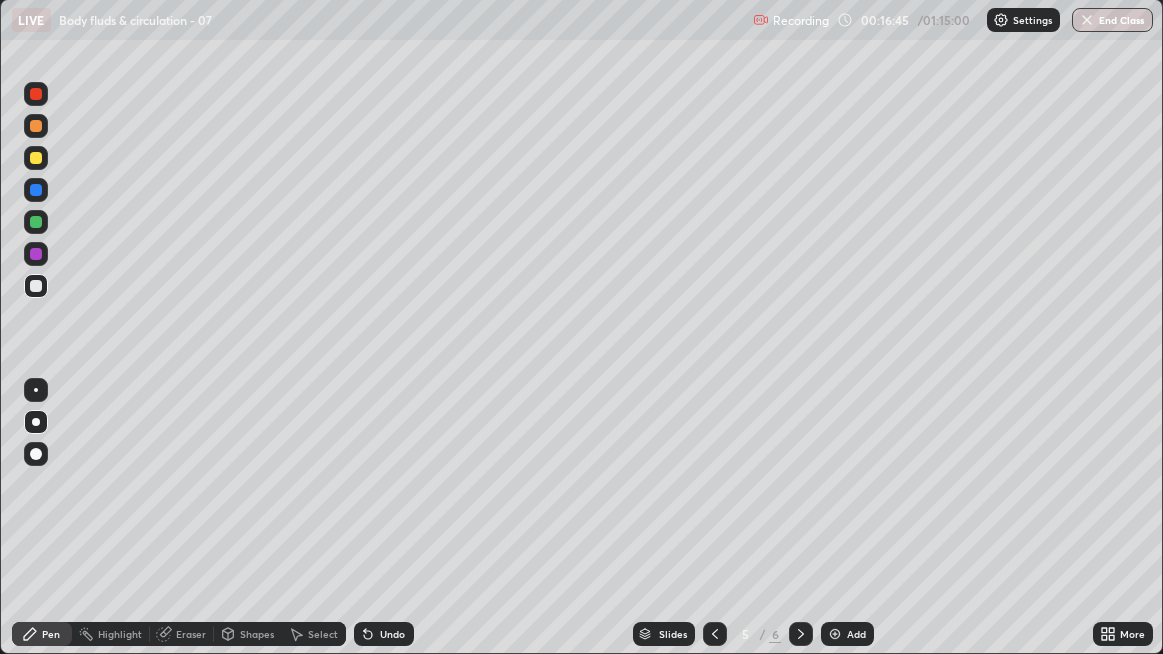 click 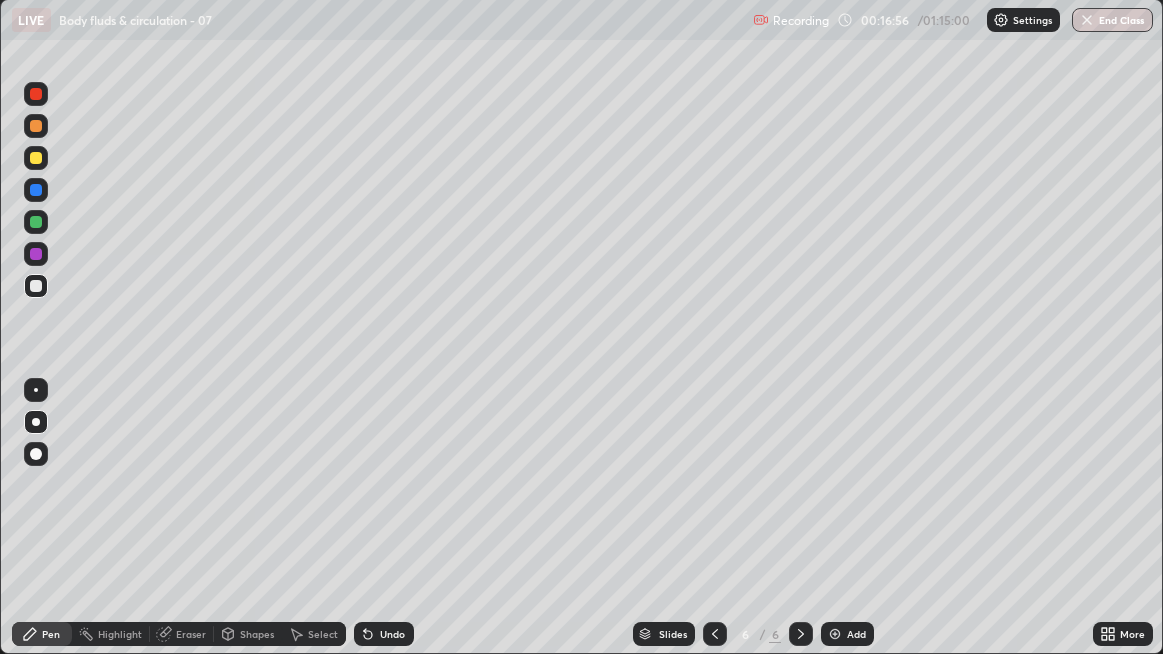 click on "Undo" at bounding box center [392, 634] 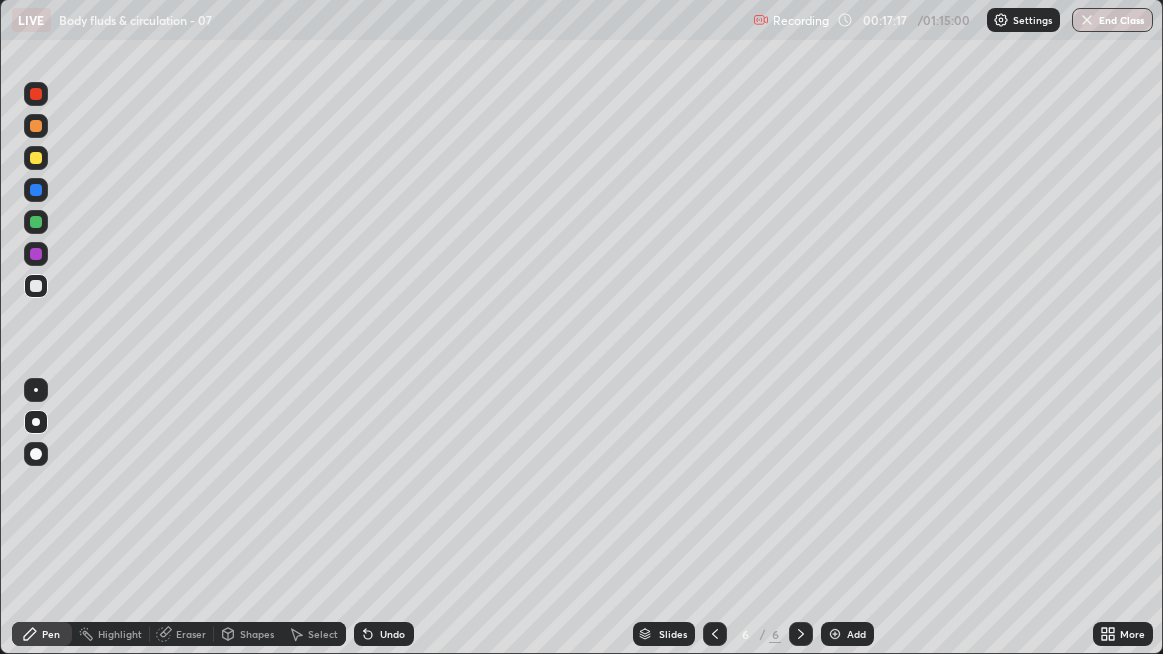 click at bounding box center [36, 286] 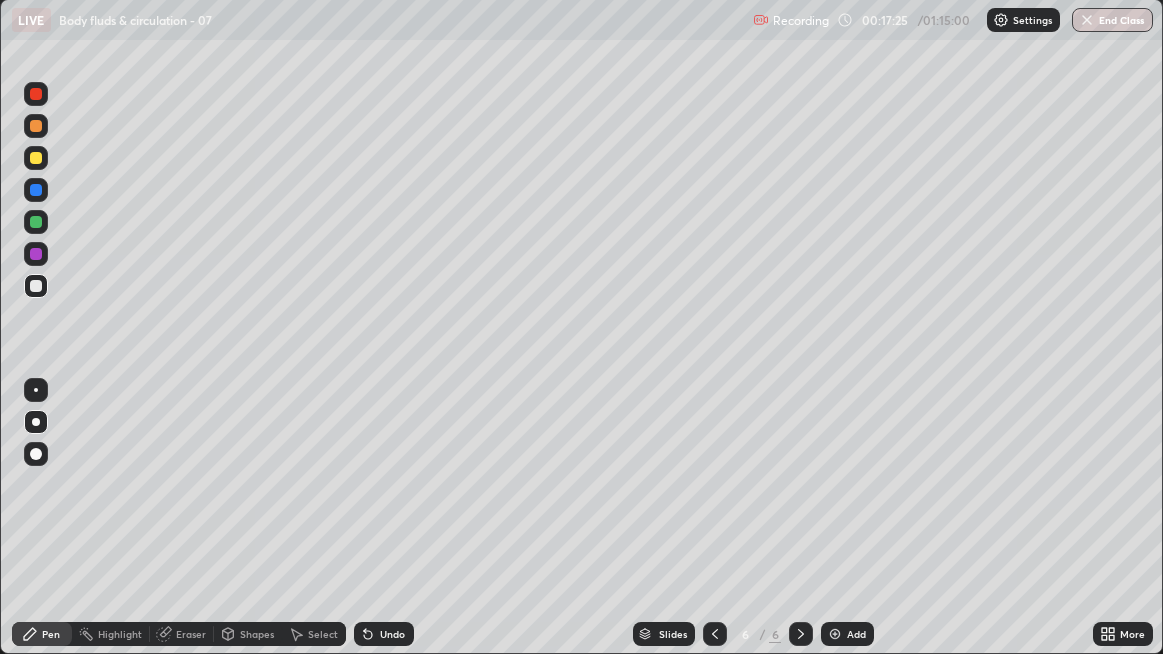click at bounding box center [36, 254] 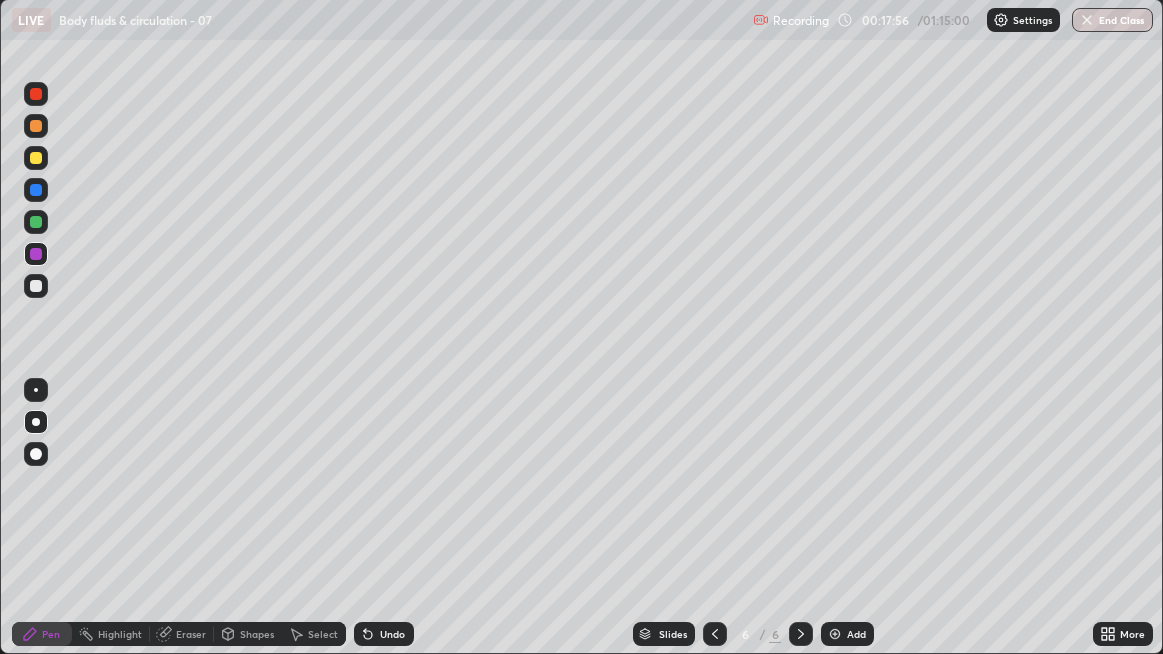click at bounding box center [36, 286] 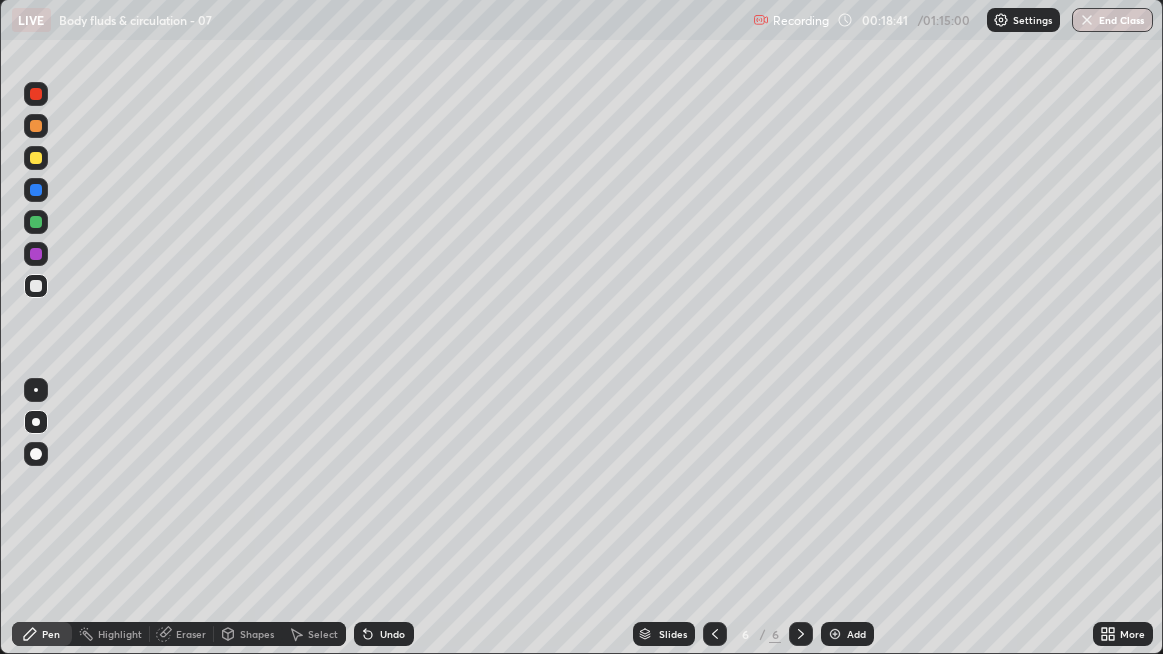 click at bounding box center [36, 190] 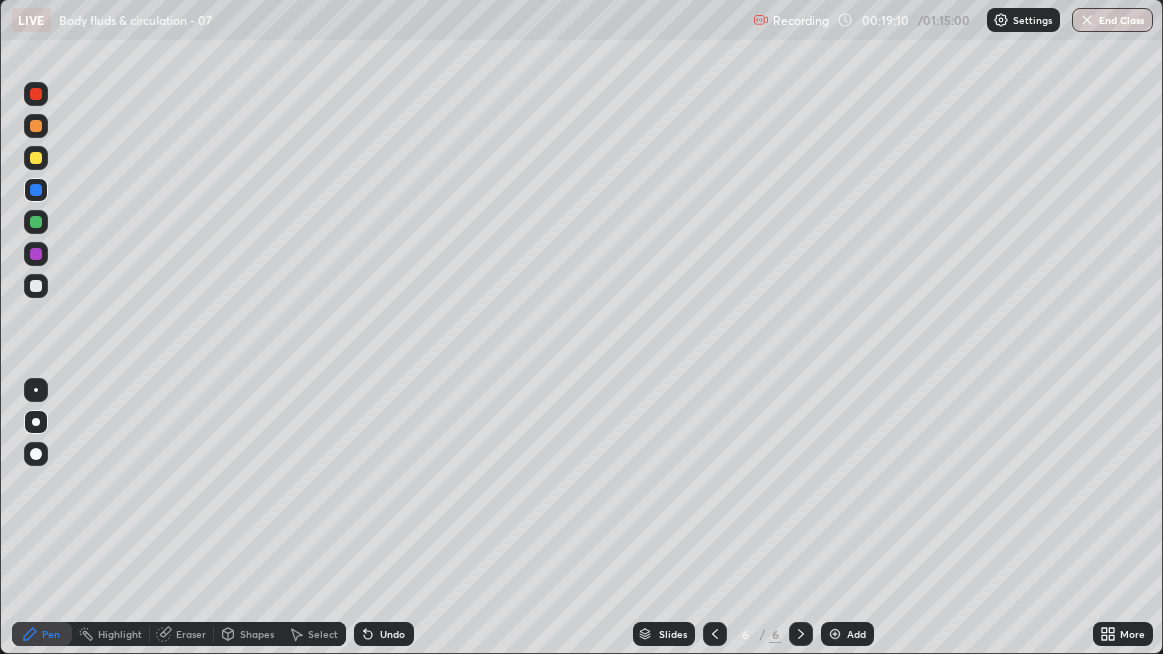 click at bounding box center (36, 286) 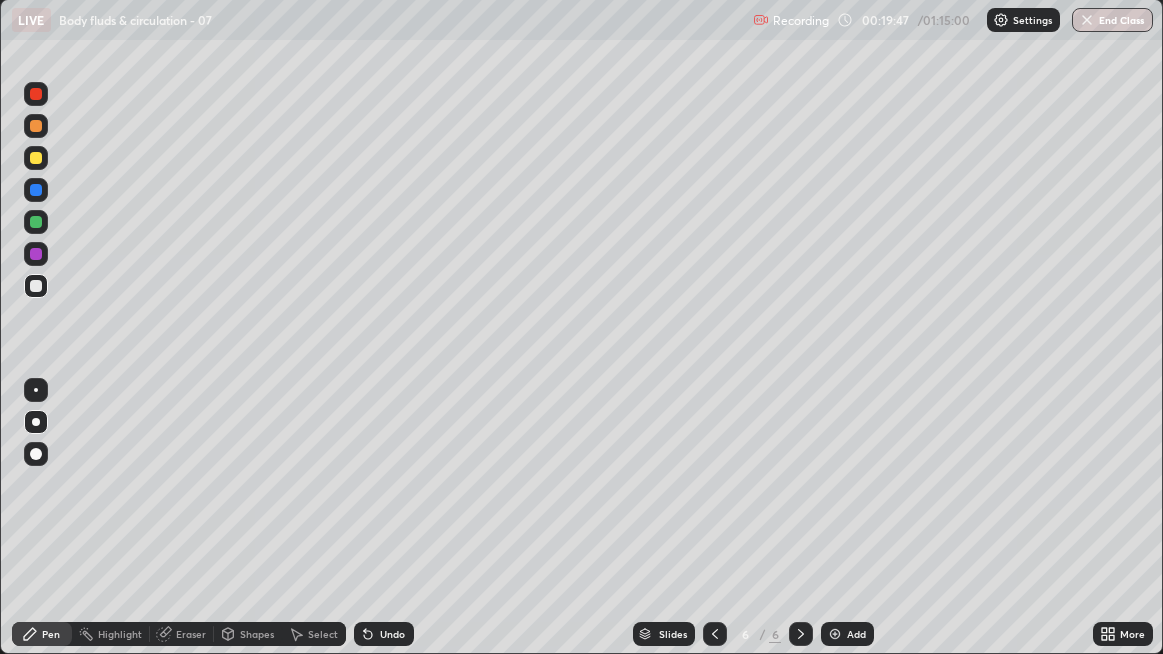 click at bounding box center (36, 254) 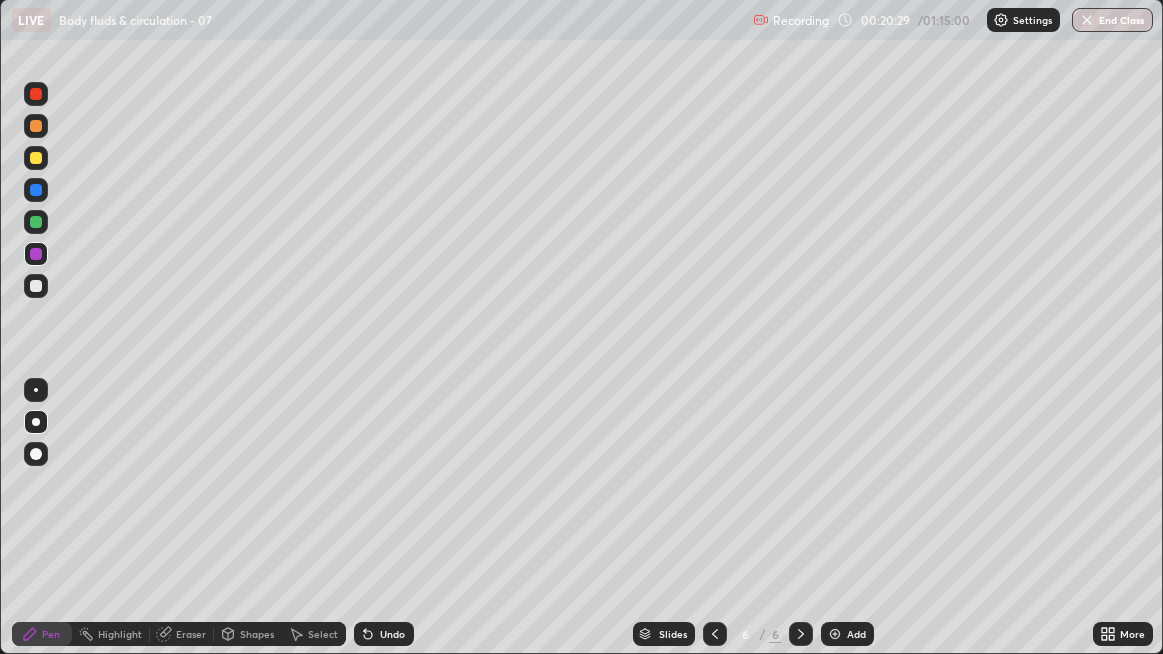 click at bounding box center [36, 286] 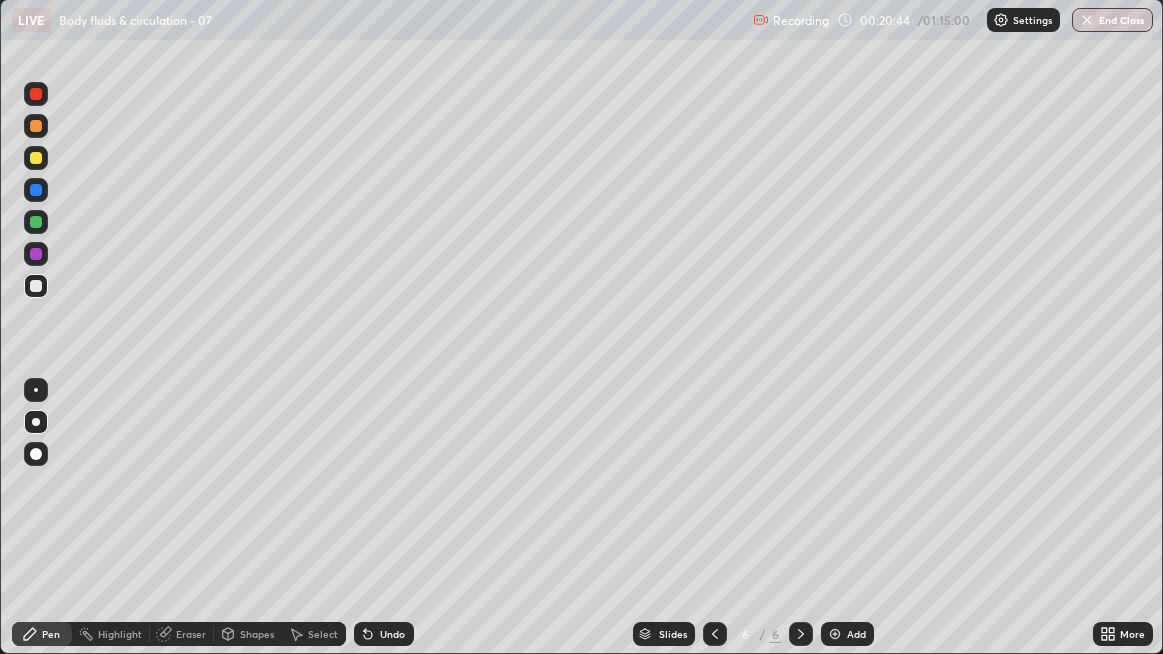 click at bounding box center [36, 286] 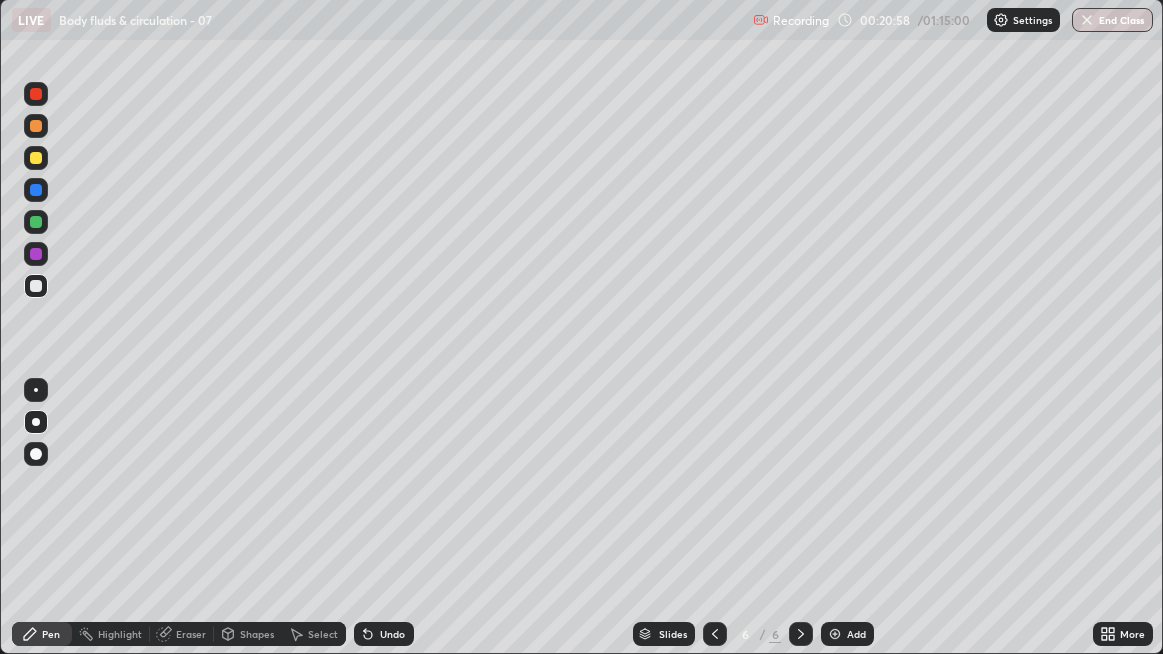 click at bounding box center [36, 190] 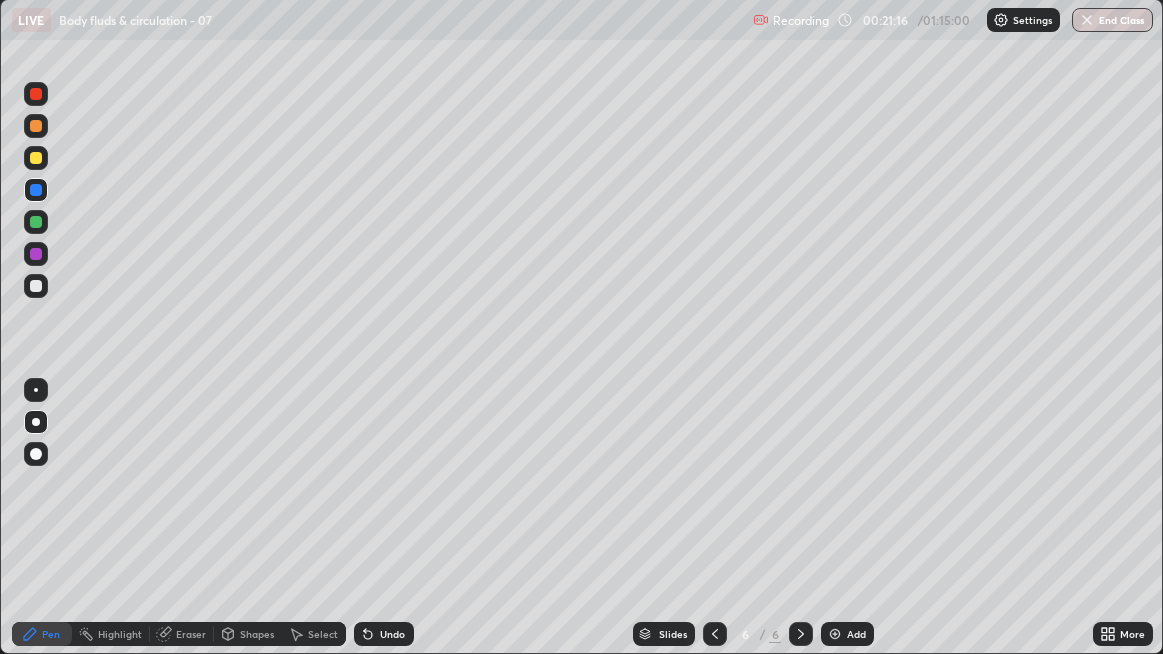 click at bounding box center (36, 286) 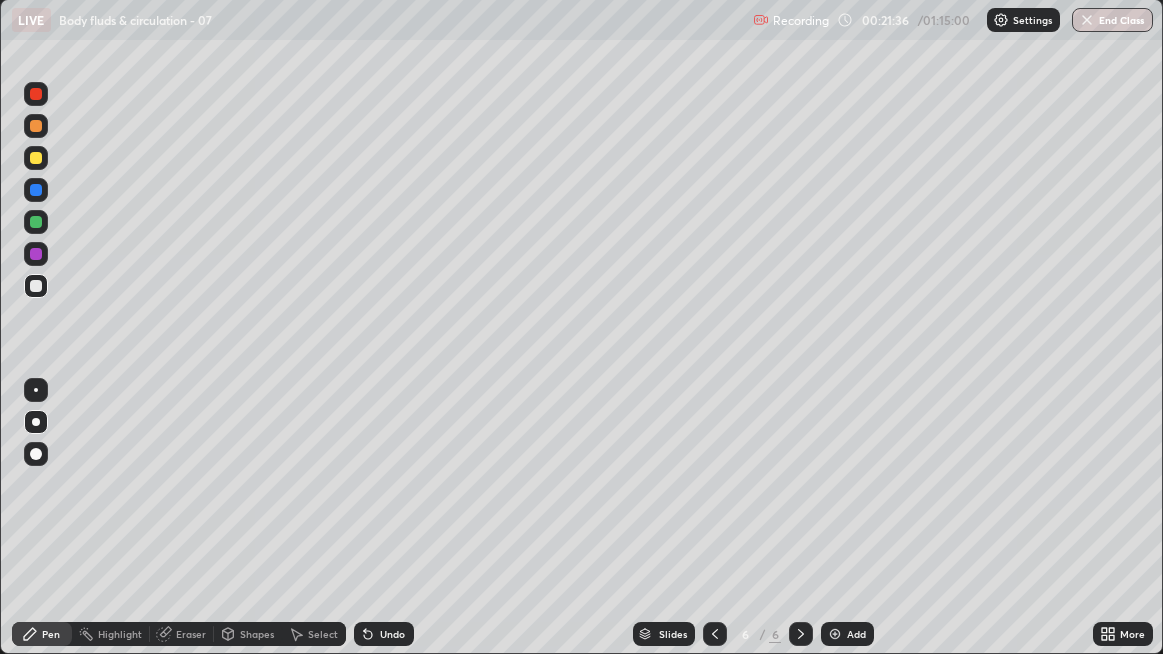 click at bounding box center (36, 286) 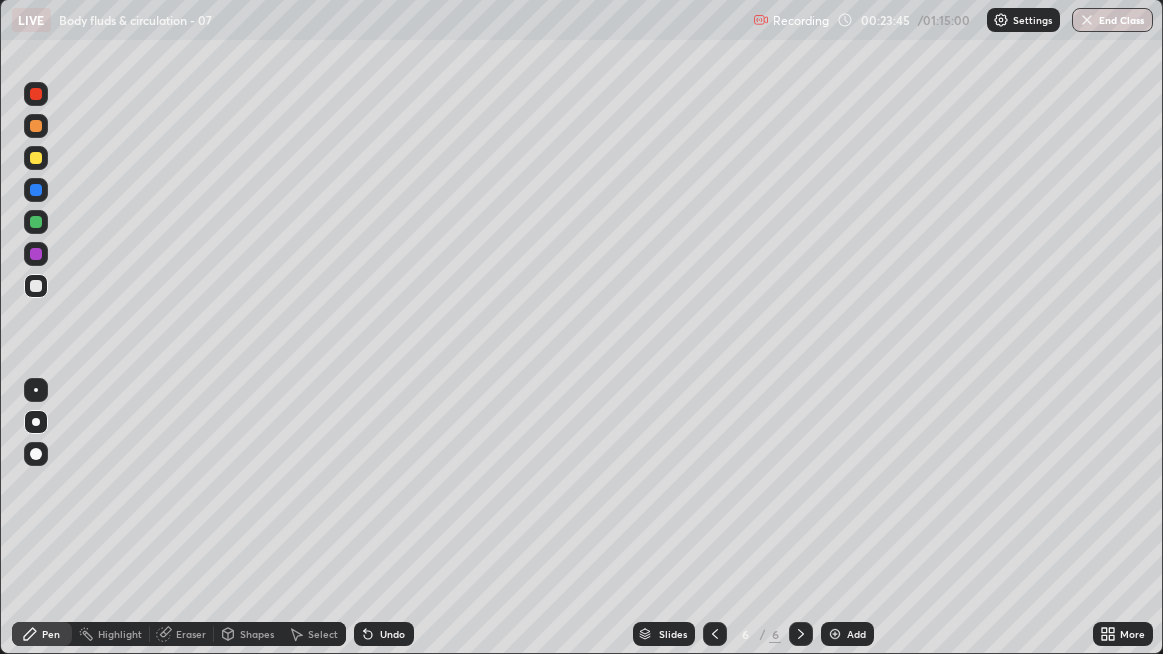 click at bounding box center (36, 286) 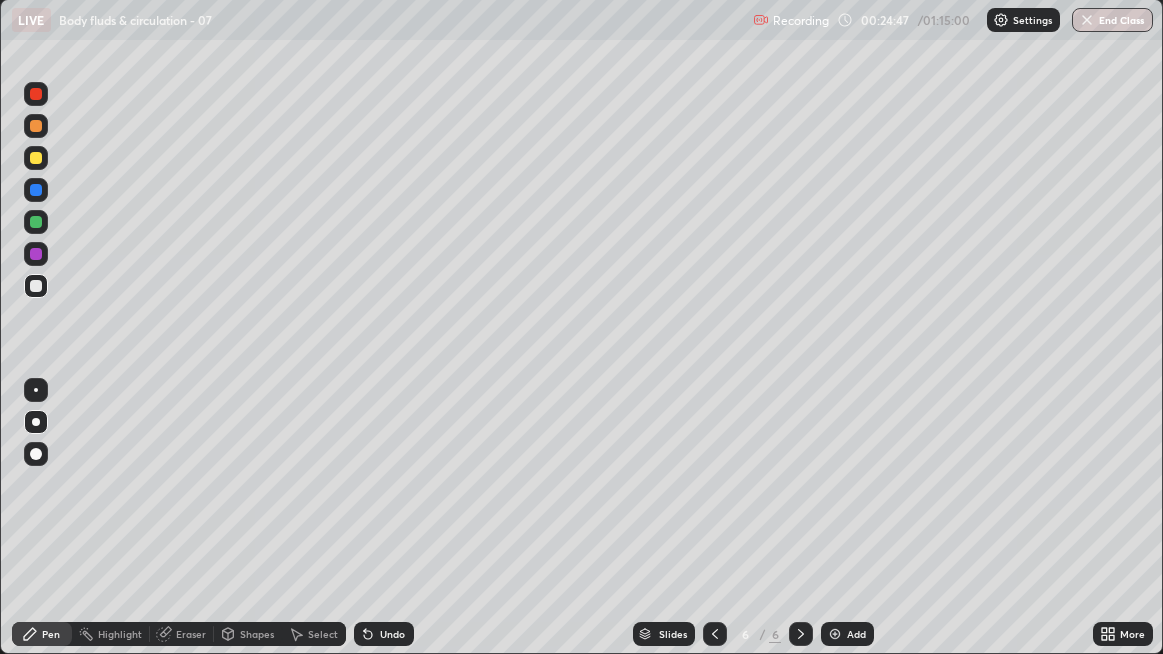 click at bounding box center [36, 286] 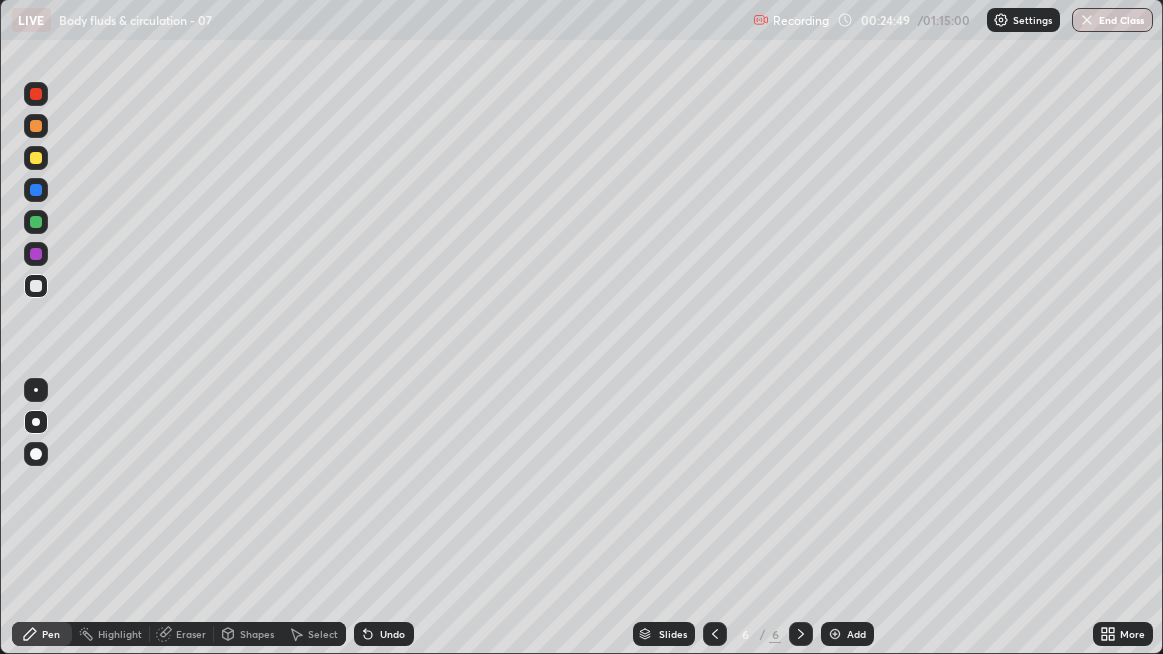 click on "Add" at bounding box center [847, 634] 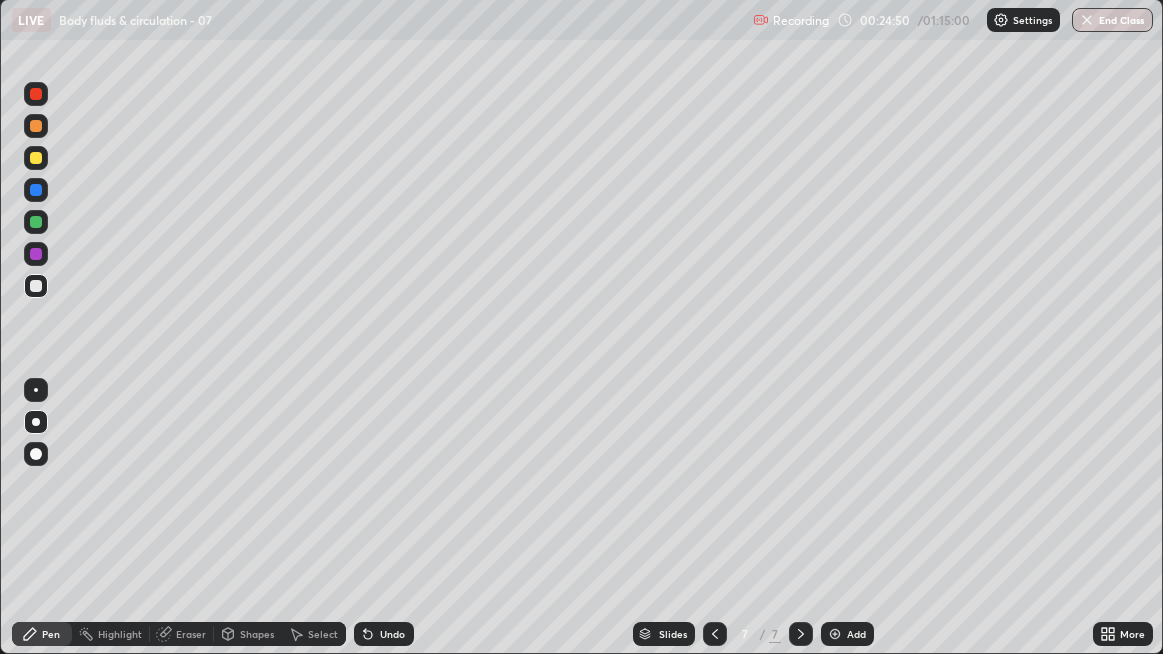 click at bounding box center [36, 286] 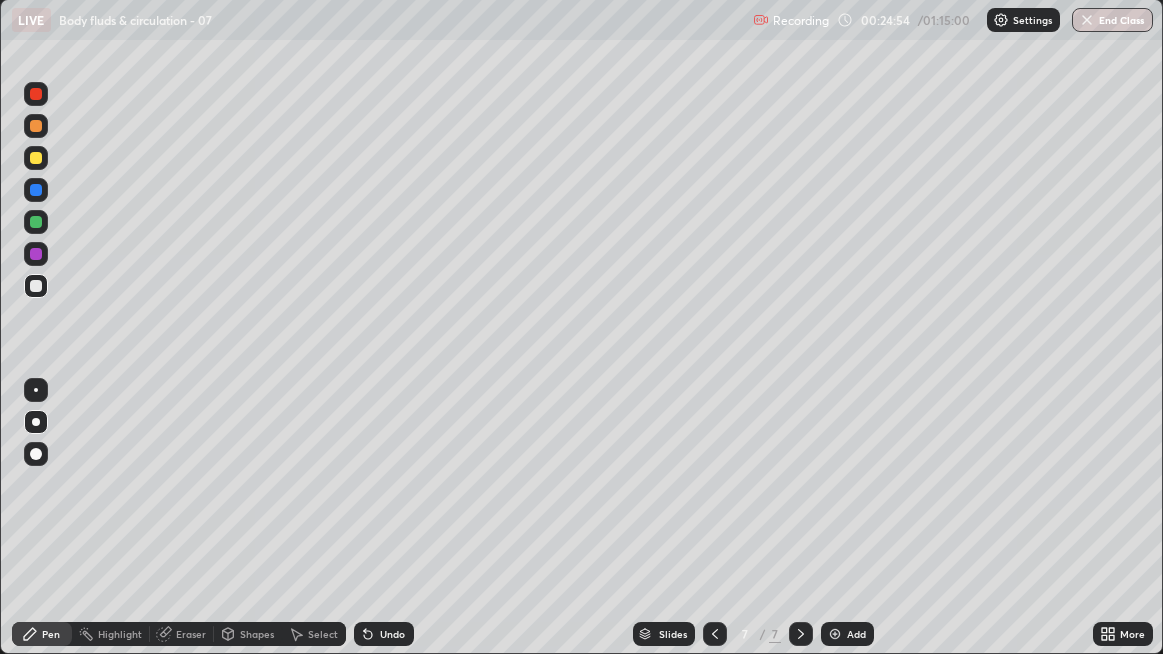click at bounding box center (36, 286) 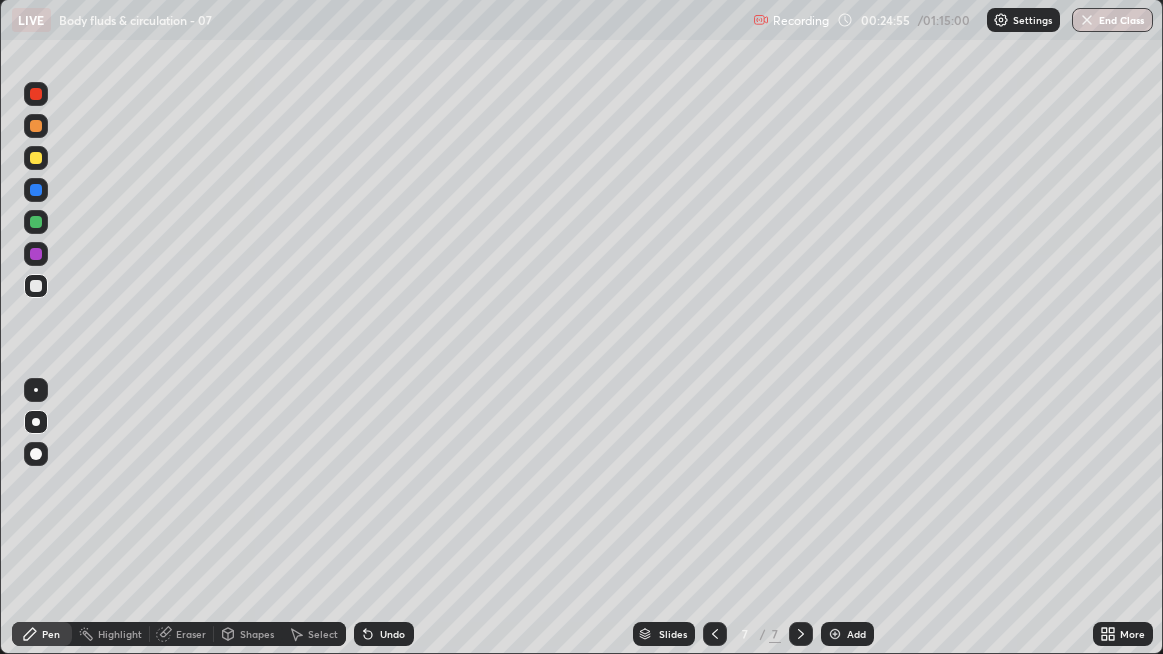 click at bounding box center (36, 286) 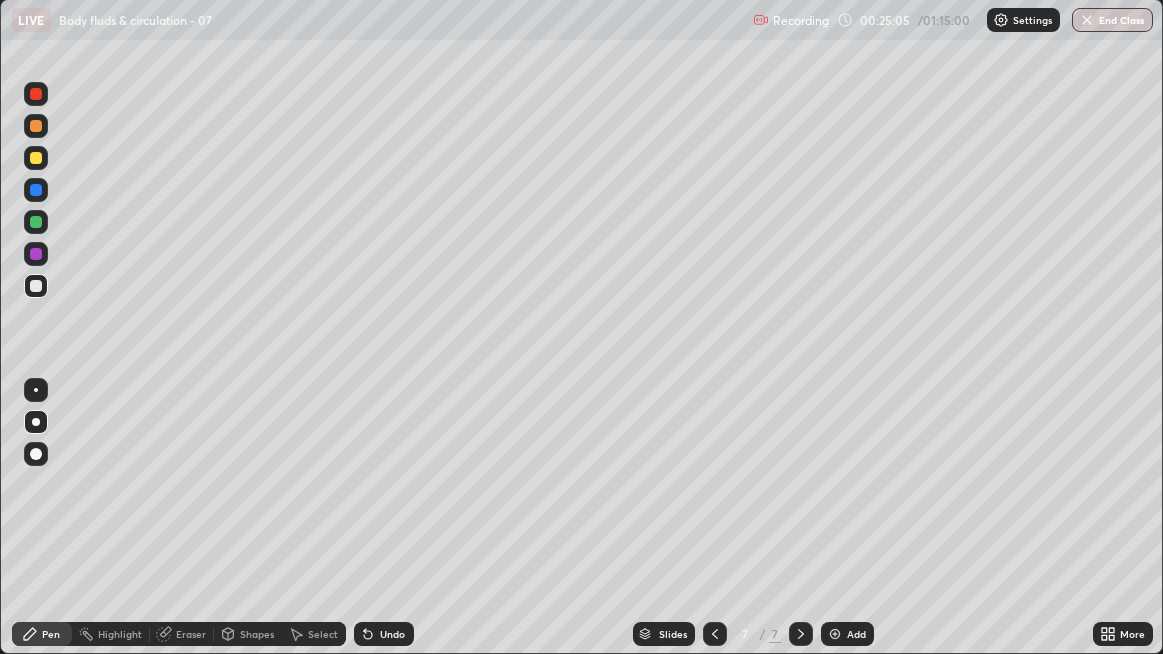 click on "Undo" at bounding box center [392, 634] 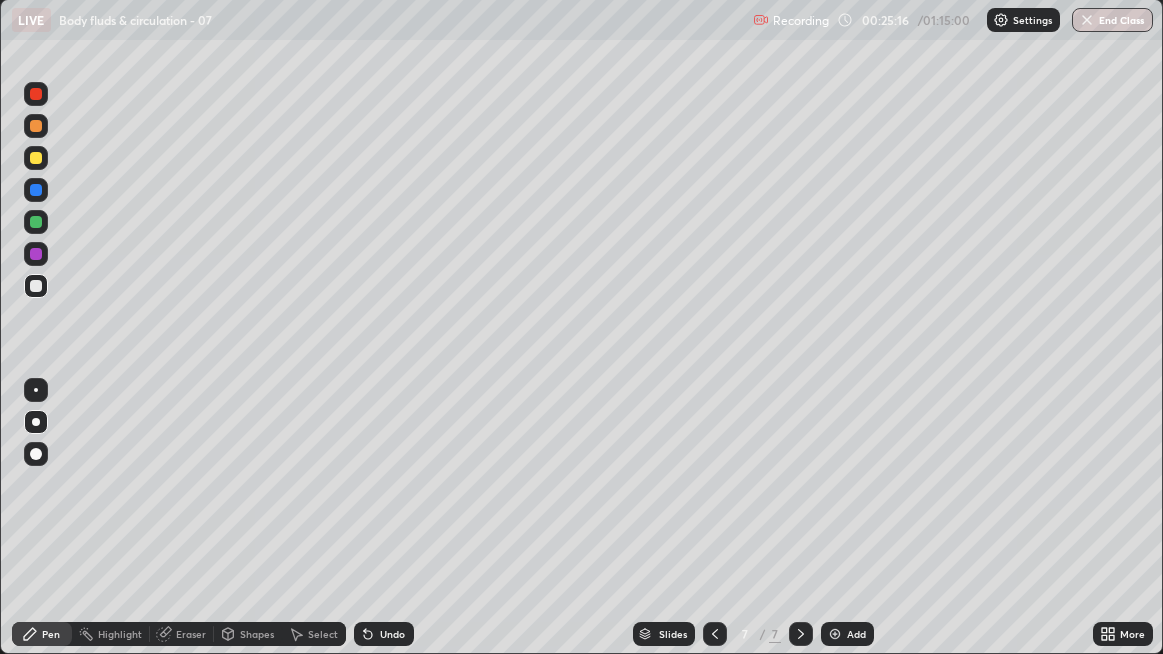 click at bounding box center [36, 286] 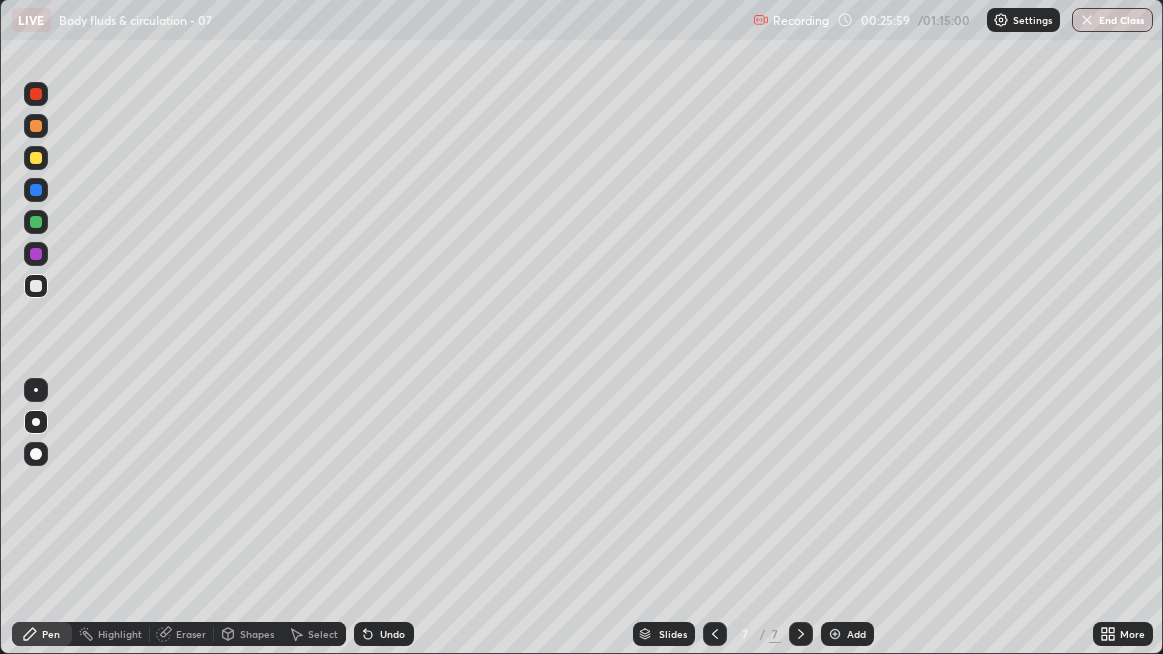 click at bounding box center [36, 286] 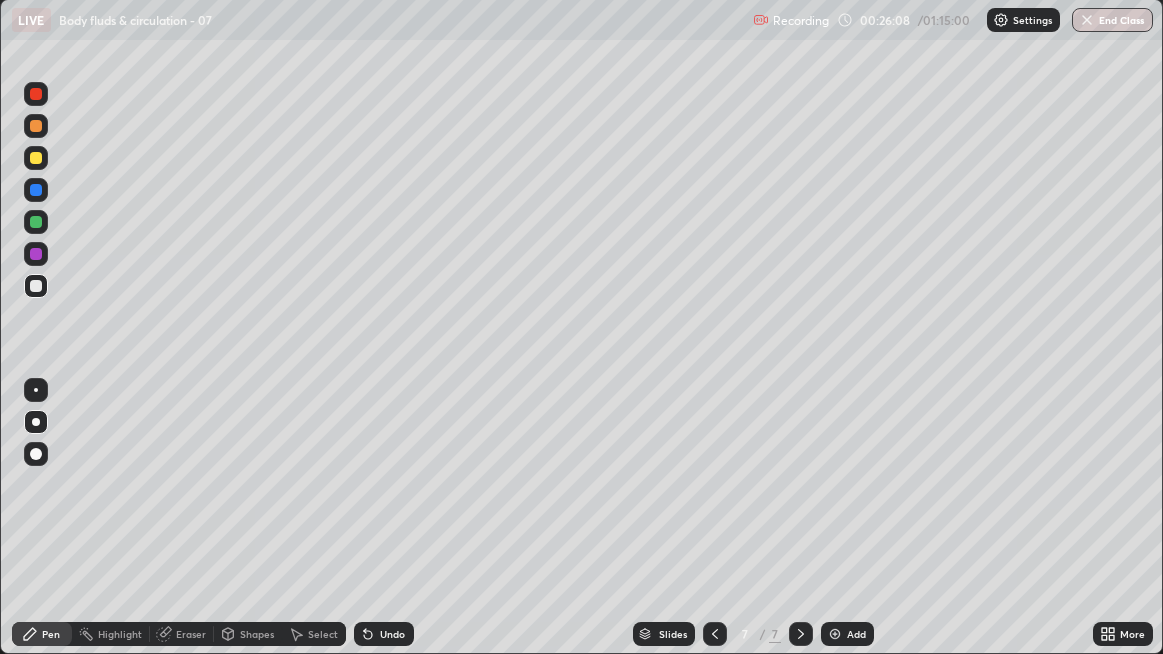 click at bounding box center [36, 286] 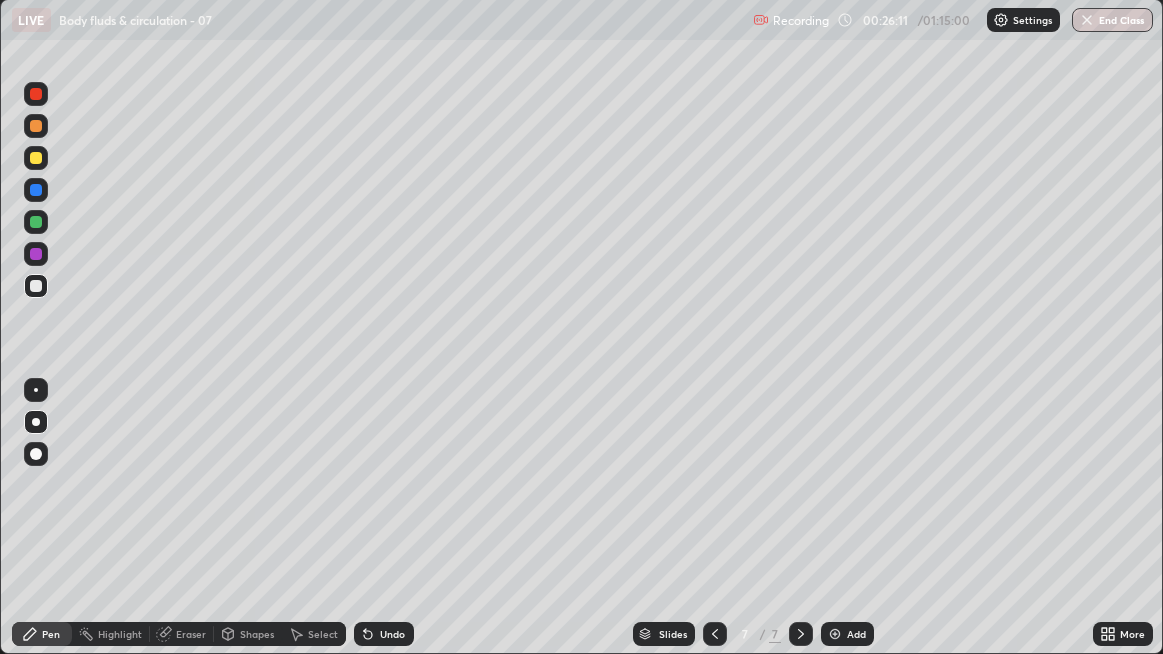 click 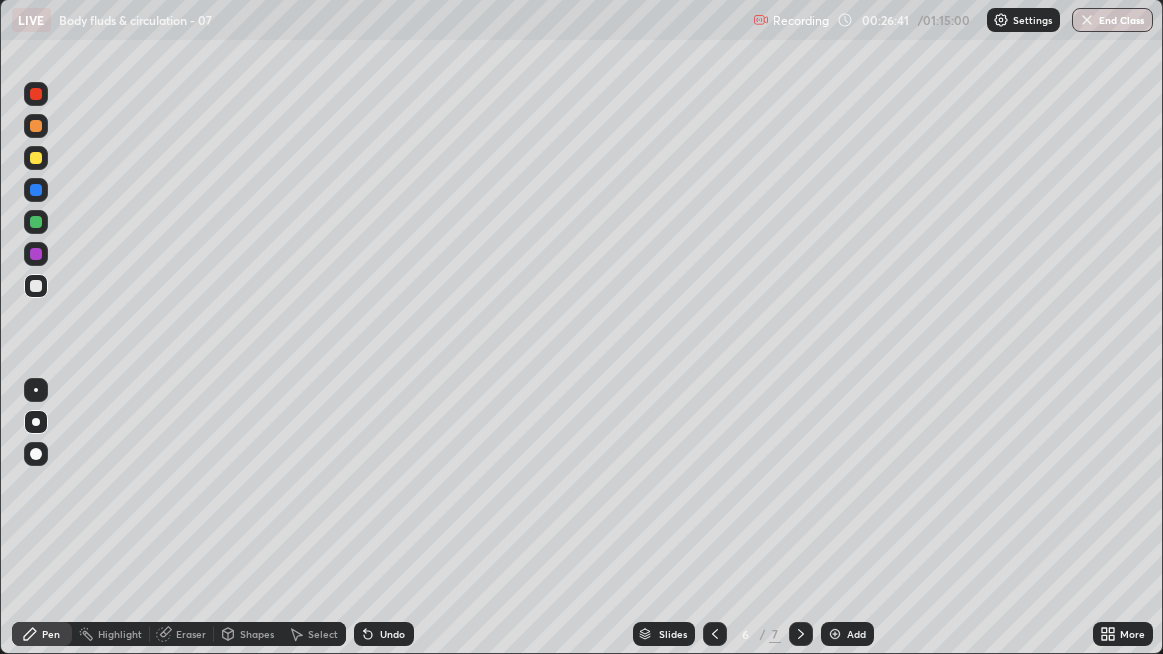 click 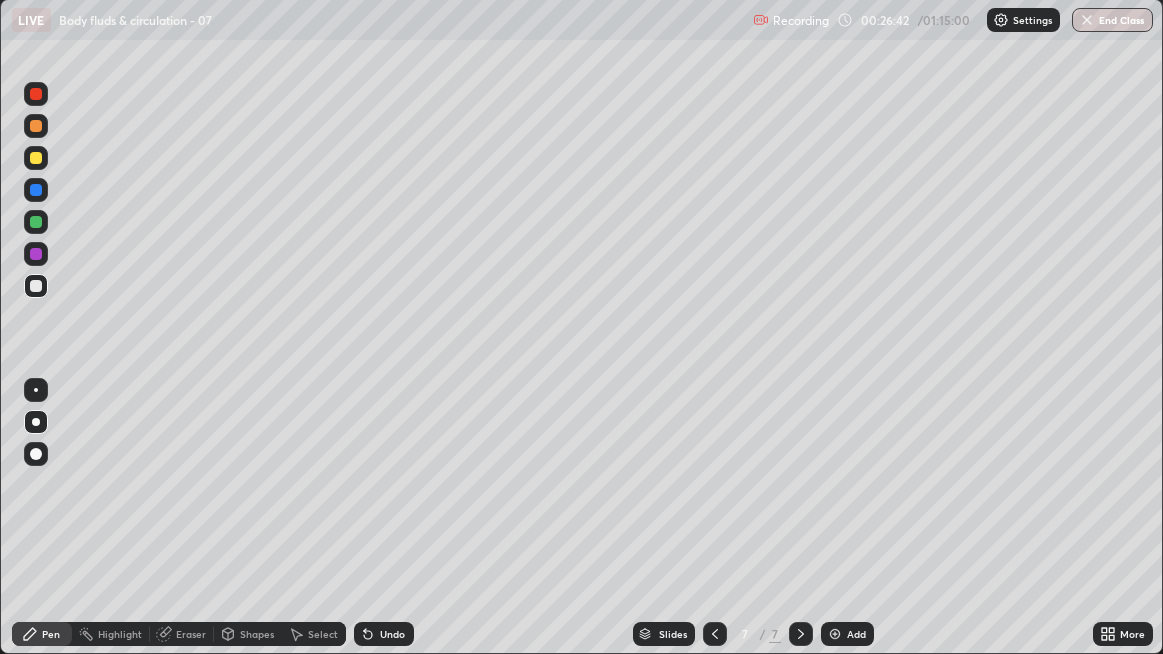 click at bounding box center [36, 286] 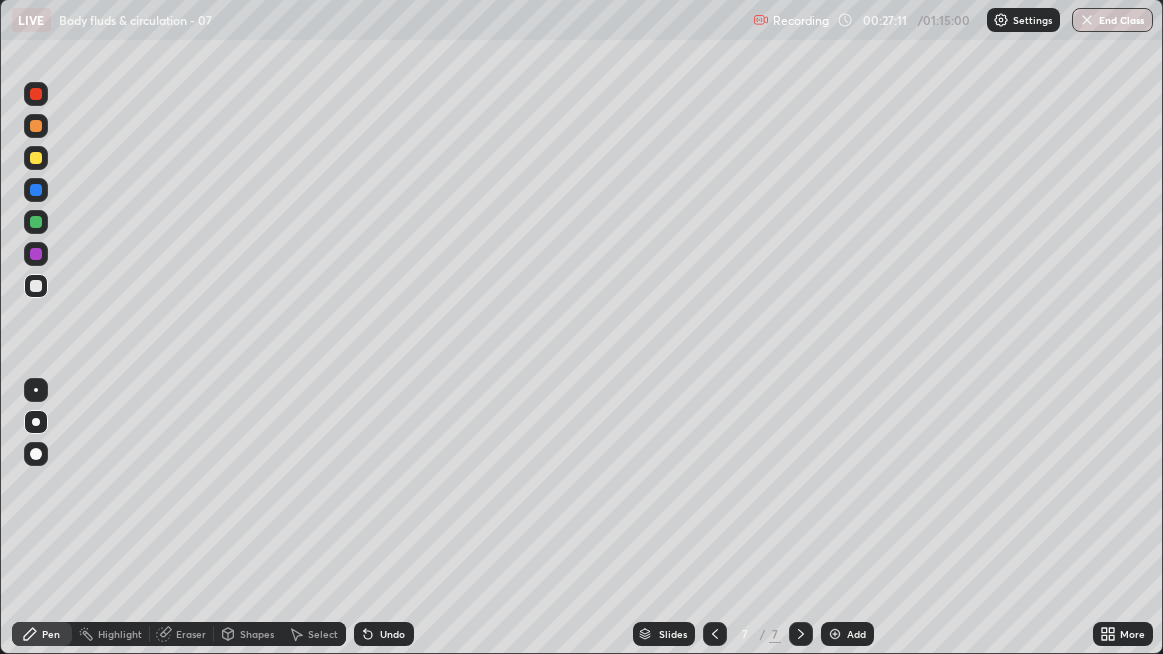 click at bounding box center [36, 254] 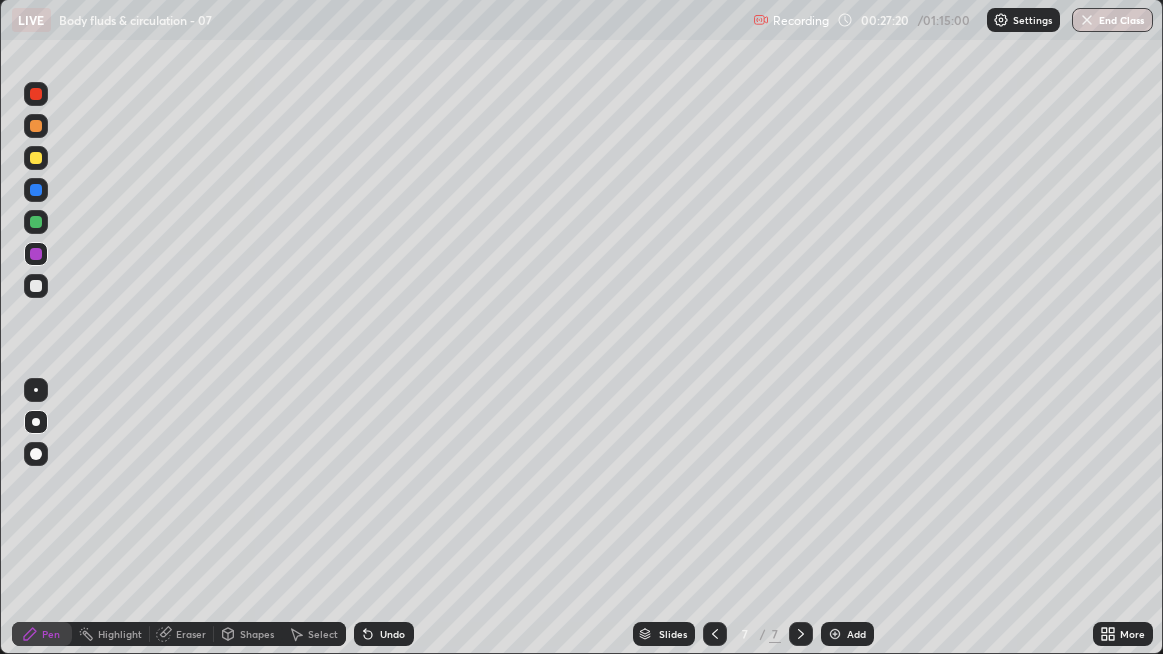 click at bounding box center [36, 286] 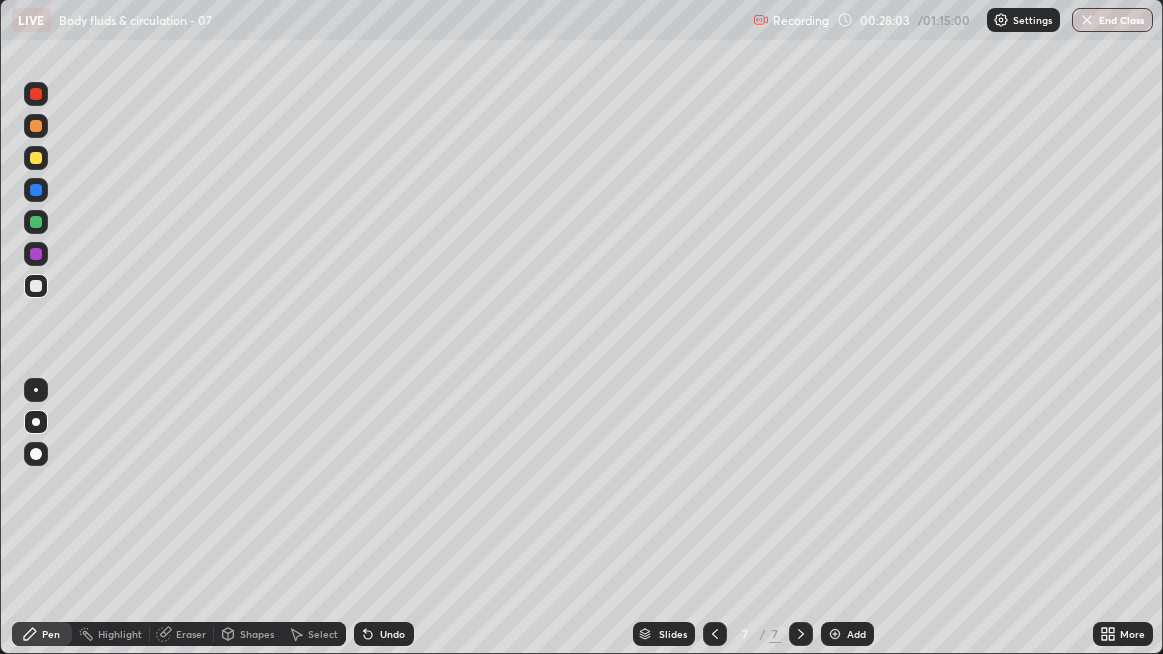click at bounding box center [36, 286] 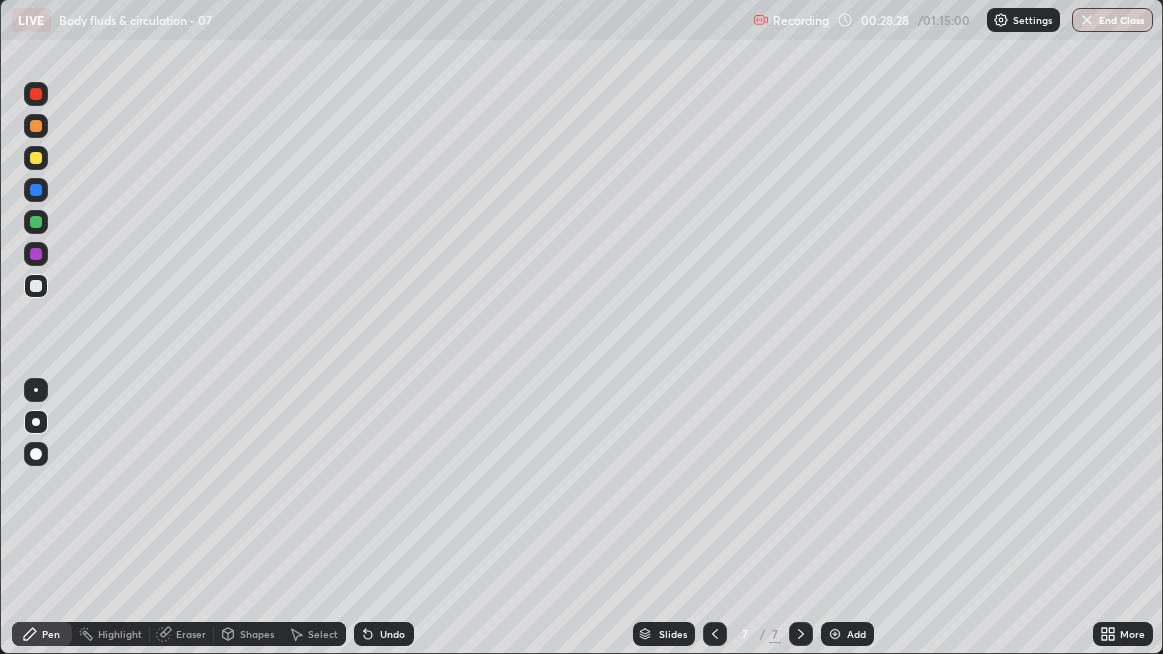 click at bounding box center [835, 634] 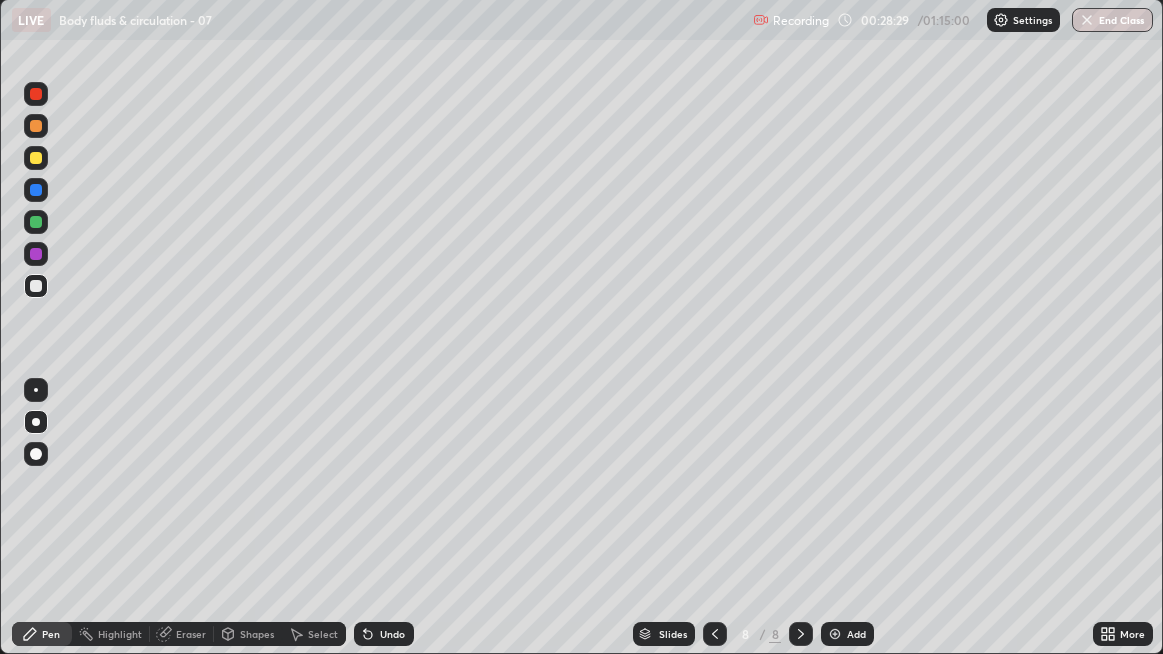 click at bounding box center [36, 286] 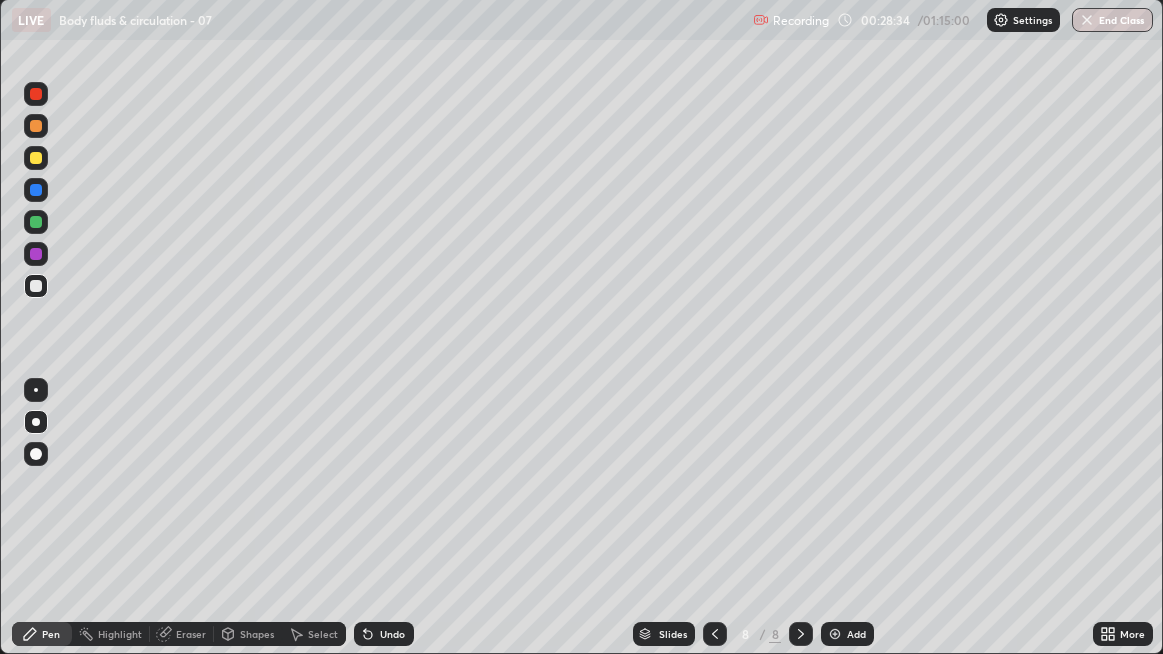 click on "Undo" at bounding box center [392, 634] 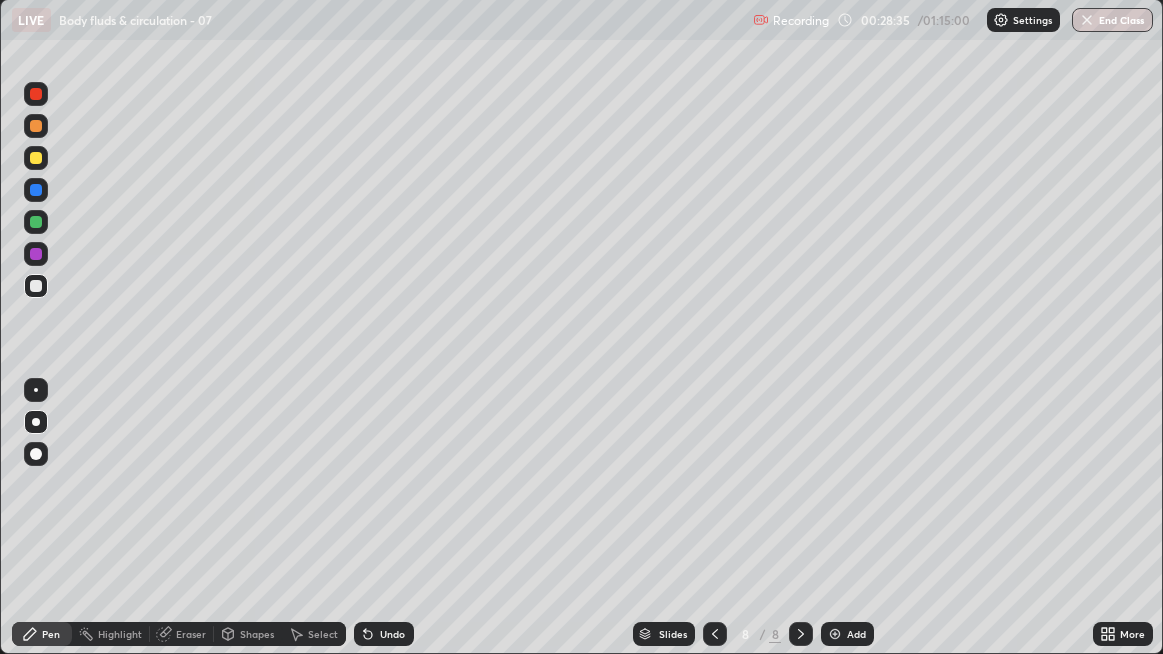 click on "Undo" at bounding box center (392, 634) 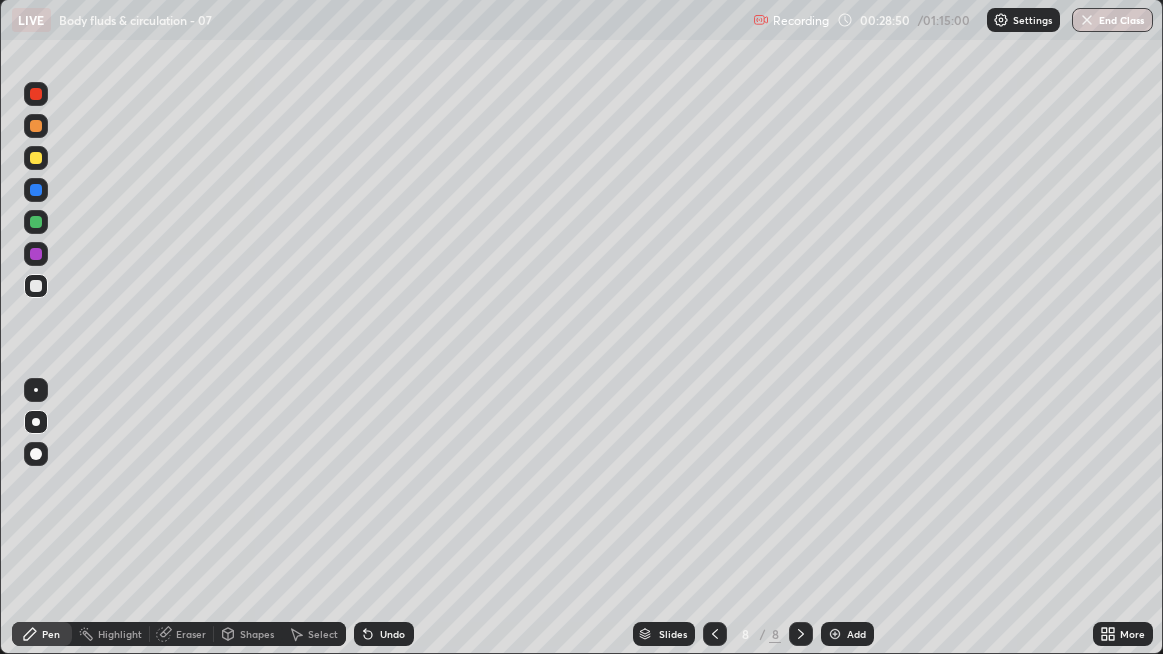 click at bounding box center [36, 286] 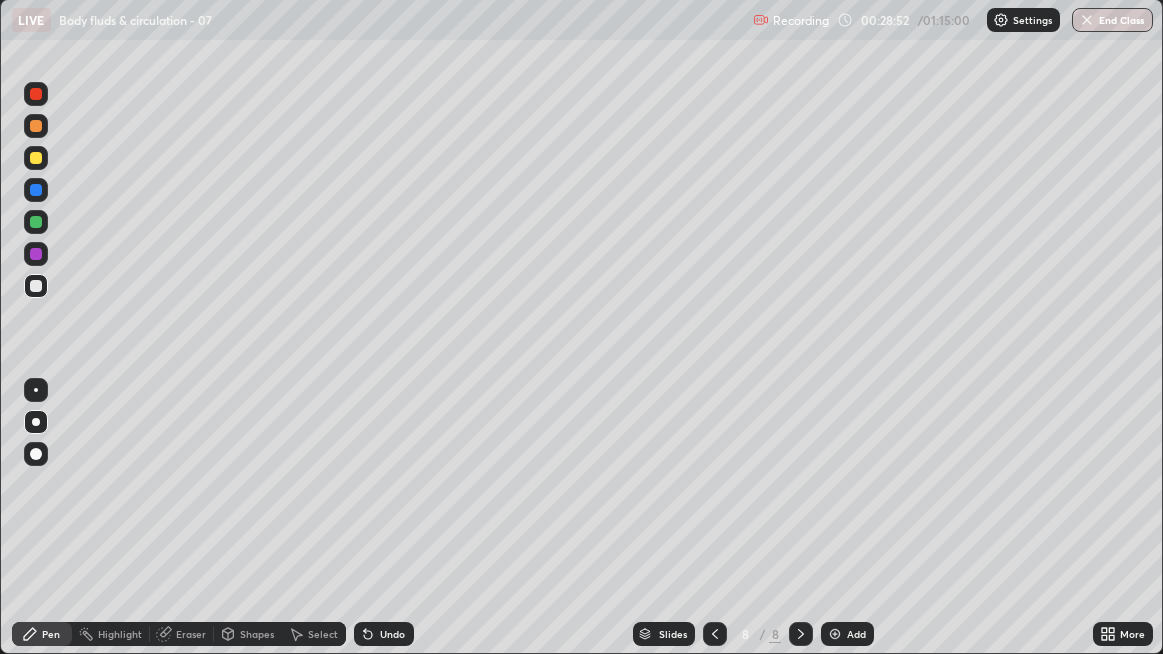 click at bounding box center [36, 286] 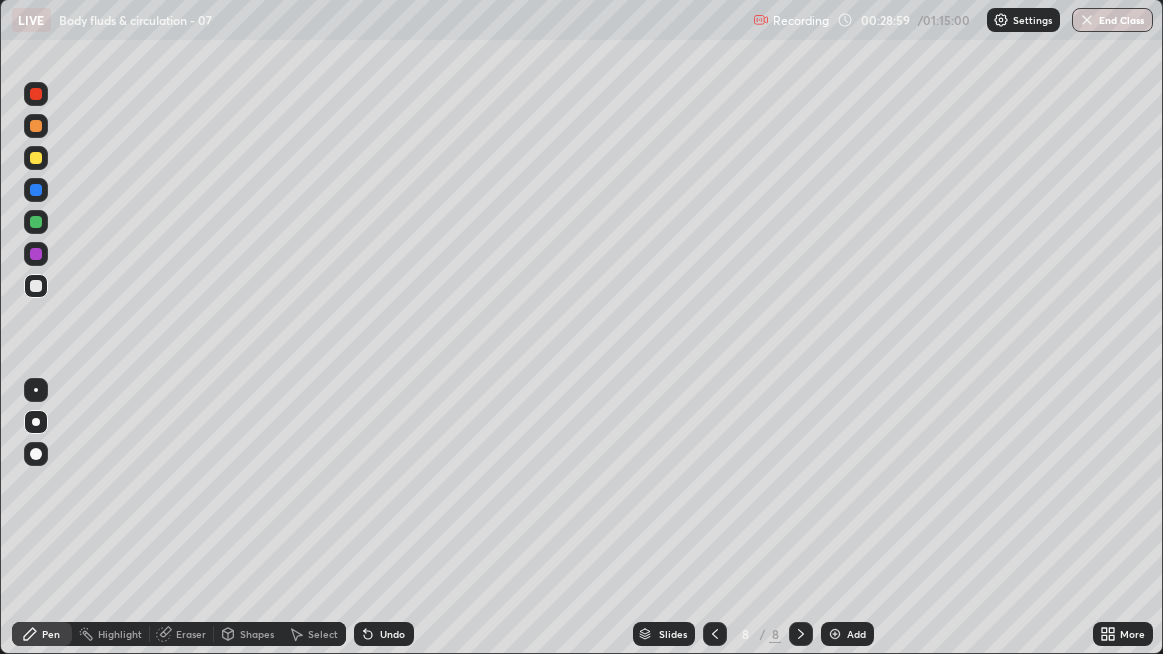 click at bounding box center (36, 286) 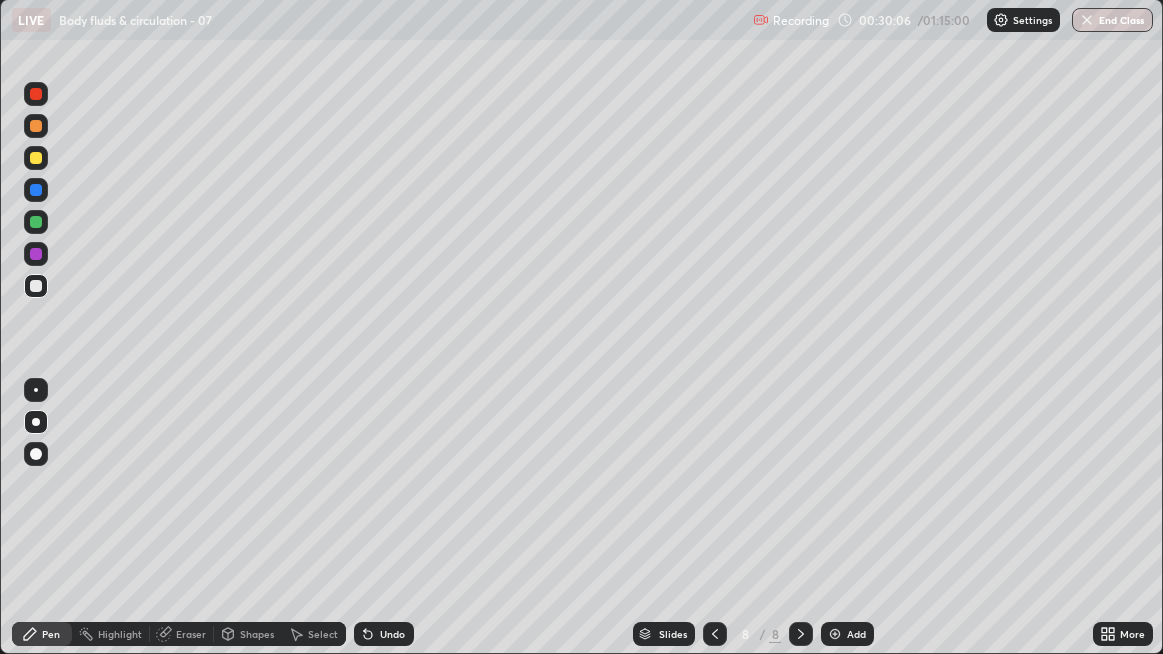 click at bounding box center [36, 286] 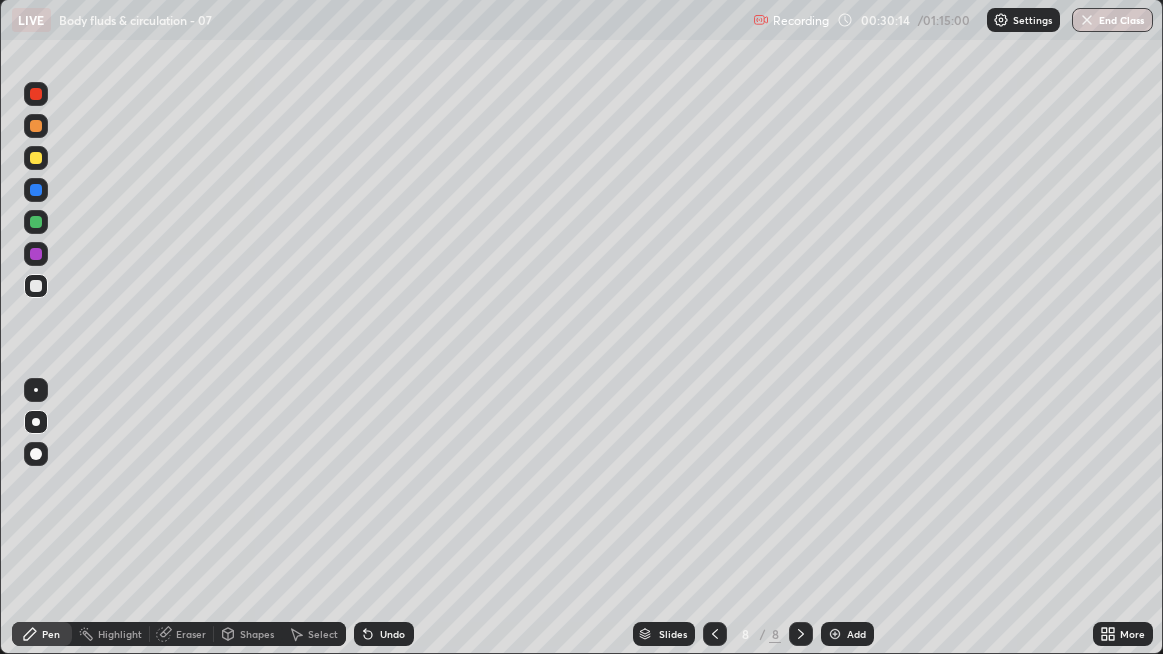click at bounding box center (36, 286) 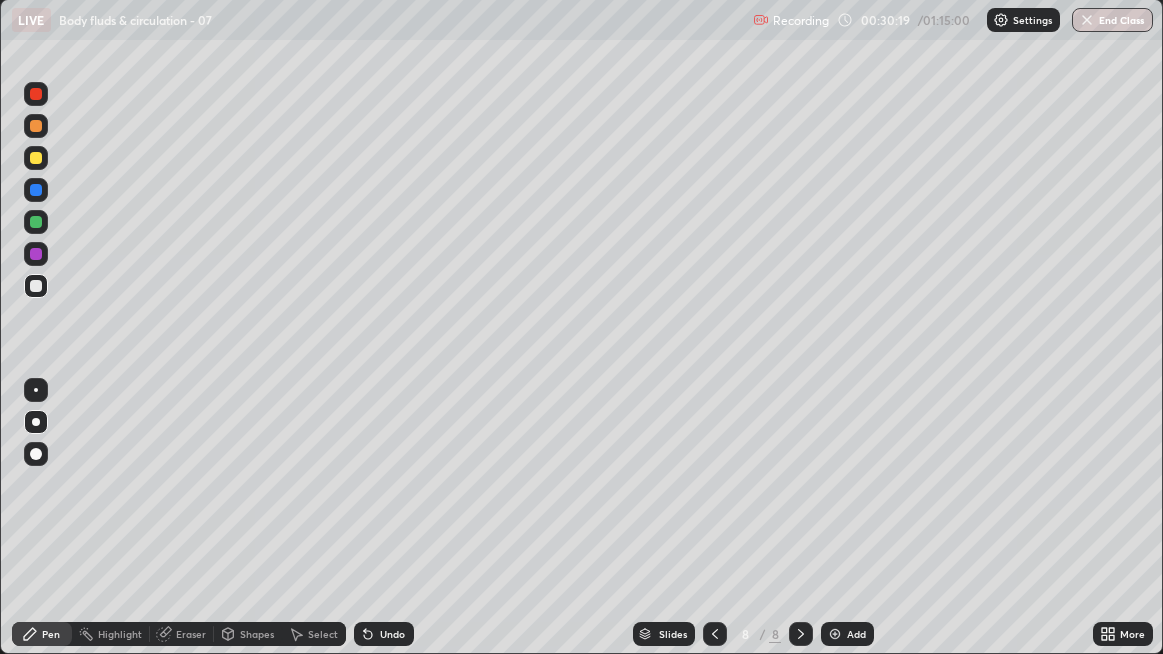 click at bounding box center [36, 286] 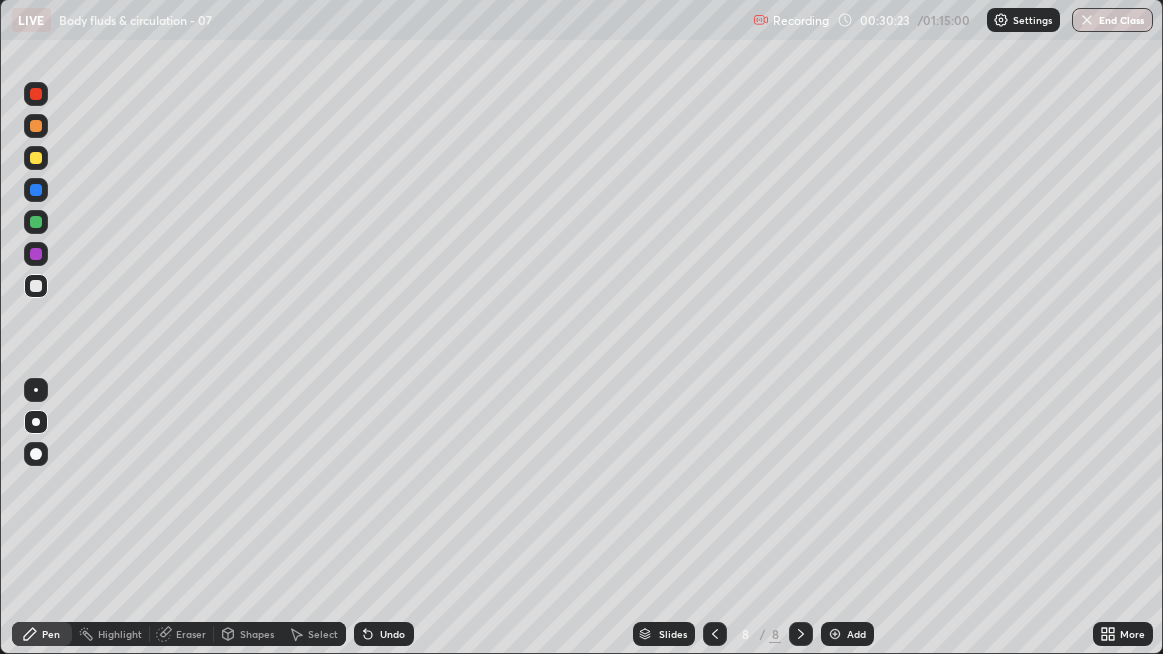 click 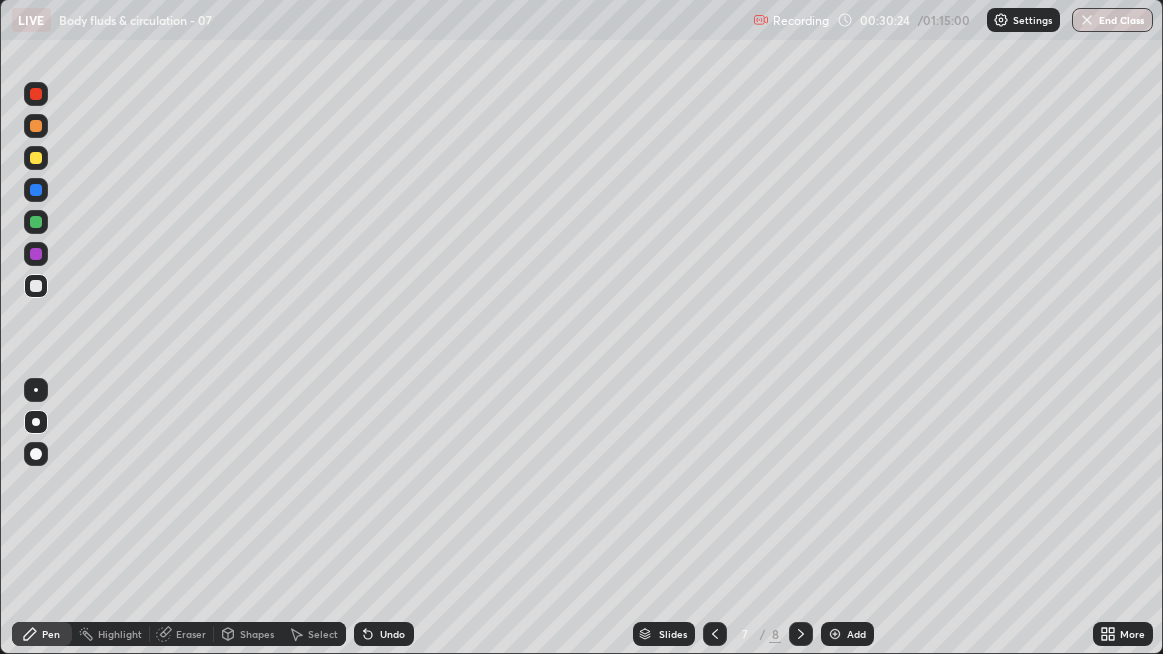 click 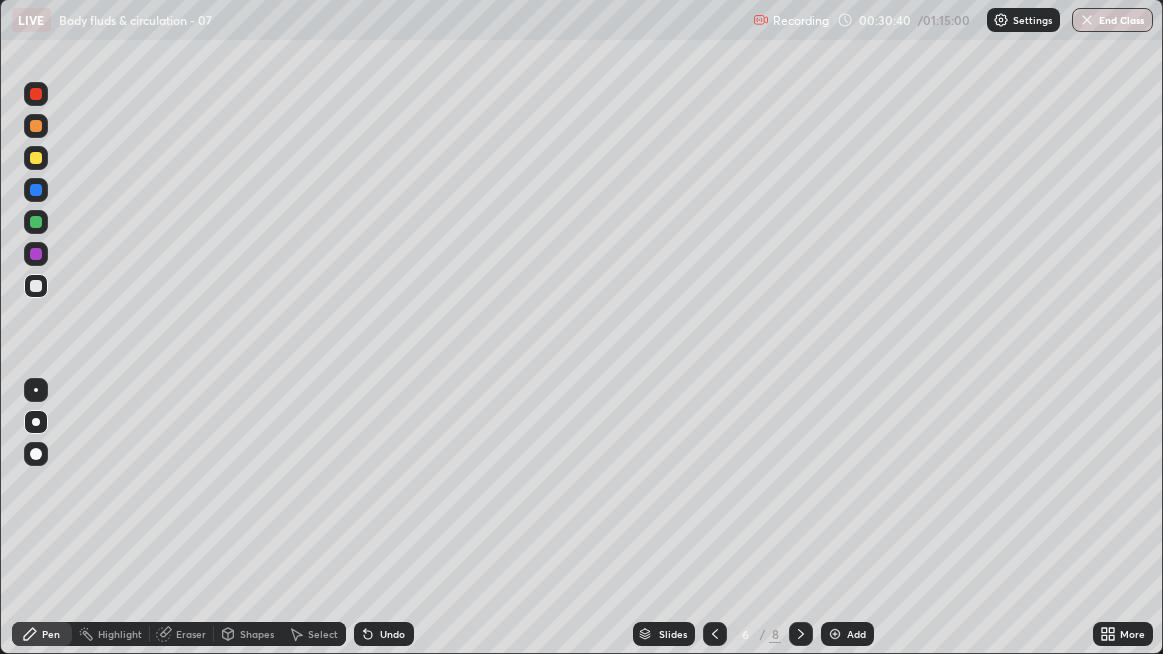 click 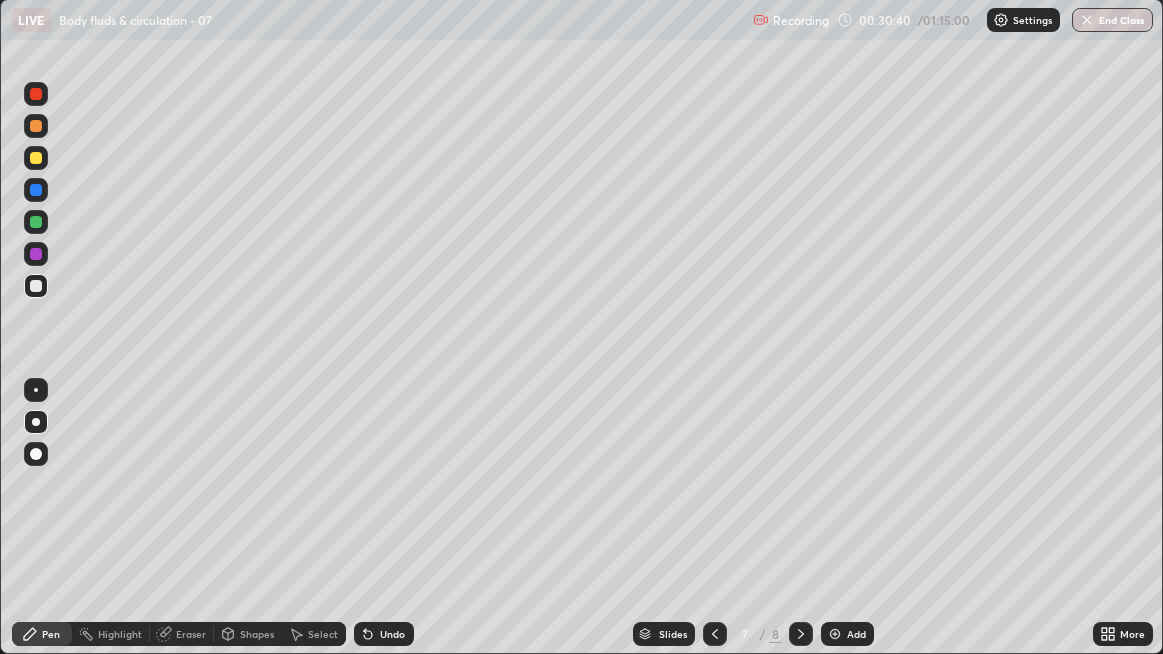 click 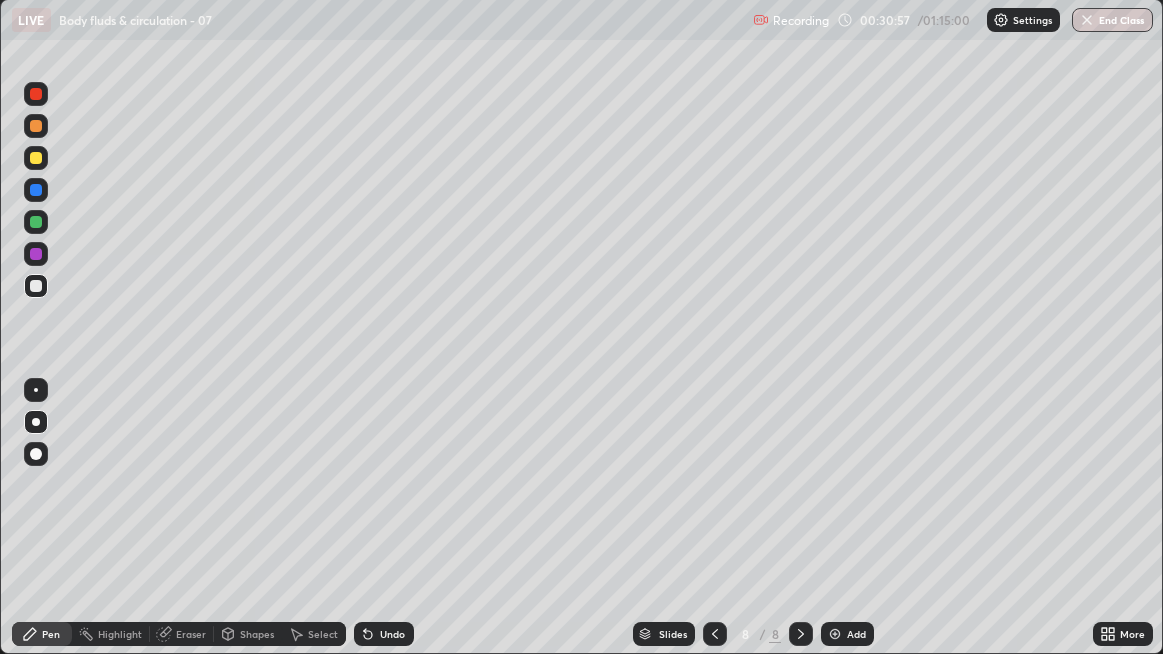 click at bounding box center (36, 286) 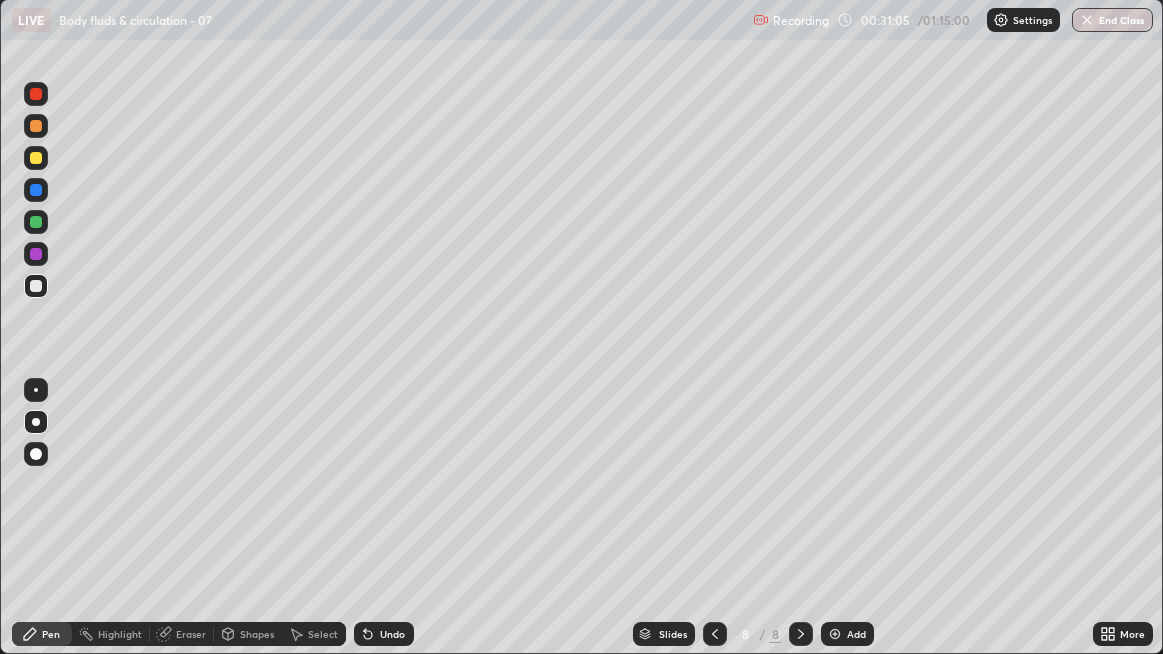 click at bounding box center [36, 286] 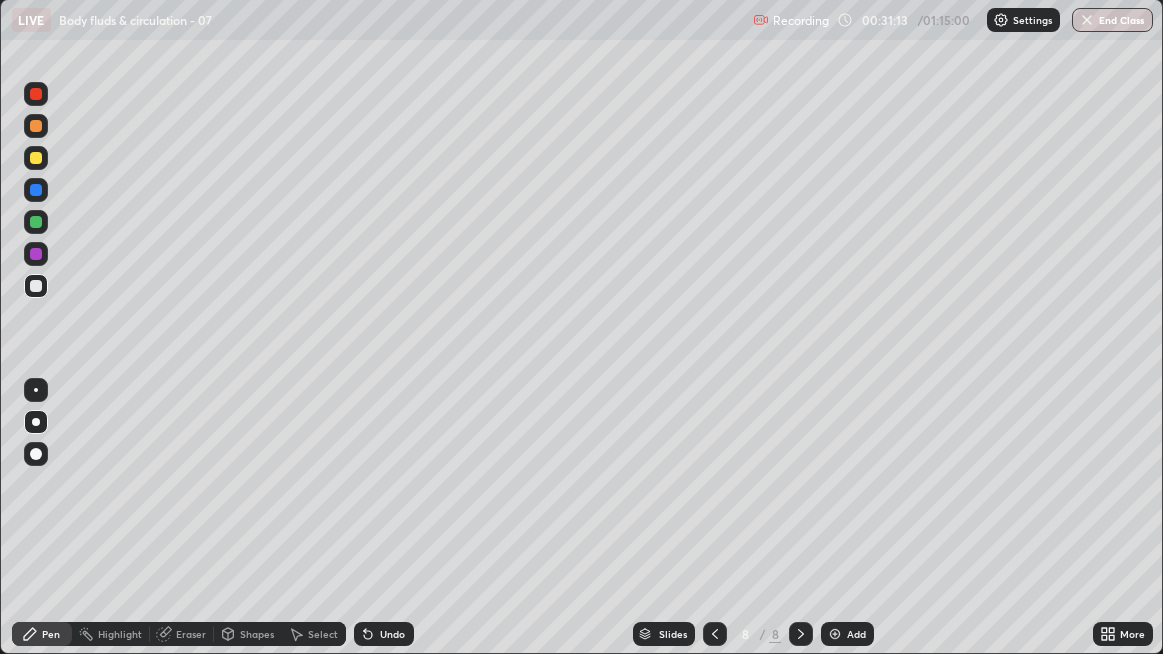 click at bounding box center [715, 634] 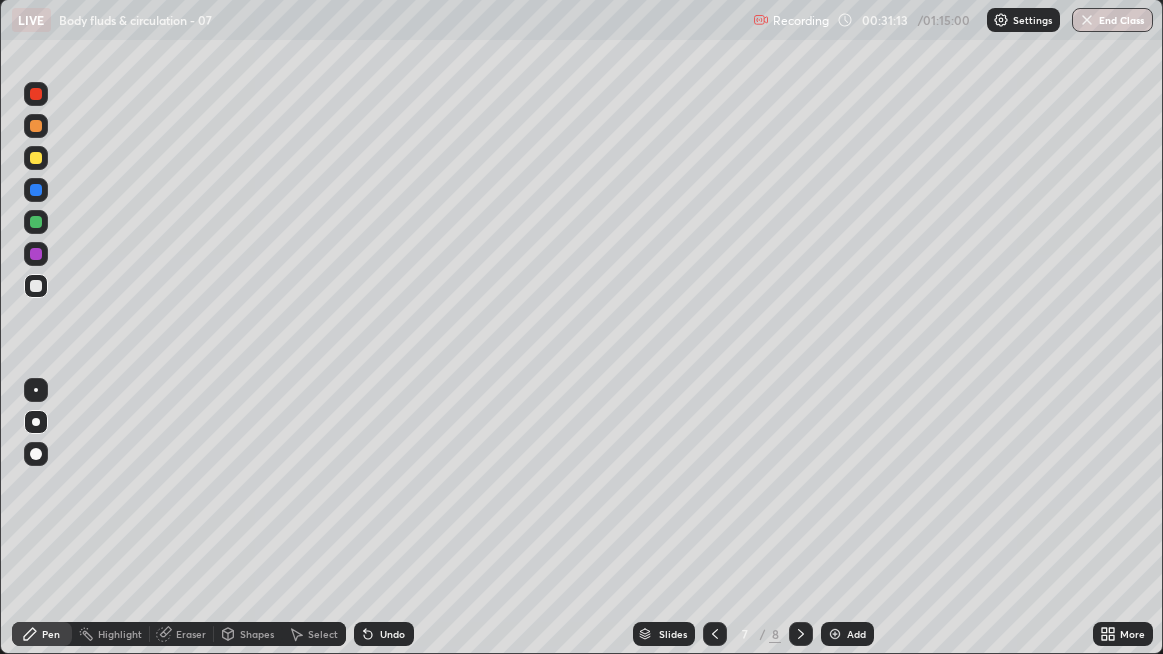 click 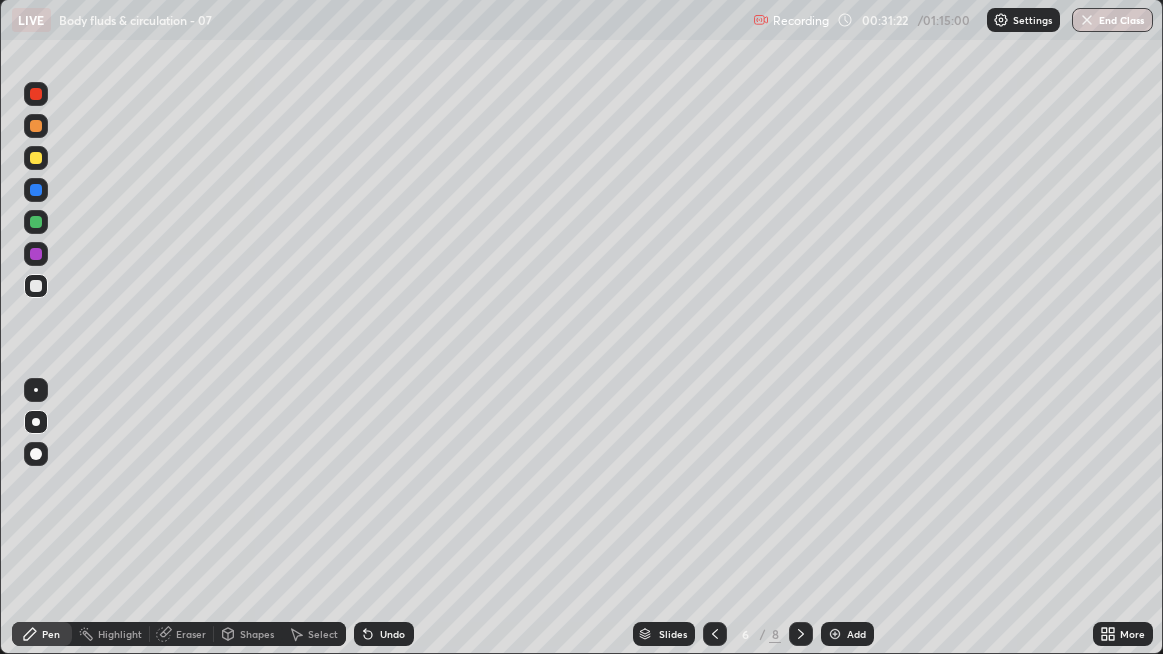 click 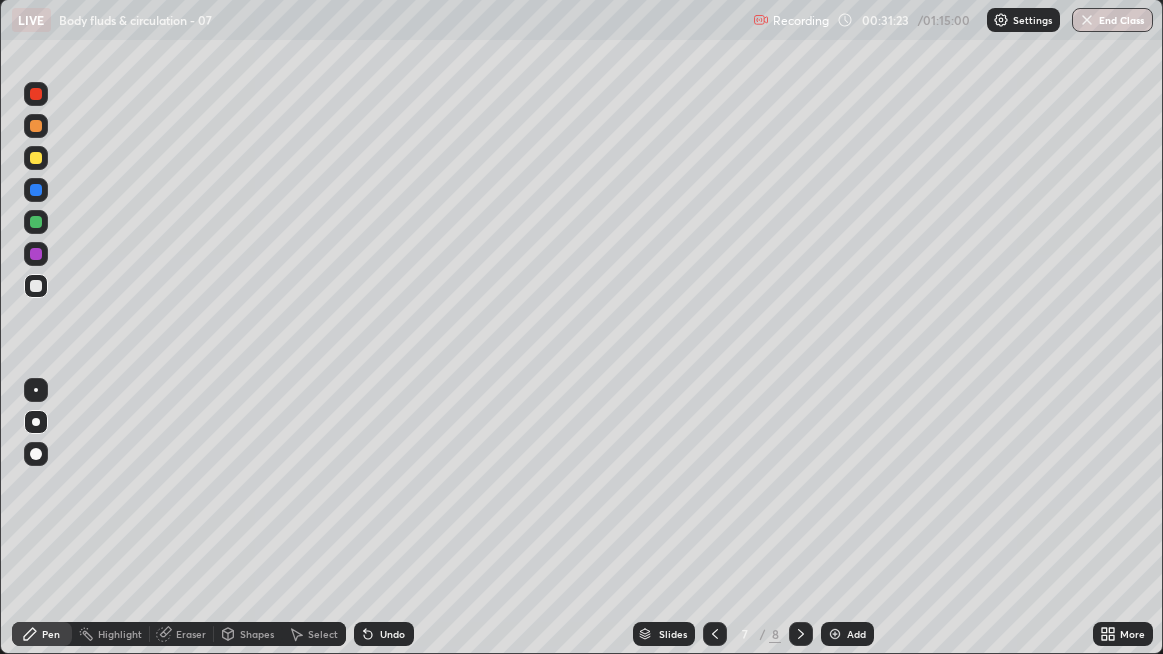 click 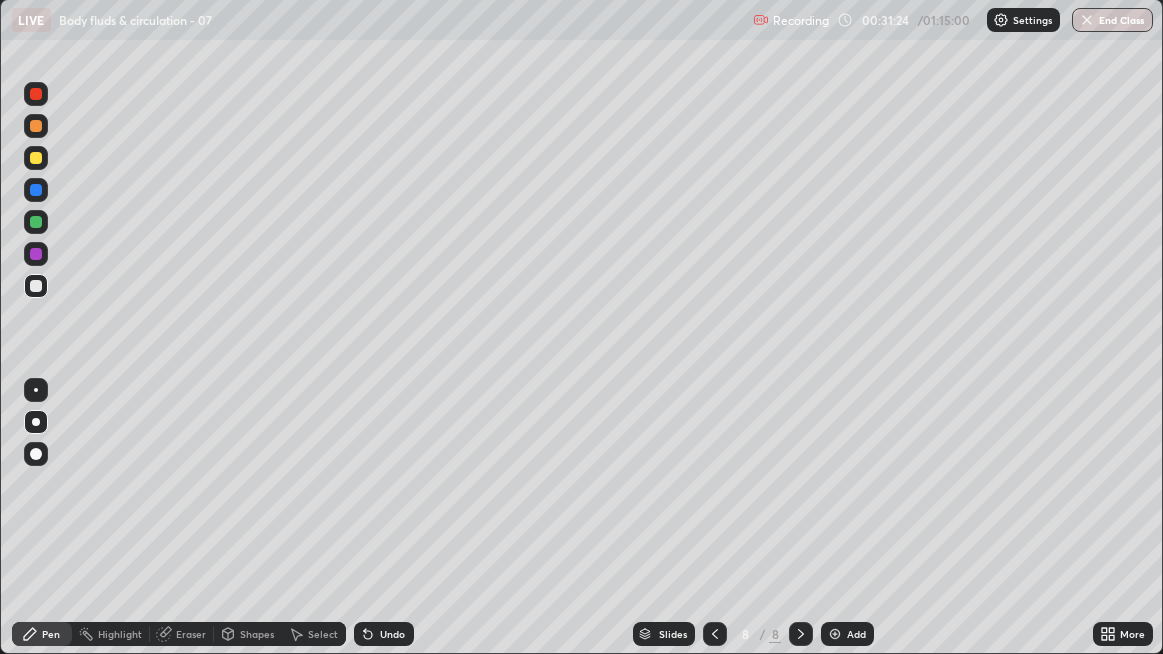 click 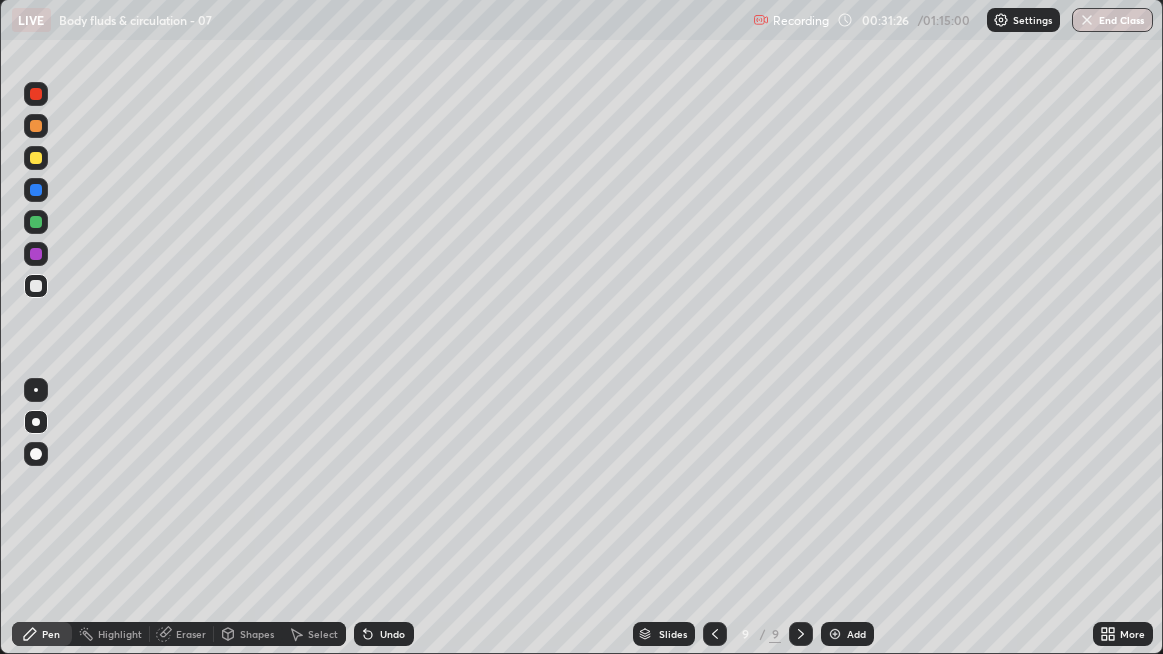click at bounding box center [36, 190] 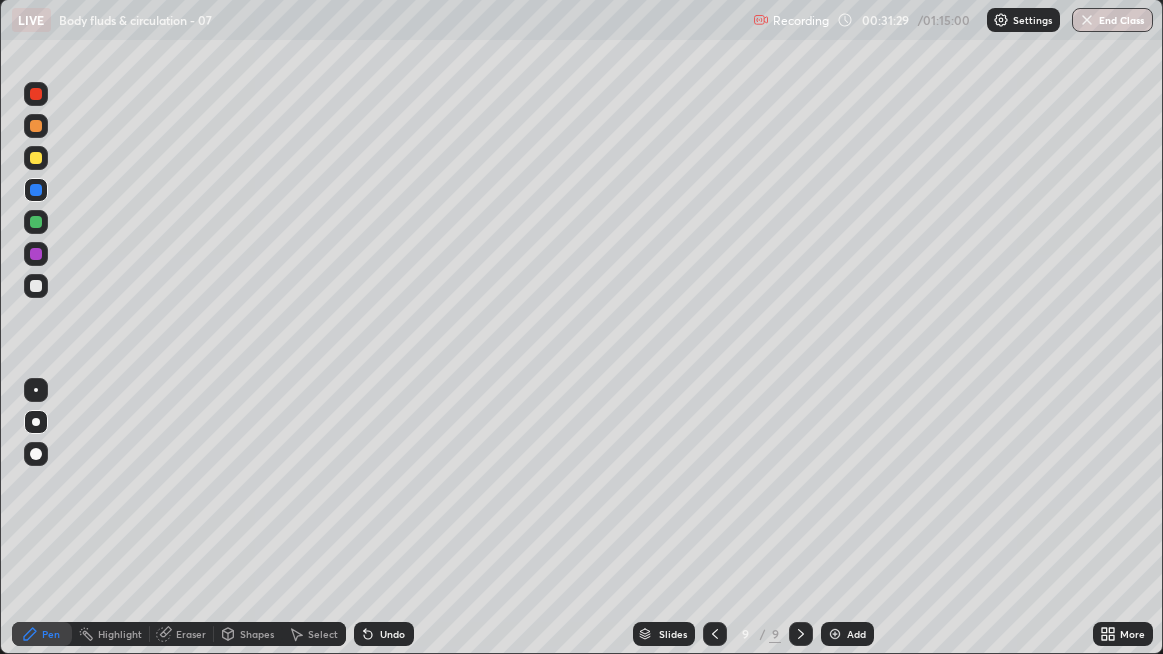 click at bounding box center (36, 190) 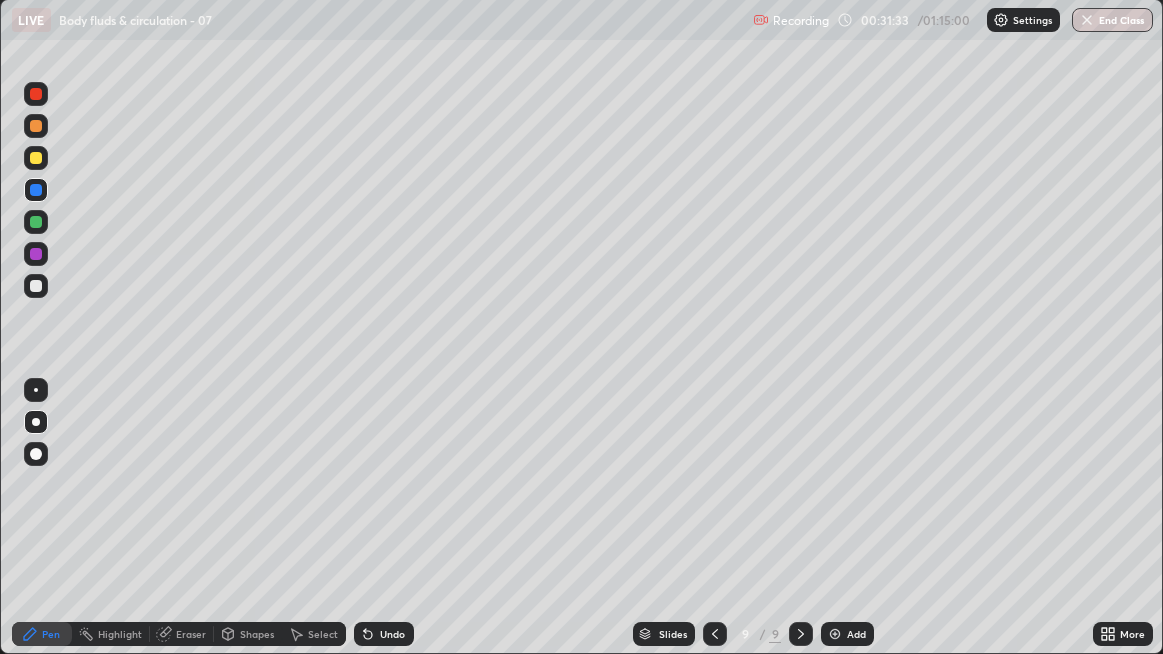 click on "Undo" at bounding box center [392, 634] 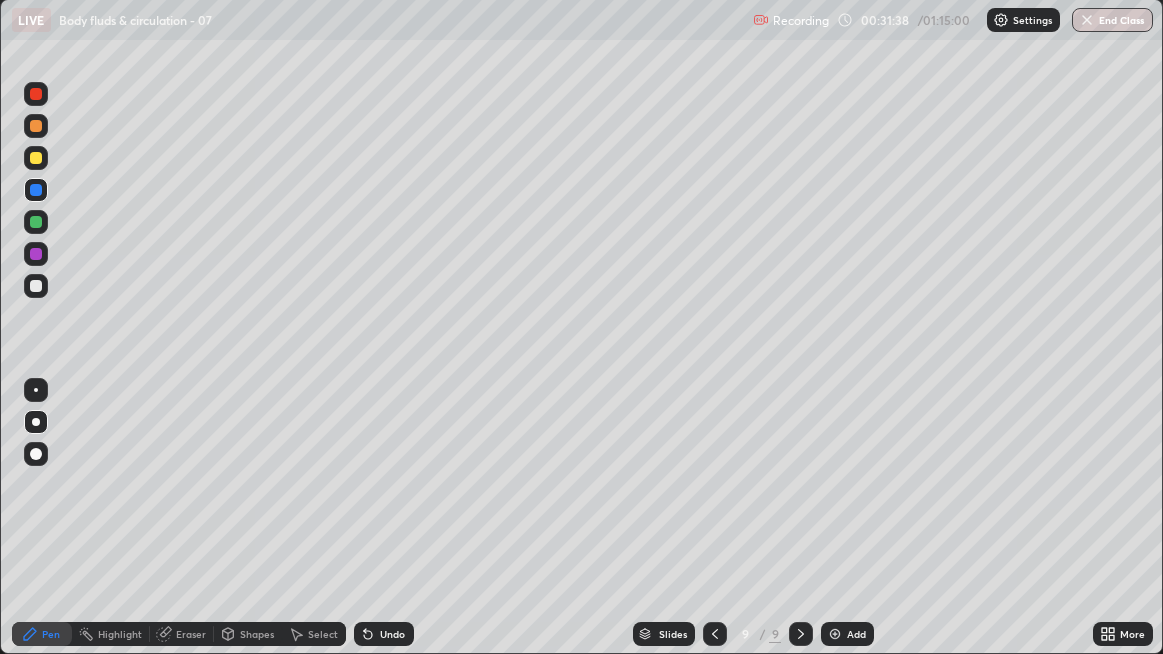 click on "Undo" at bounding box center [384, 634] 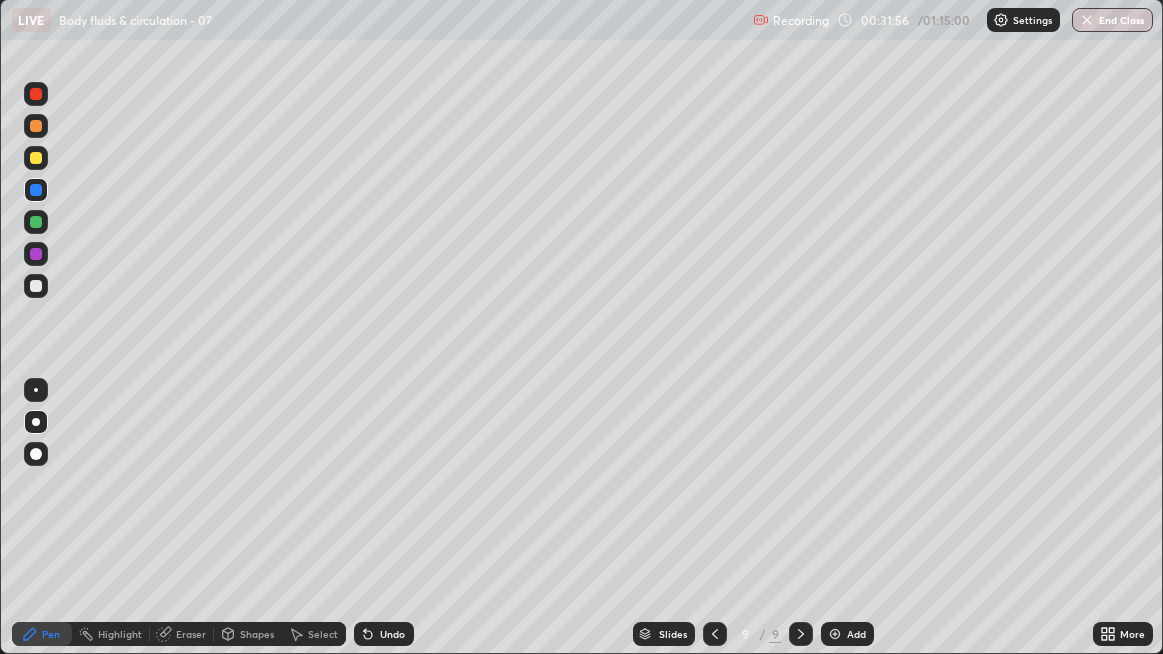 click at bounding box center [36, 286] 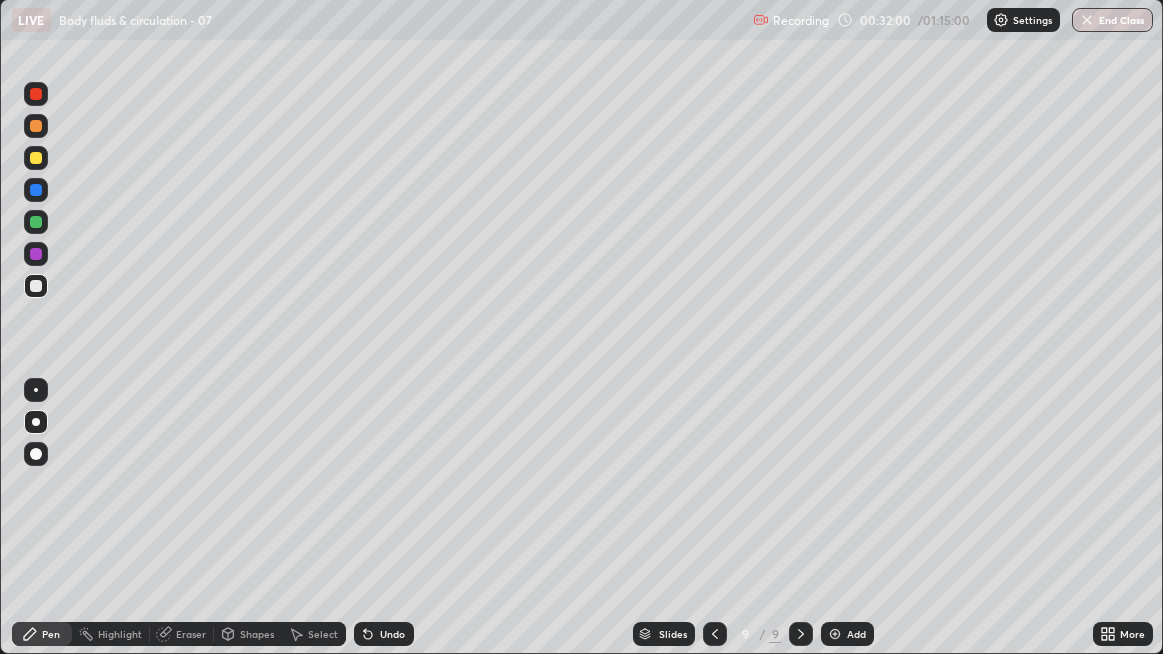click at bounding box center [36, 286] 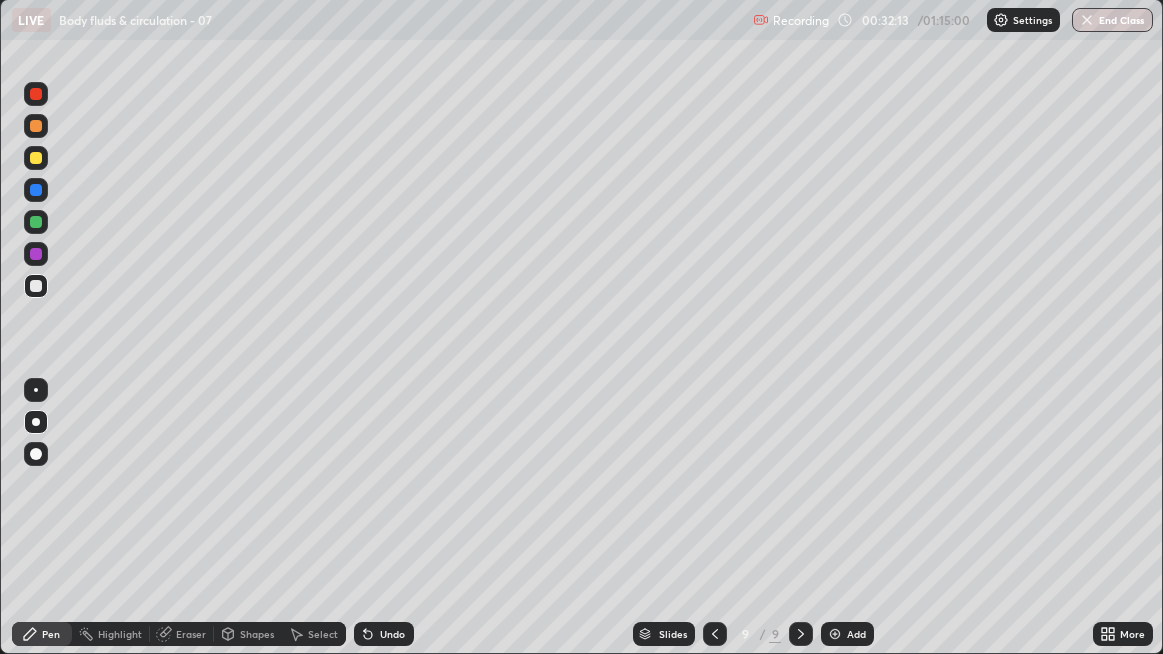 click at bounding box center [36, 286] 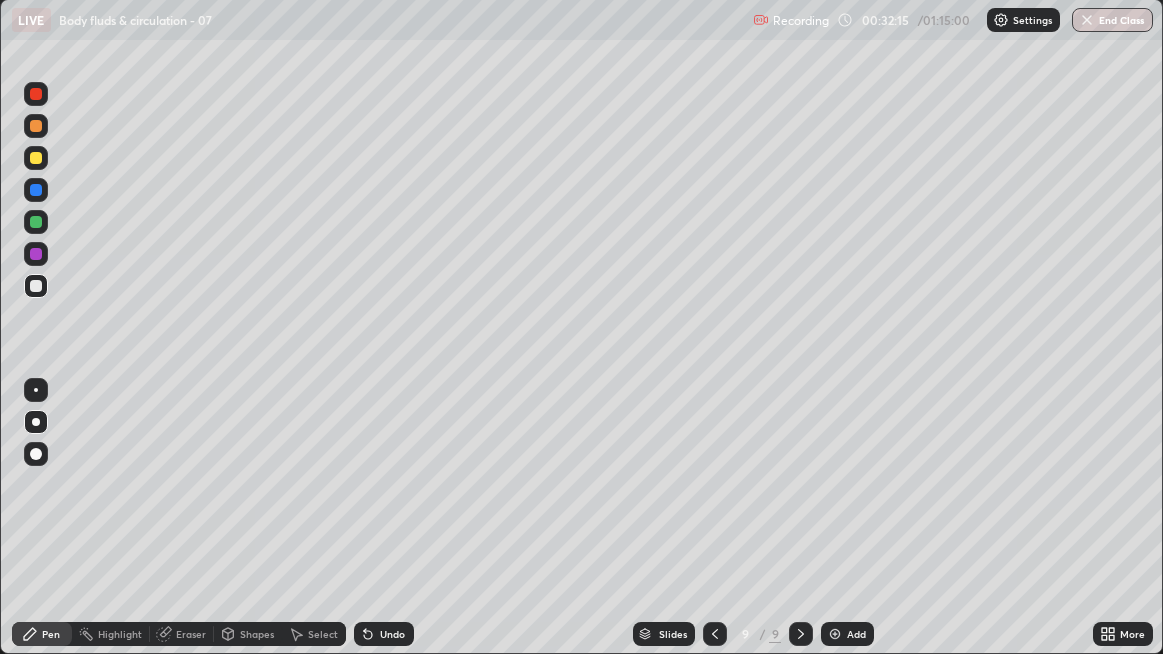 click at bounding box center (36, 286) 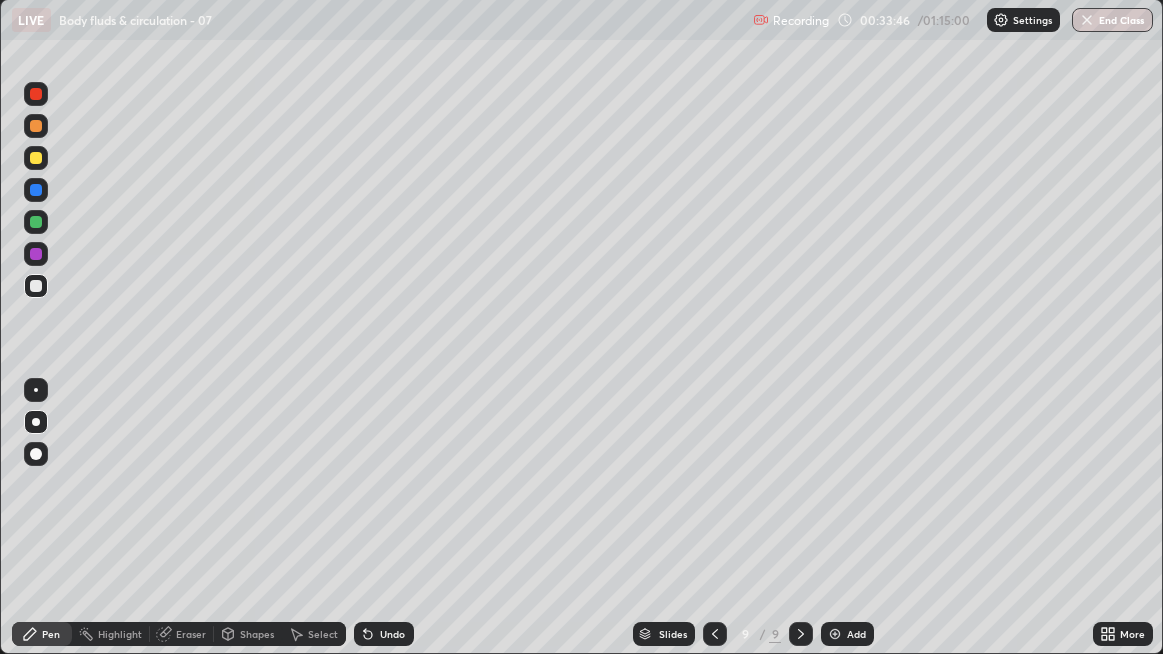 click at bounding box center (36, 286) 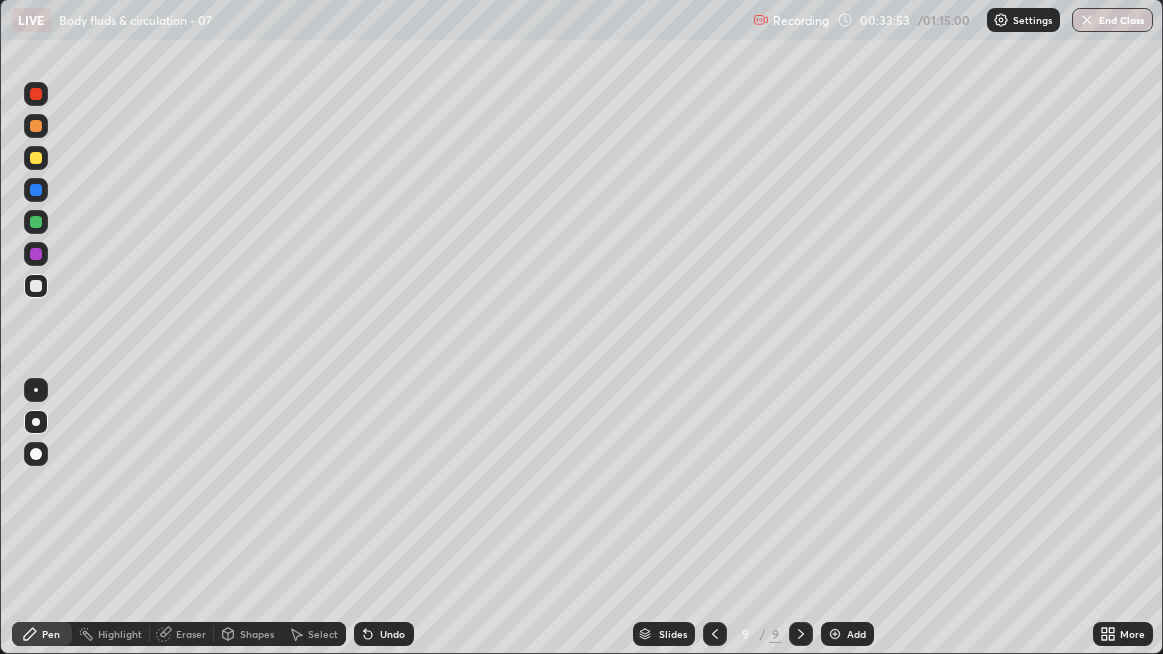 click at bounding box center (36, 286) 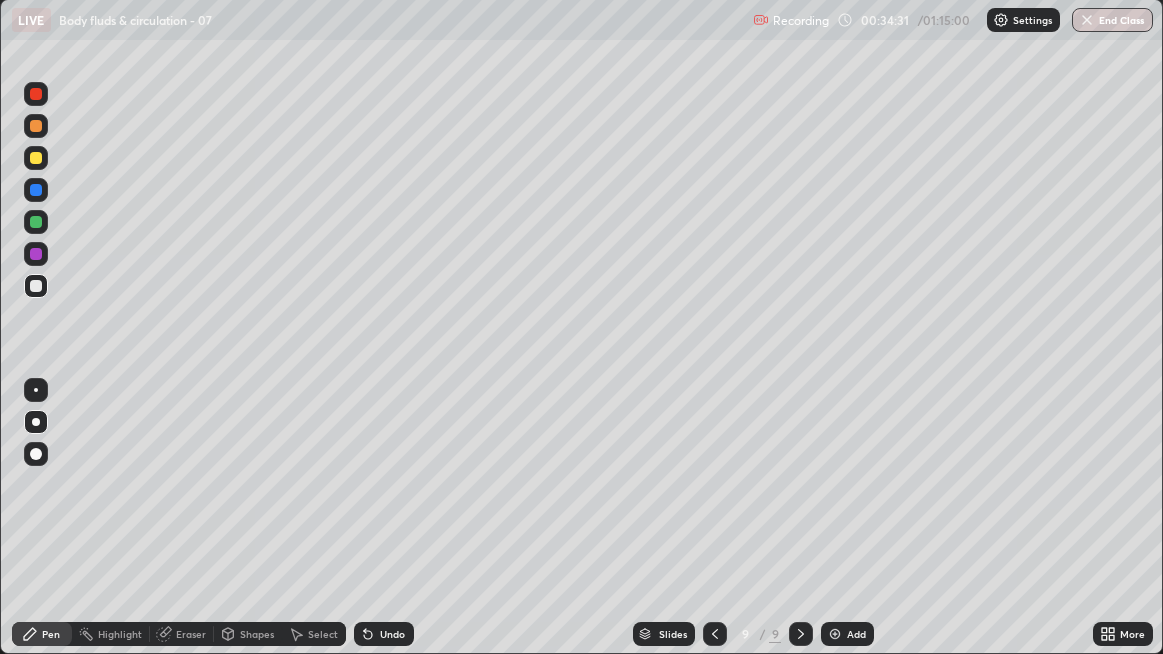 click on "Select" at bounding box center (323, 634) 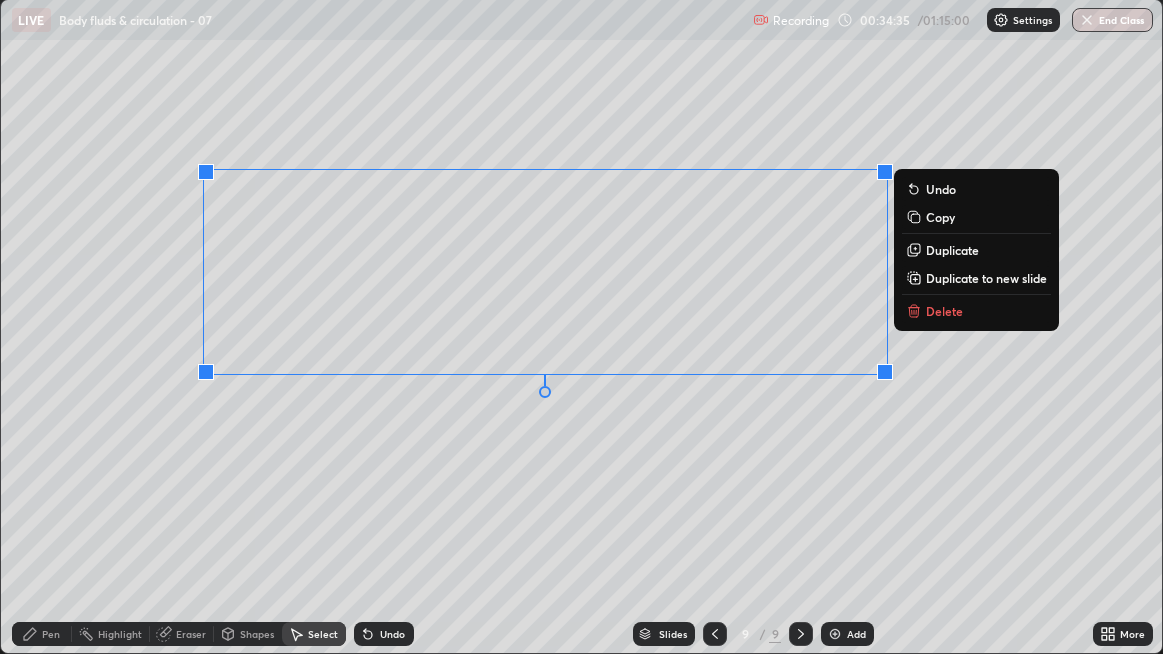 click on "Delete" at bounding box center [944, 311] 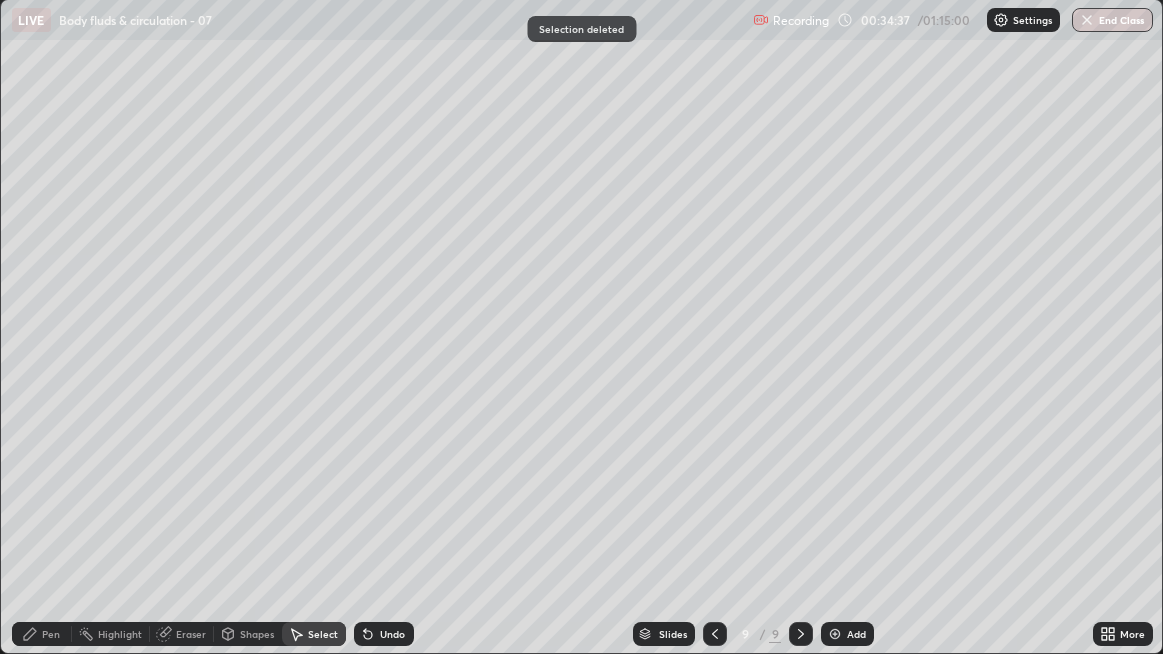 click on "Pen" at bounding box center [42, 634] 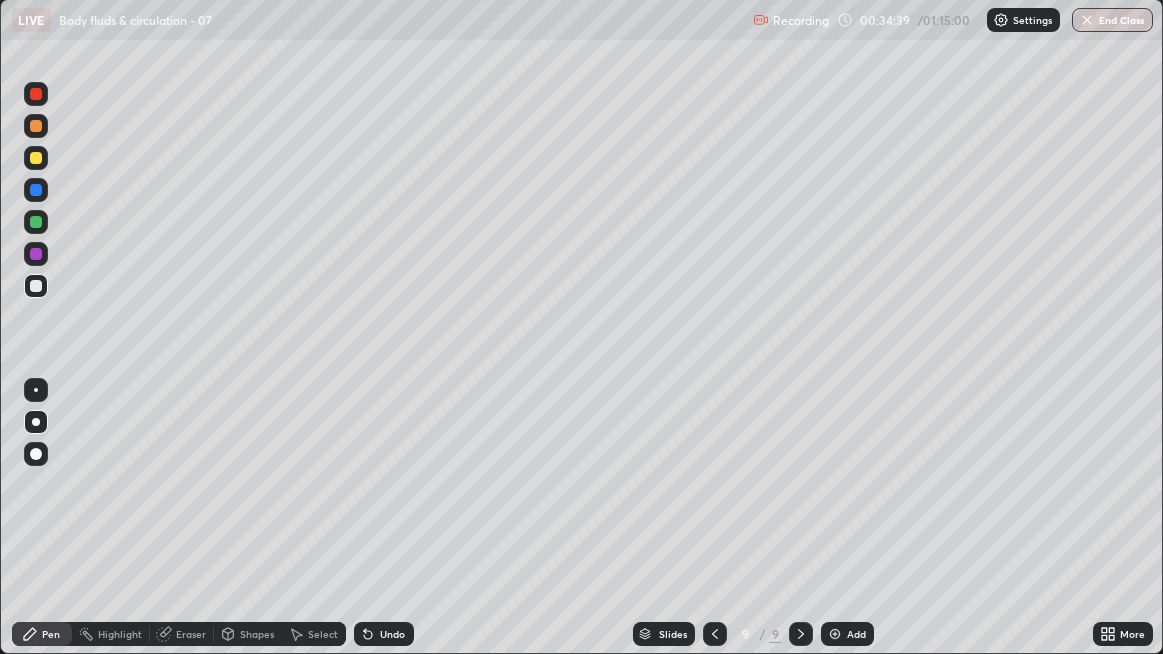 click at bounding box center (36, 286) 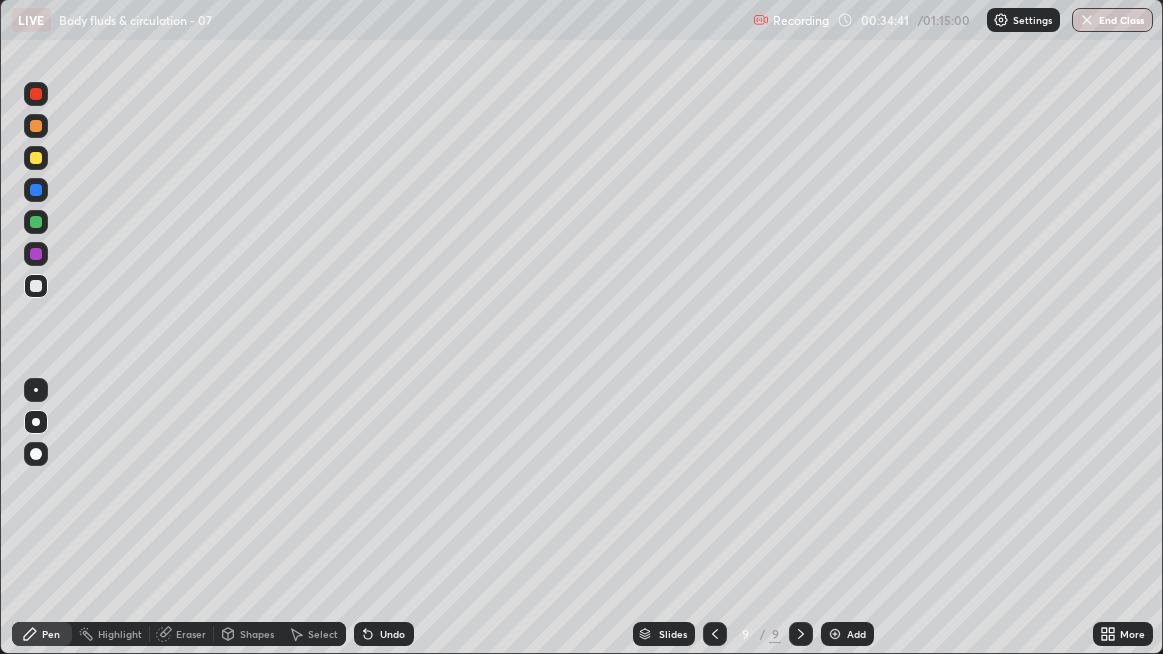 click at bounding box center (36, 286) 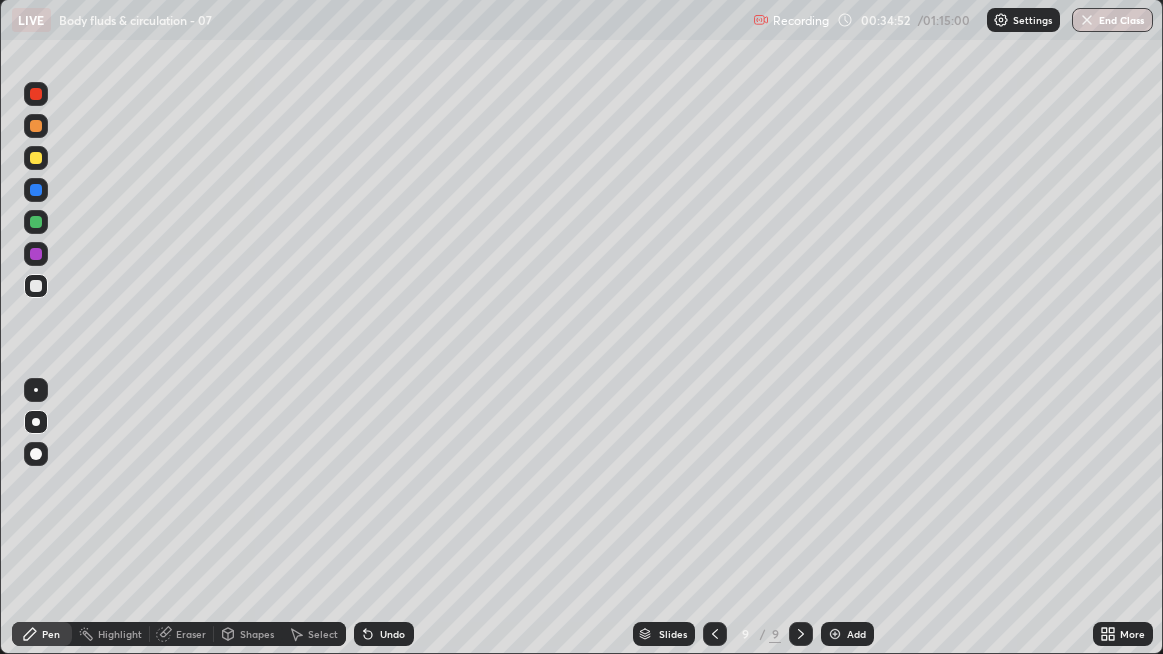 click at bounding box center [36, 286] 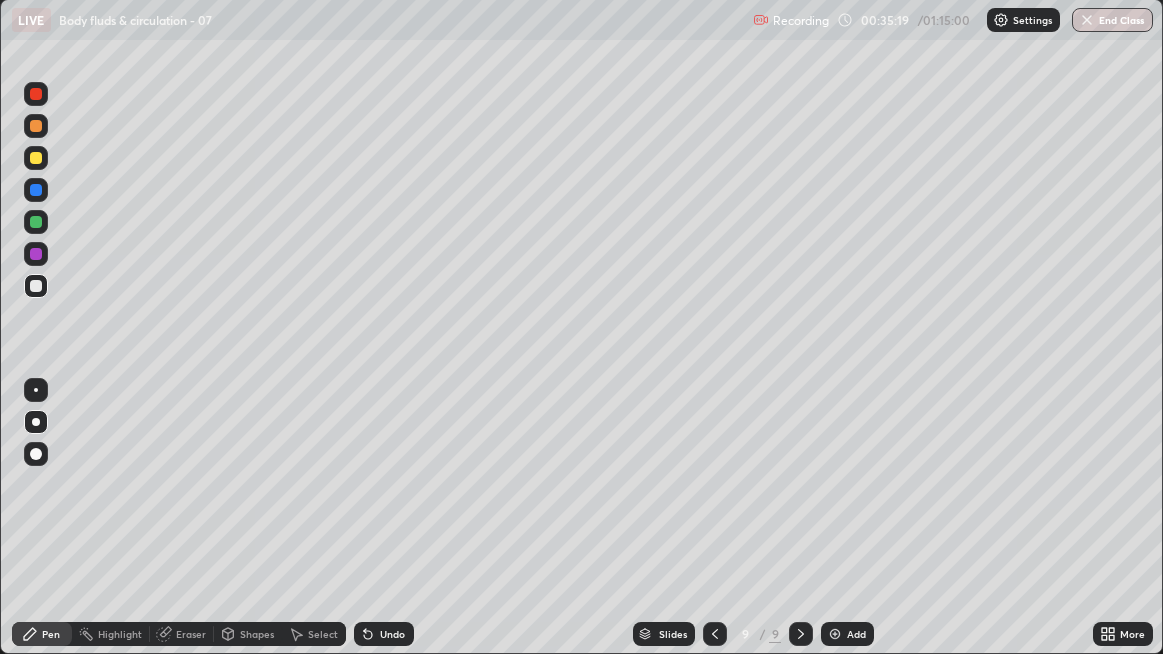 click at bounding box center (36, 286) 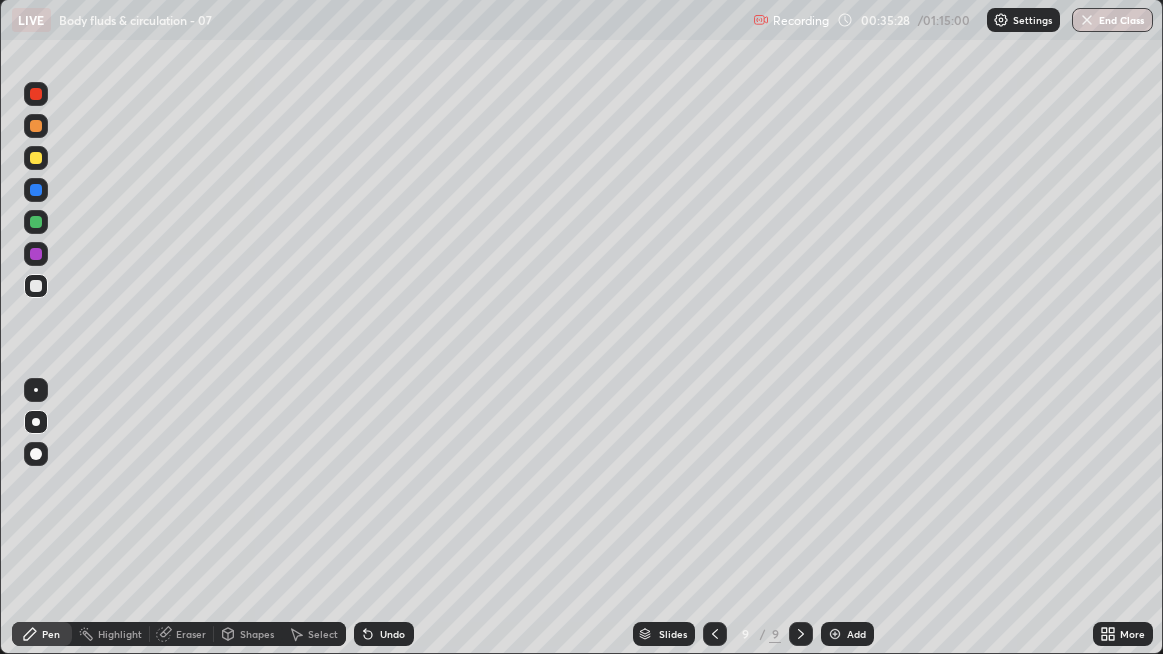 click at bounding box center [36, 286] 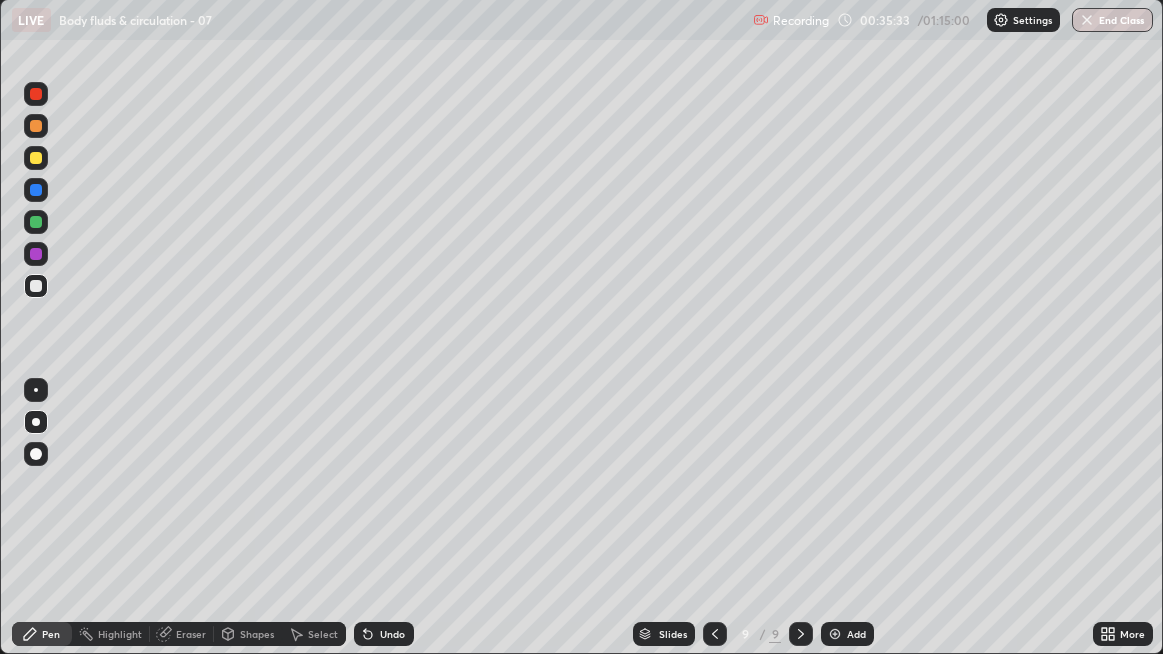 click at bounding box center [36, 286] 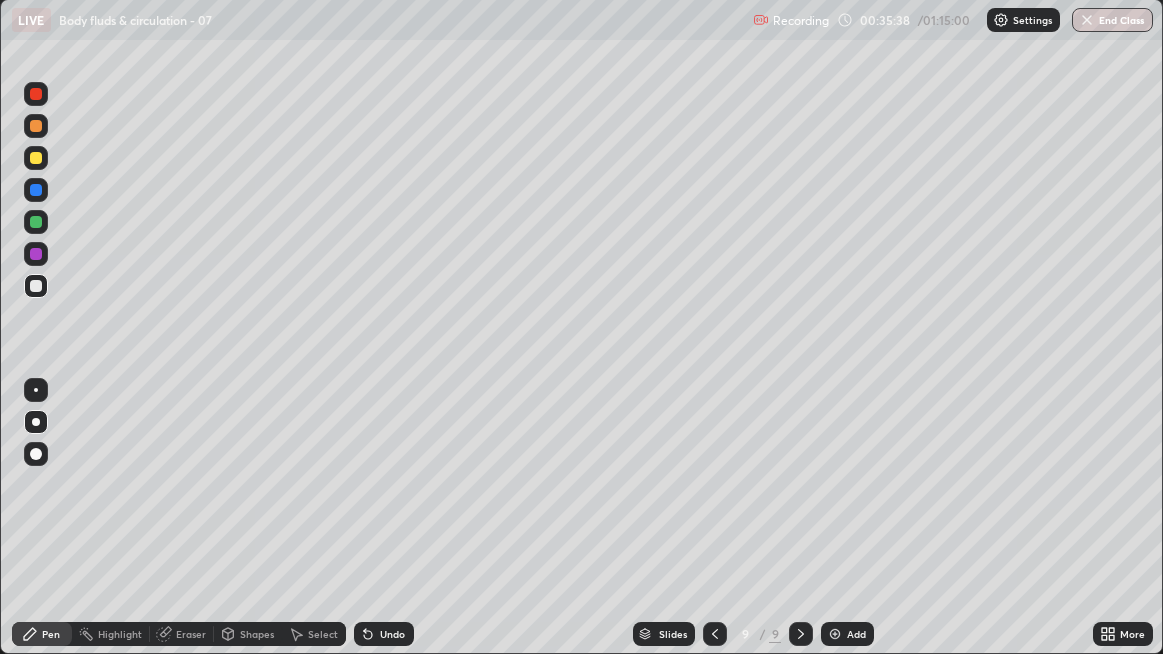 click at bounding box center (36, 286) 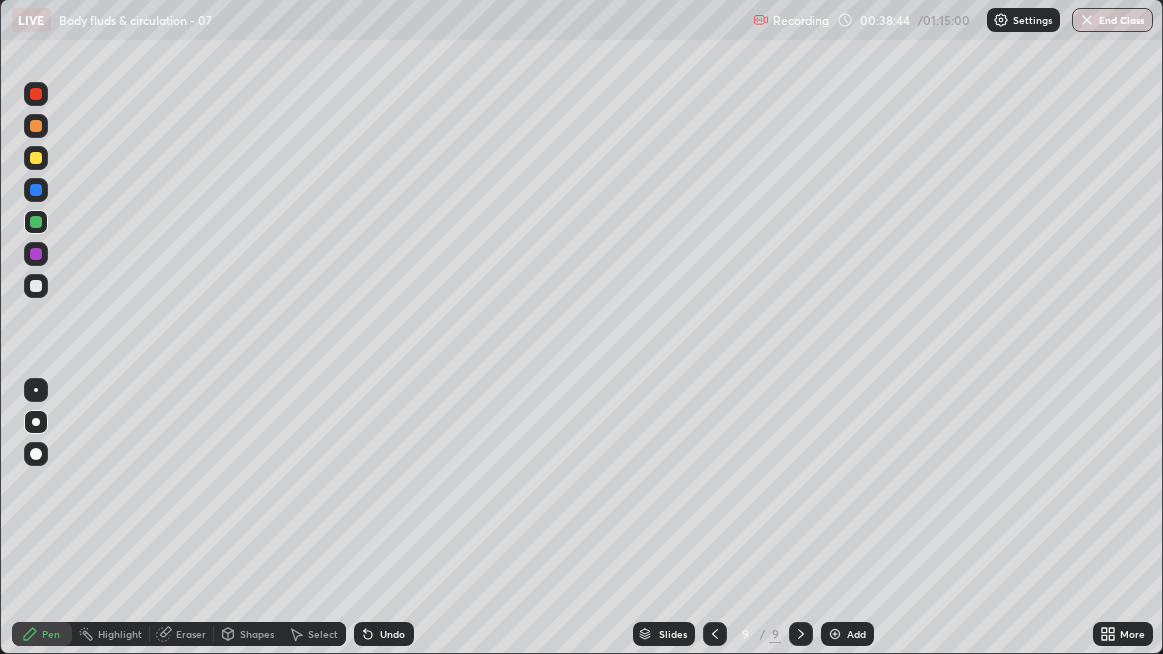 click at bounding box center [36, 286] 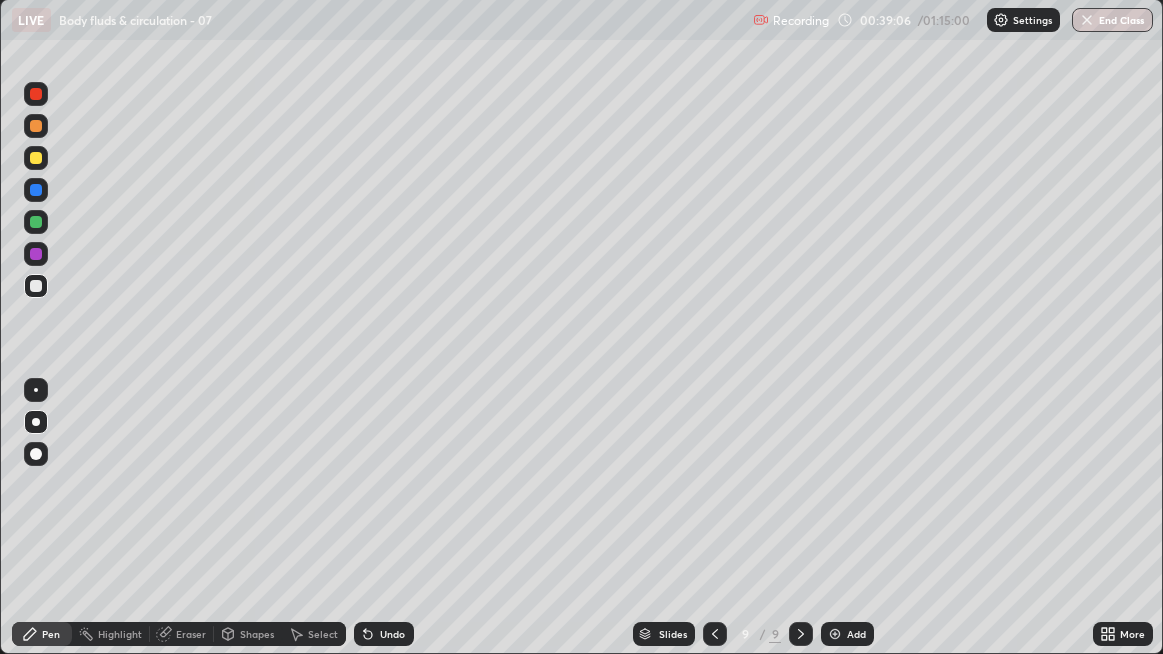 click at bounding box center [36, 286] 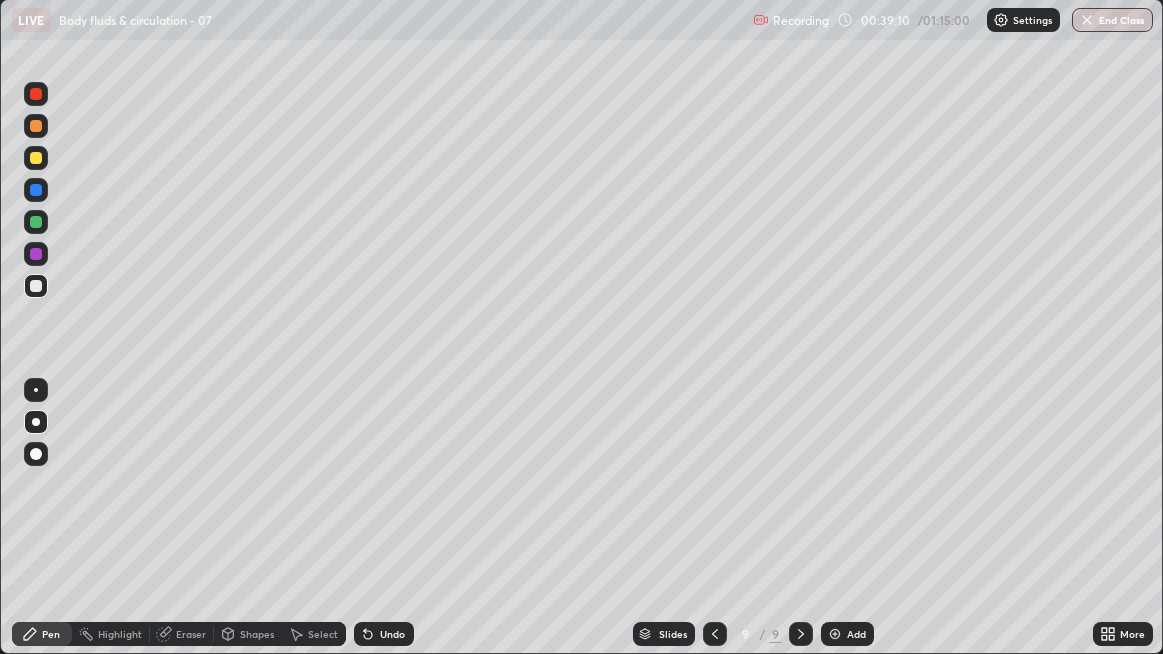 click at bounding box center [36, 190] 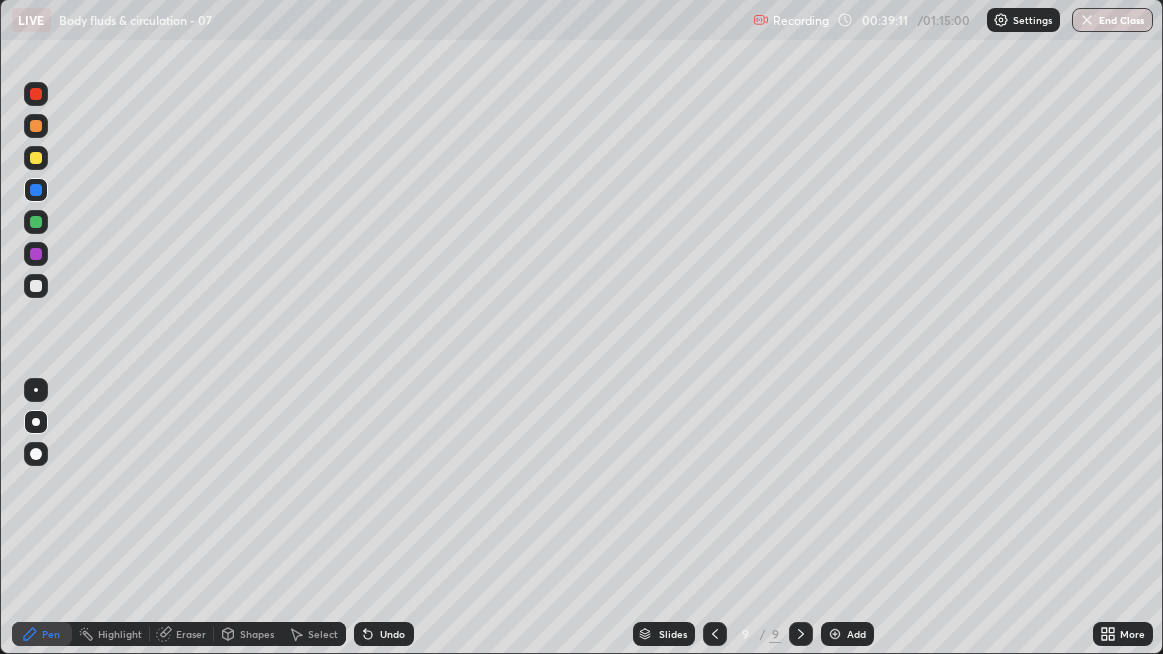 click at bounding box center [36, 158] 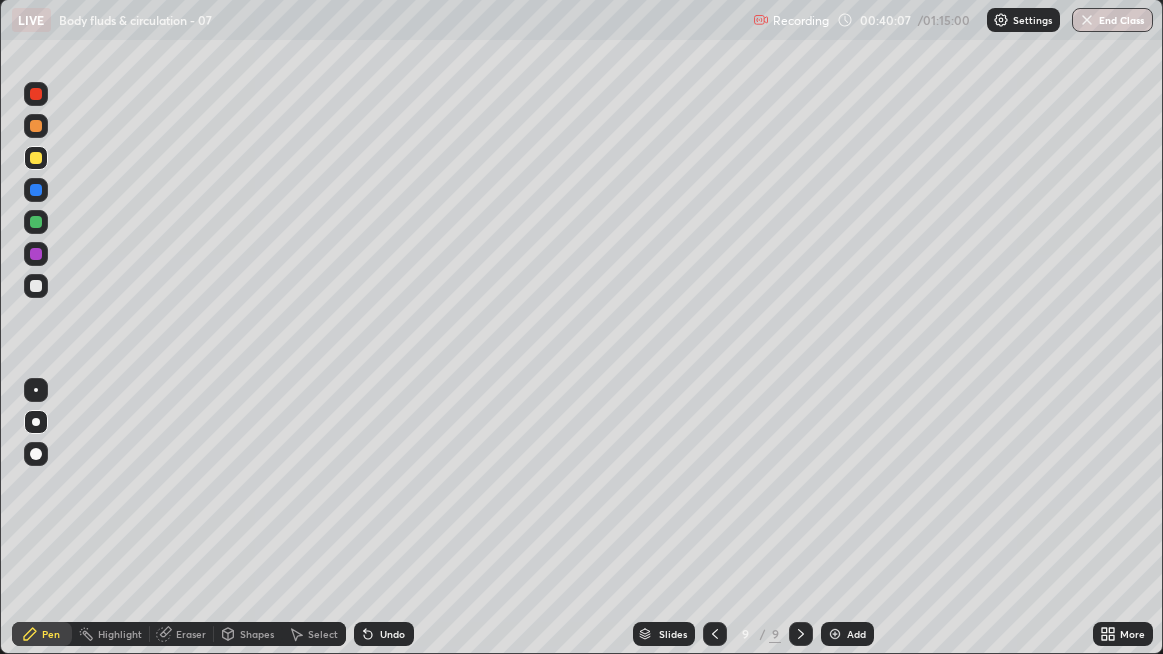 click at bounding box center [36, 286] 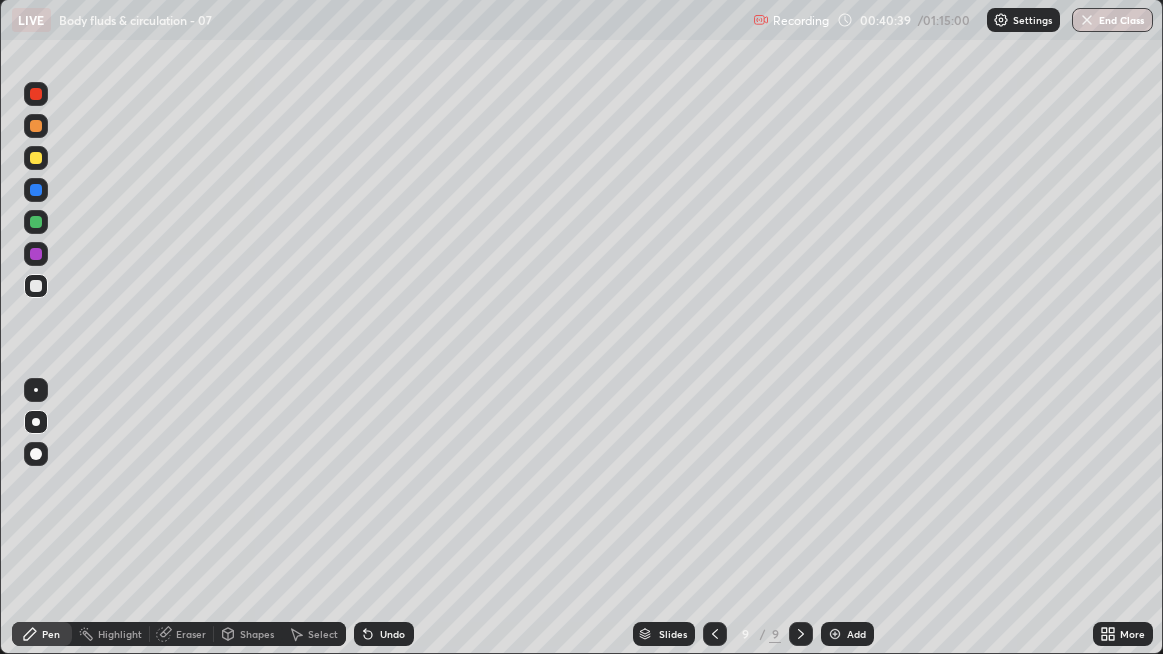 click at bounding box center (36, 286) 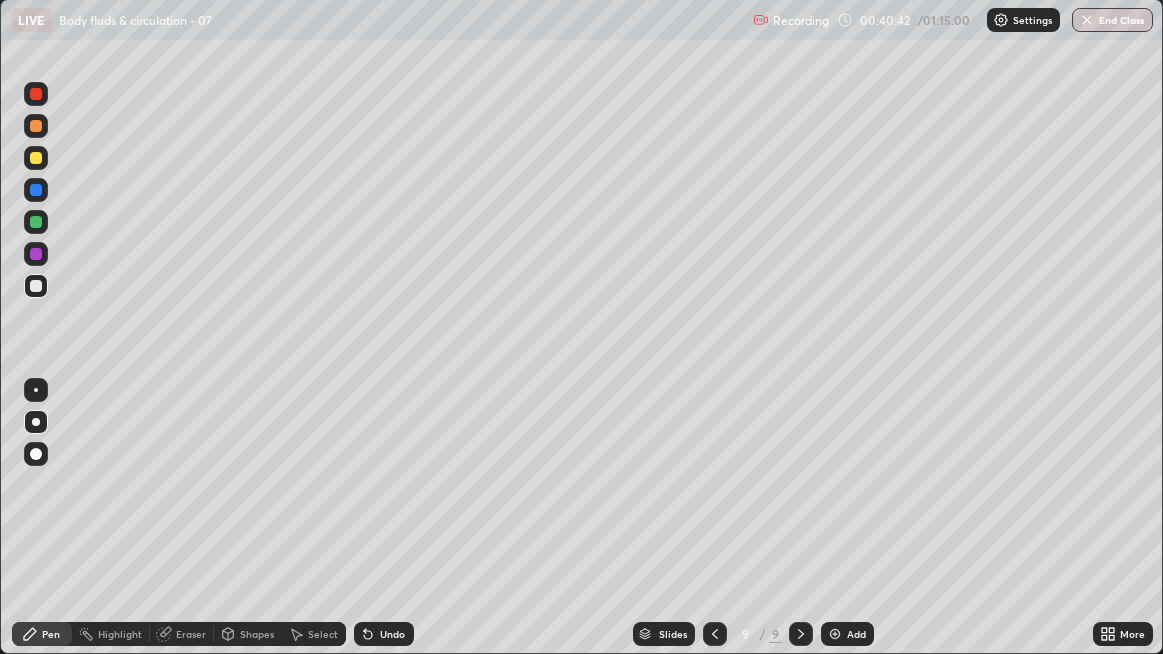 click at bounding box center [36, 190] 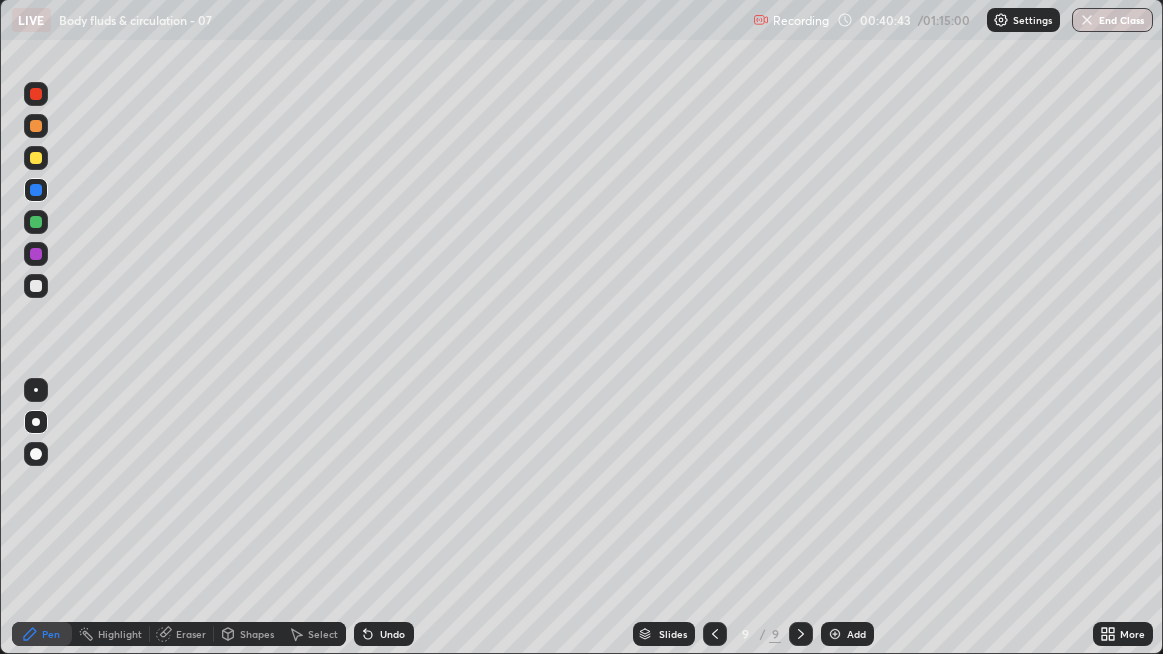 click at bounding box center (36, 158) 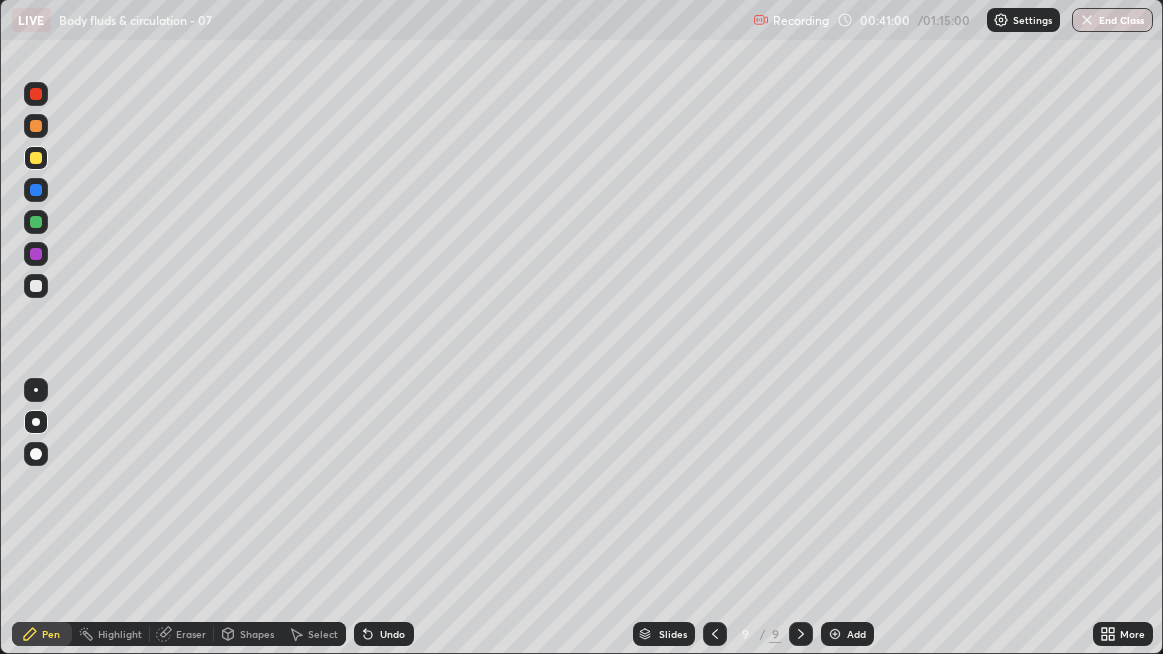 click at bounding box center [36, 286] 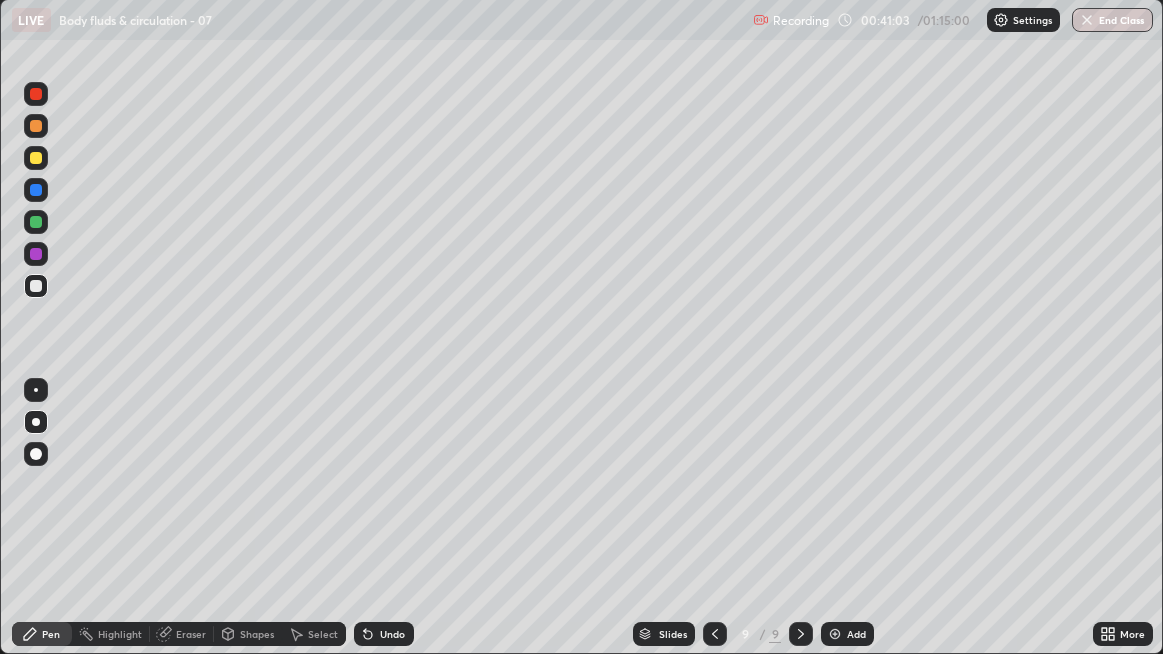 click at bounding box center (36, 286) 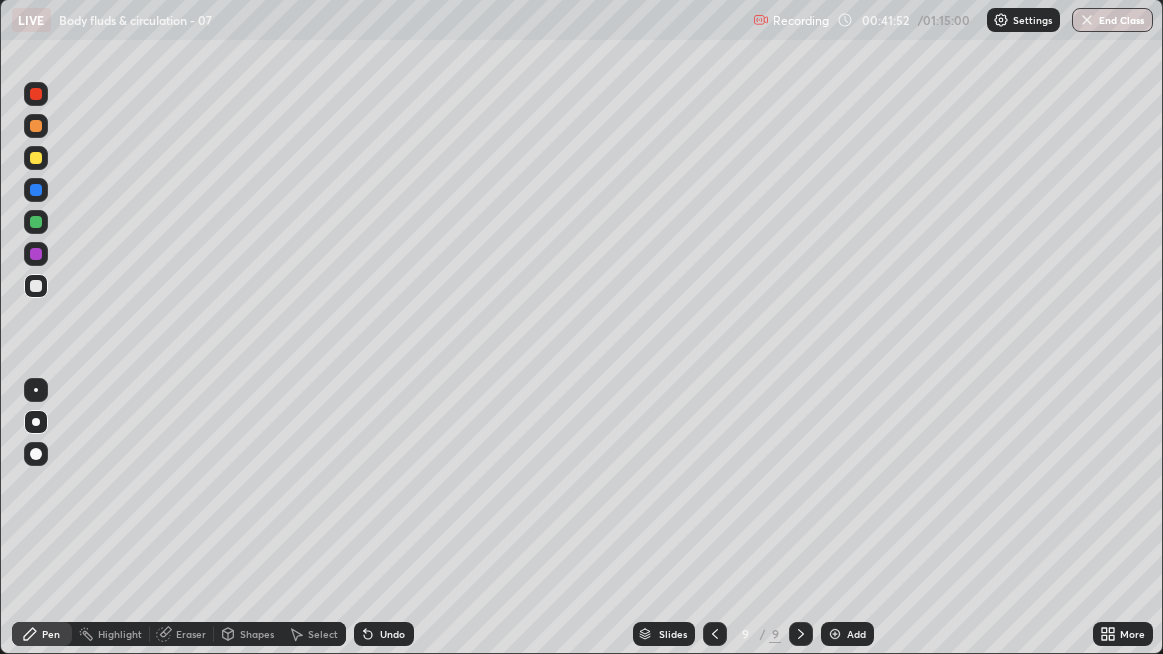 click at bounding box center [36, 422] 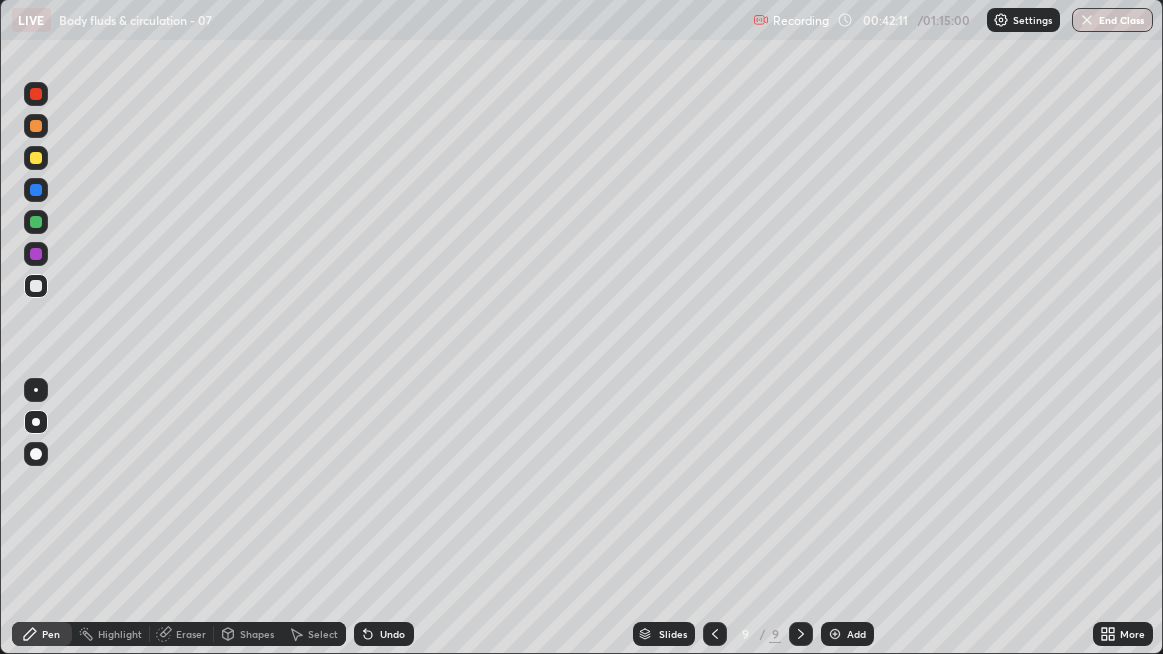 click 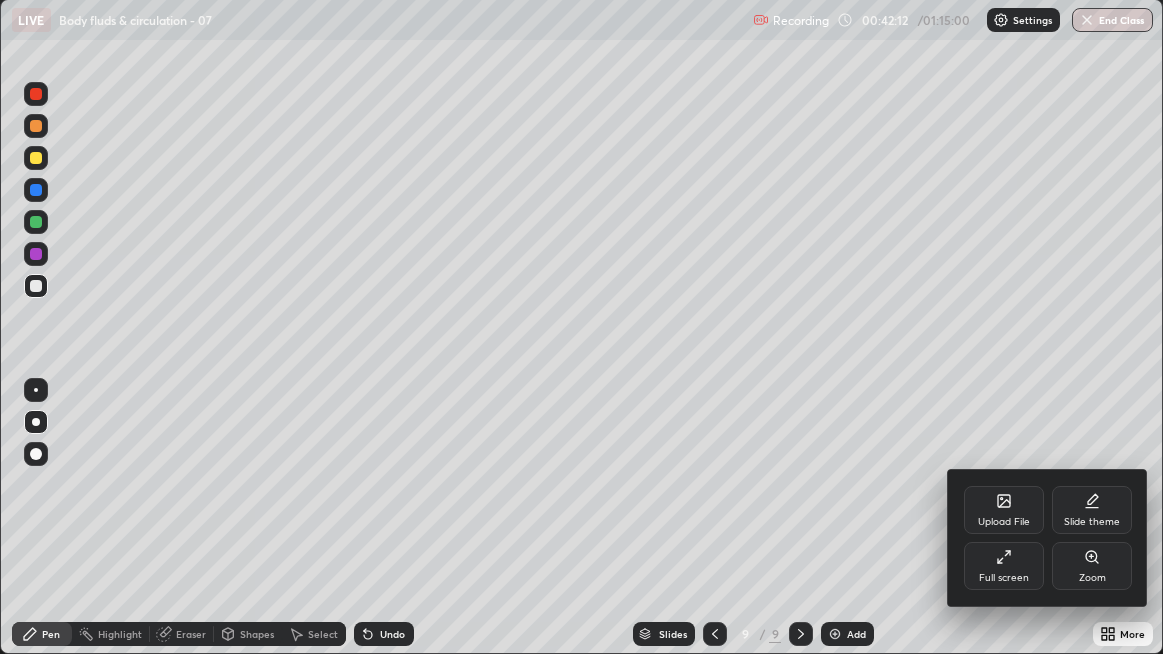 click on "Full screen" at bounding box center (1004, 566) 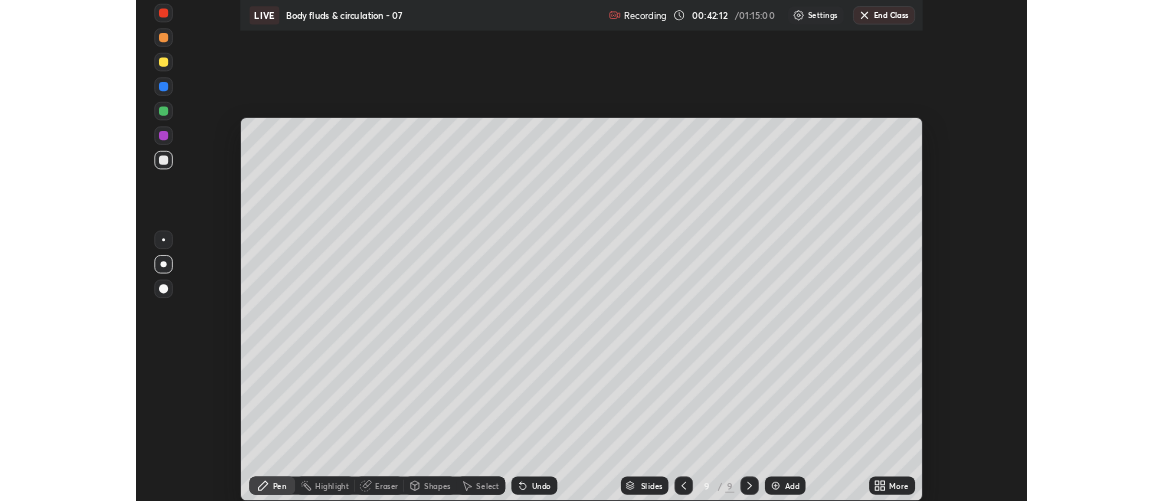 scroll, scrollTop: 500, scrollLeft: 1163, axis: both 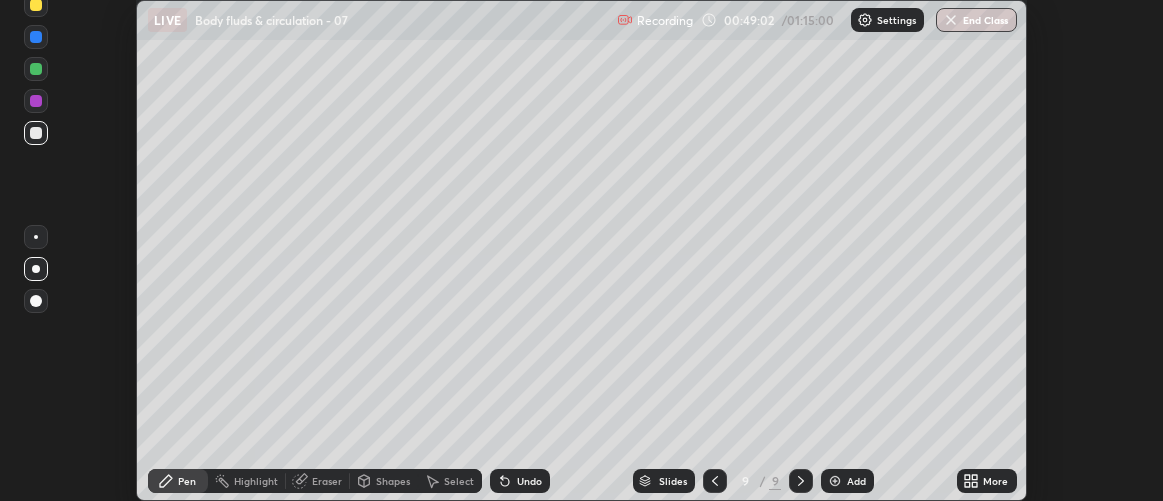 click 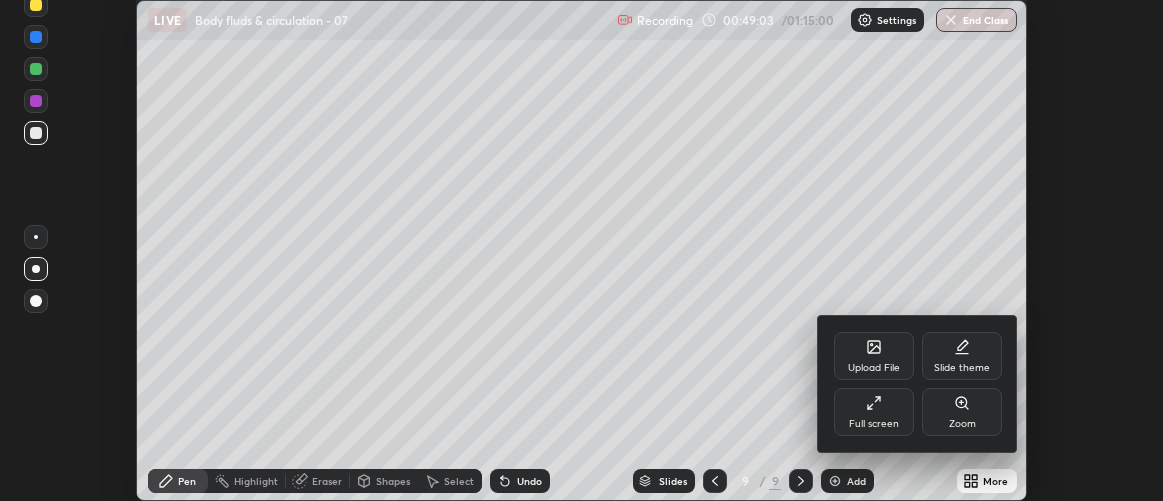 click on "Full screen" at bounding box center [874, 424] 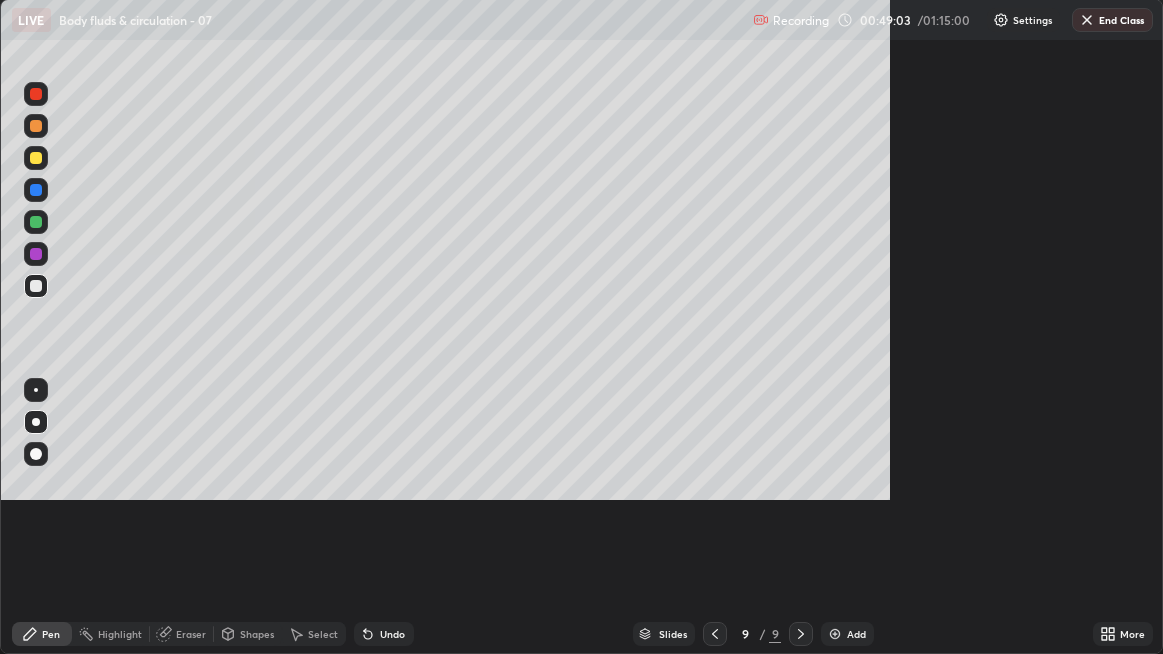 scroll, scrollTop: 99345, scrollLeft: 98836, axis: both 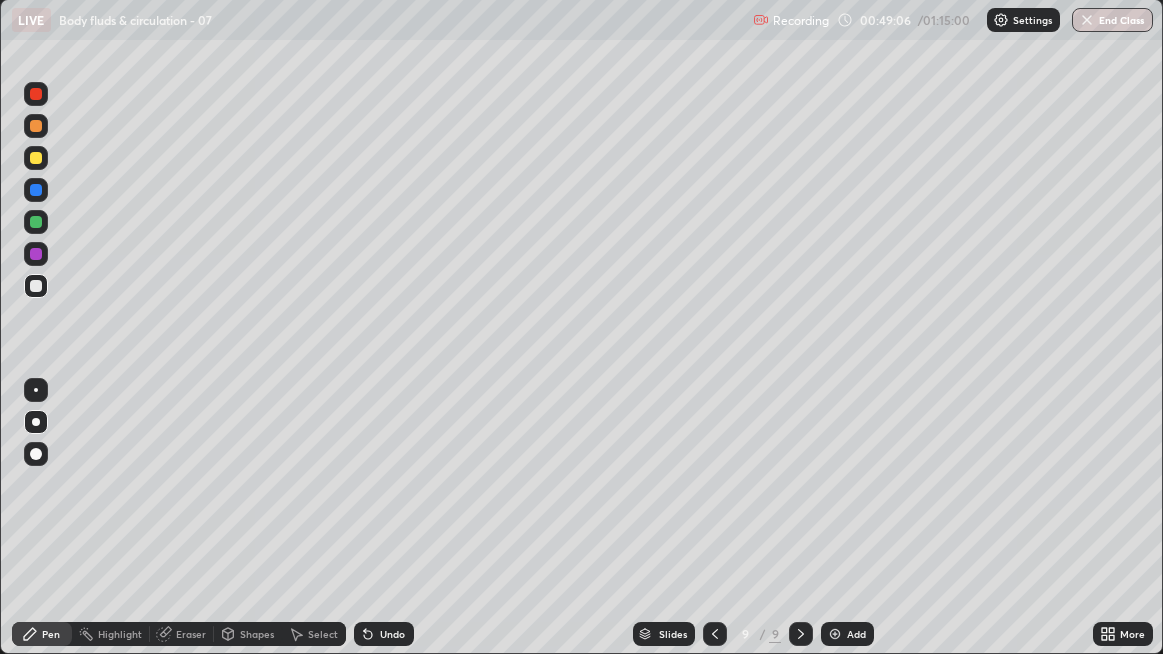 click on "Add" at bounding box center (856, 634) 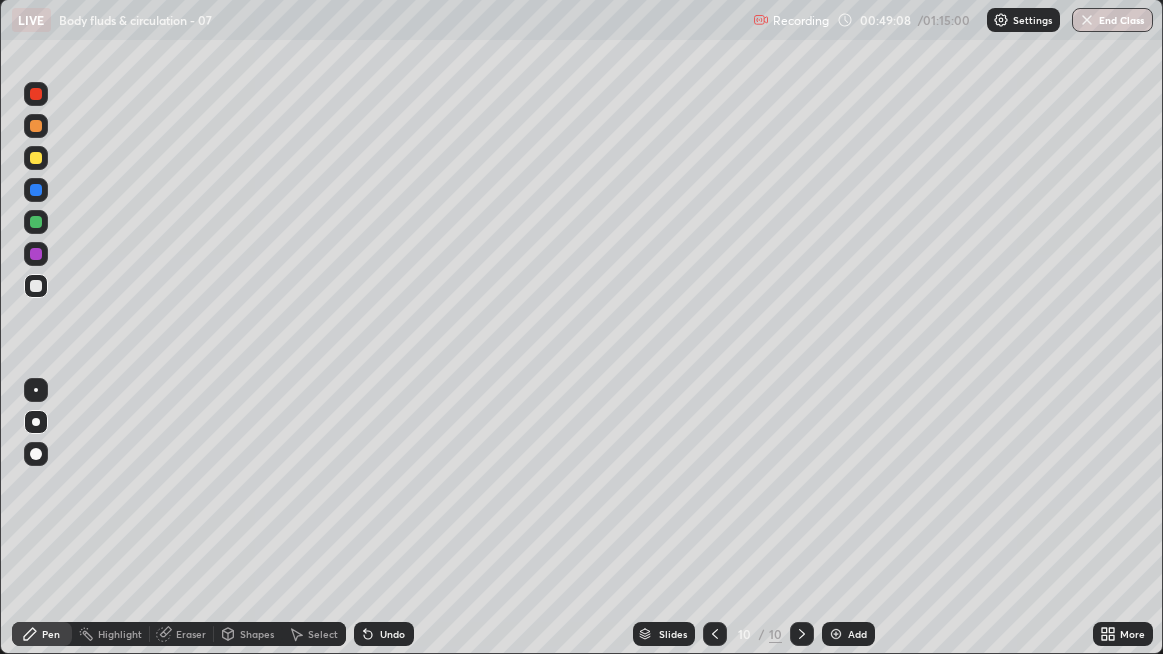 click at bounding box center (36, 158) 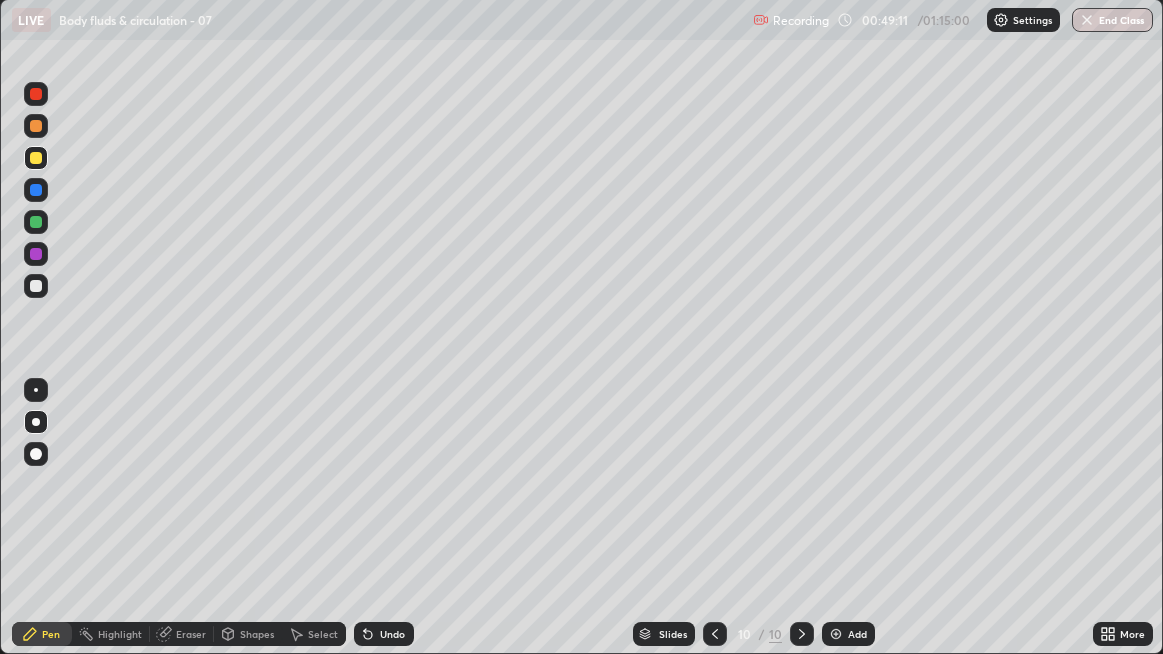 click on "Undo" at bounding box center (392, 634) 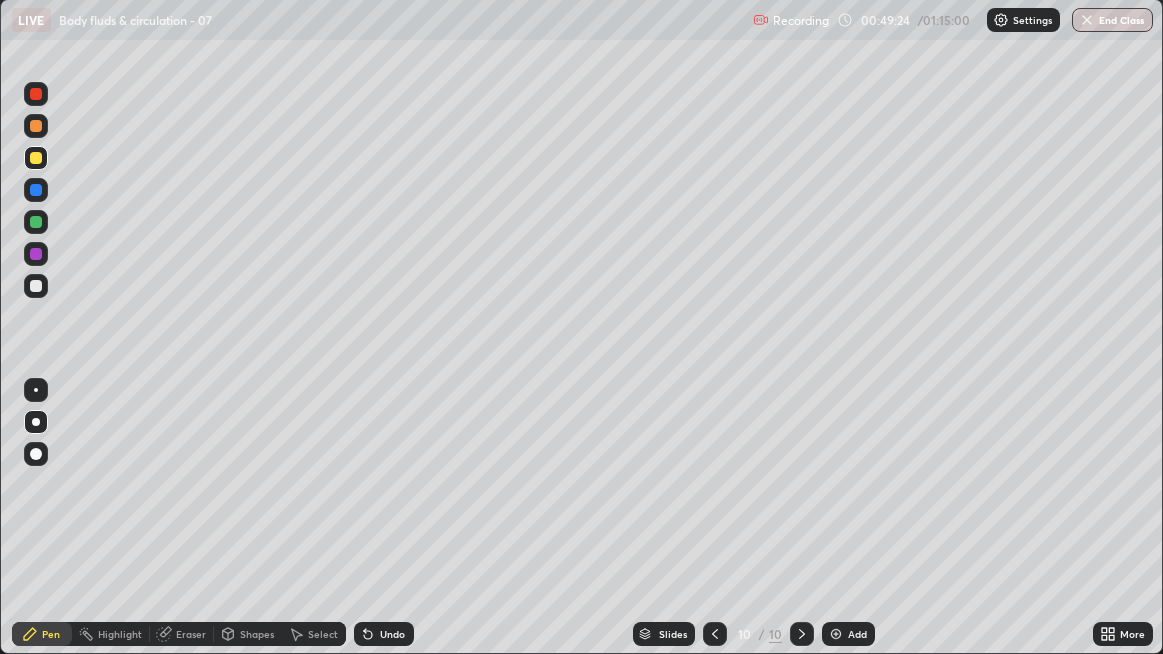 click on "Undo" at bounding box center [392, 634] 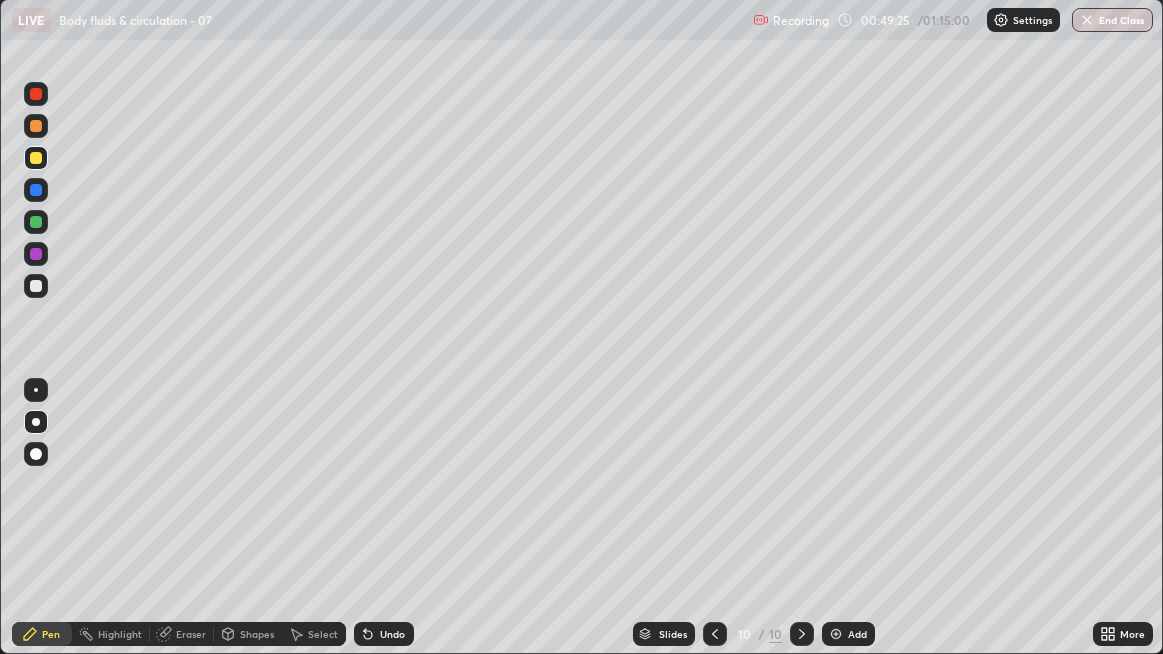 click on "Undo" at bounding box center [384, 634] 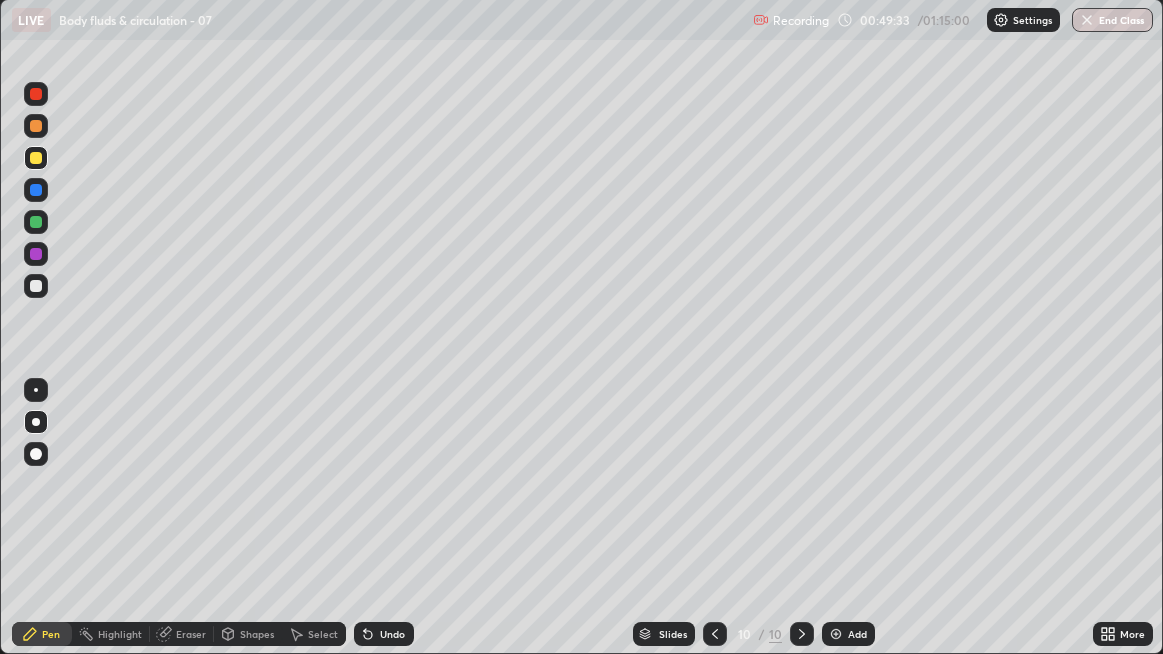 click at bounding box center [36, 286] 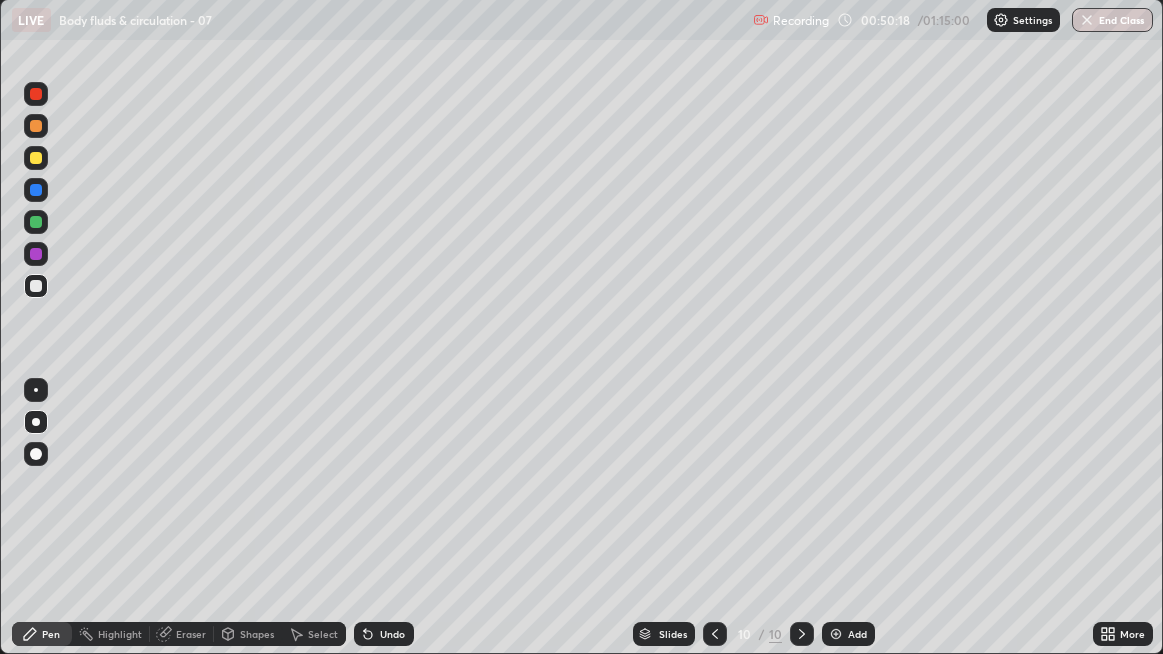 click at bounding box center [36, 286] 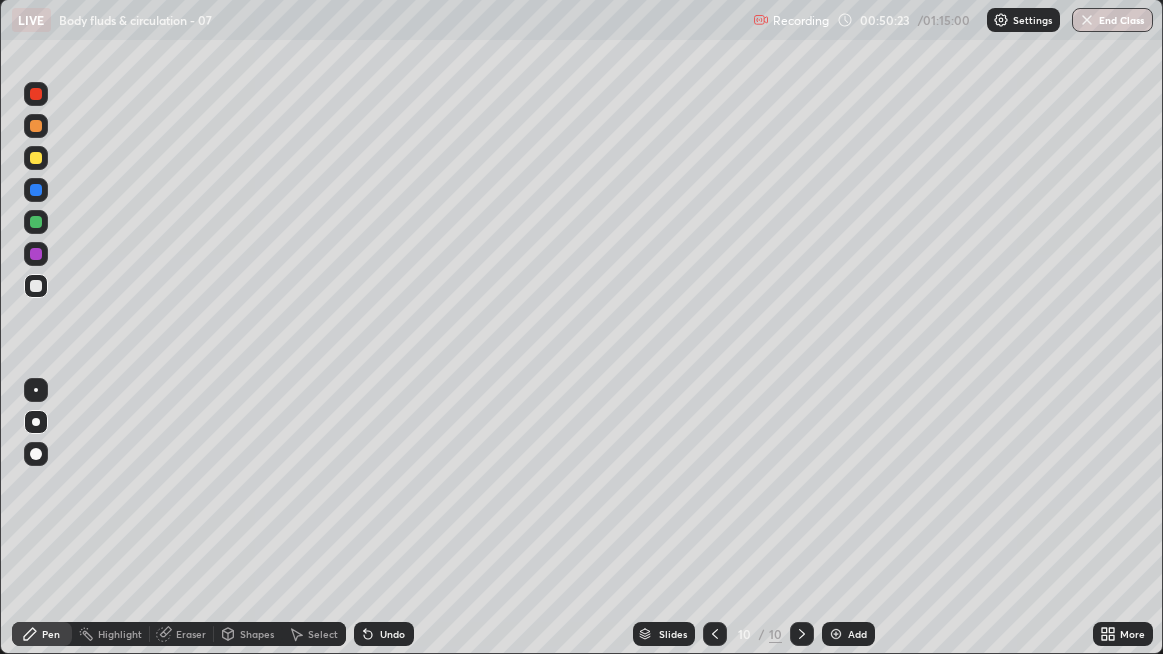 click at bounding box center (36, 286) 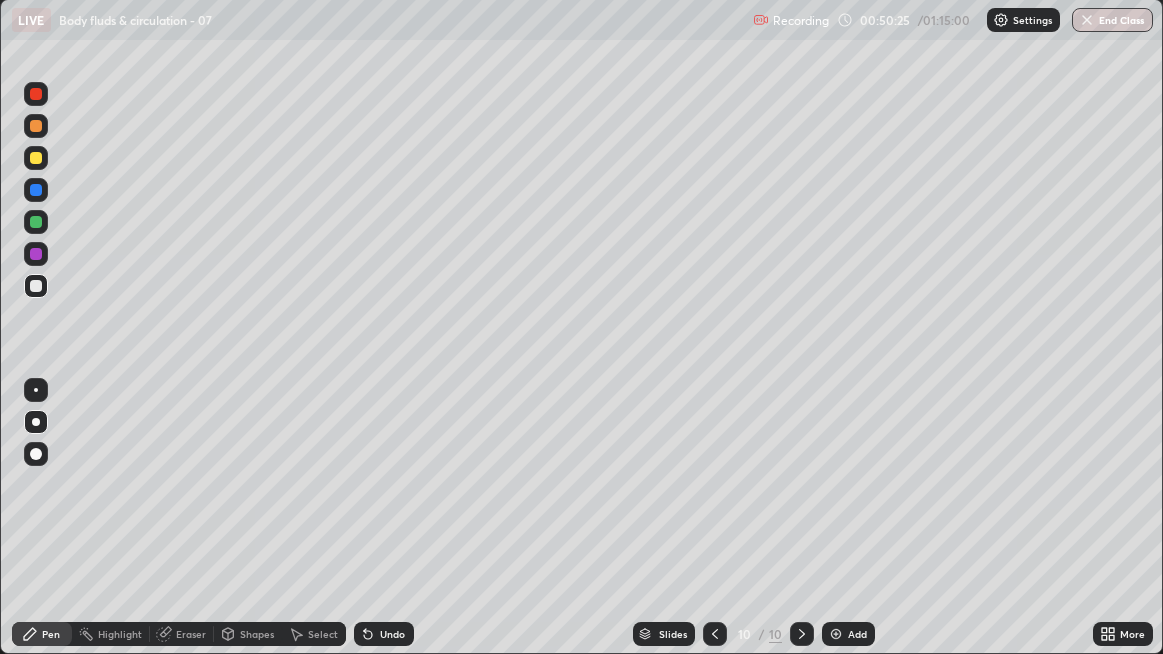 click at bounding box center [36, 286] 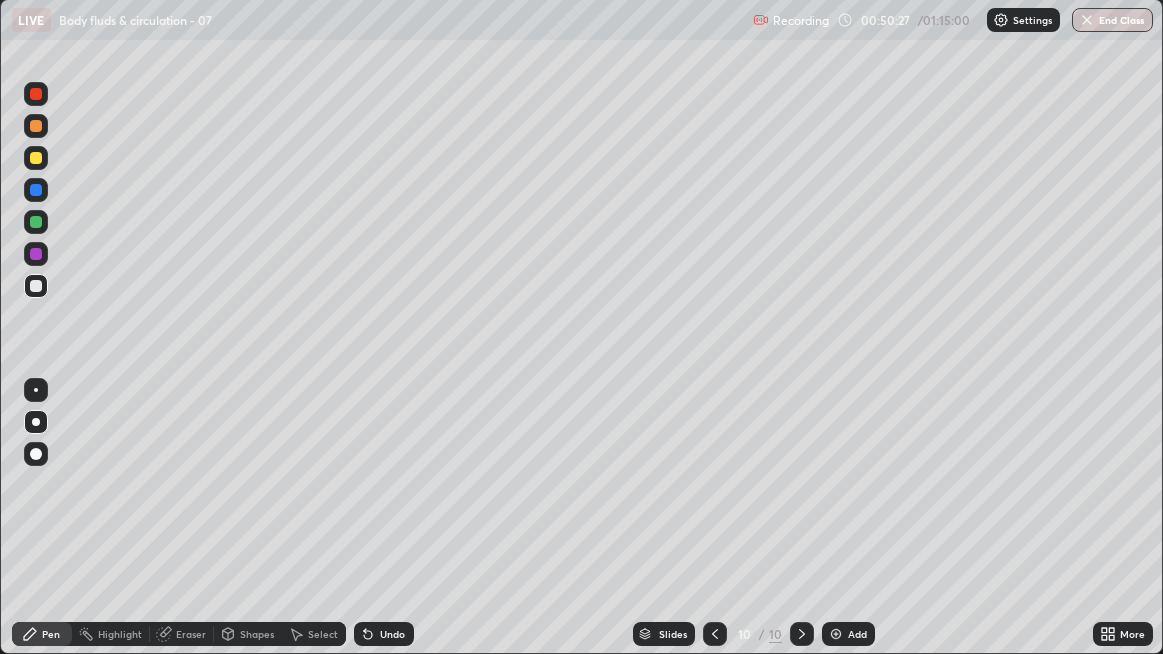 click at bounding box center (36, 286) 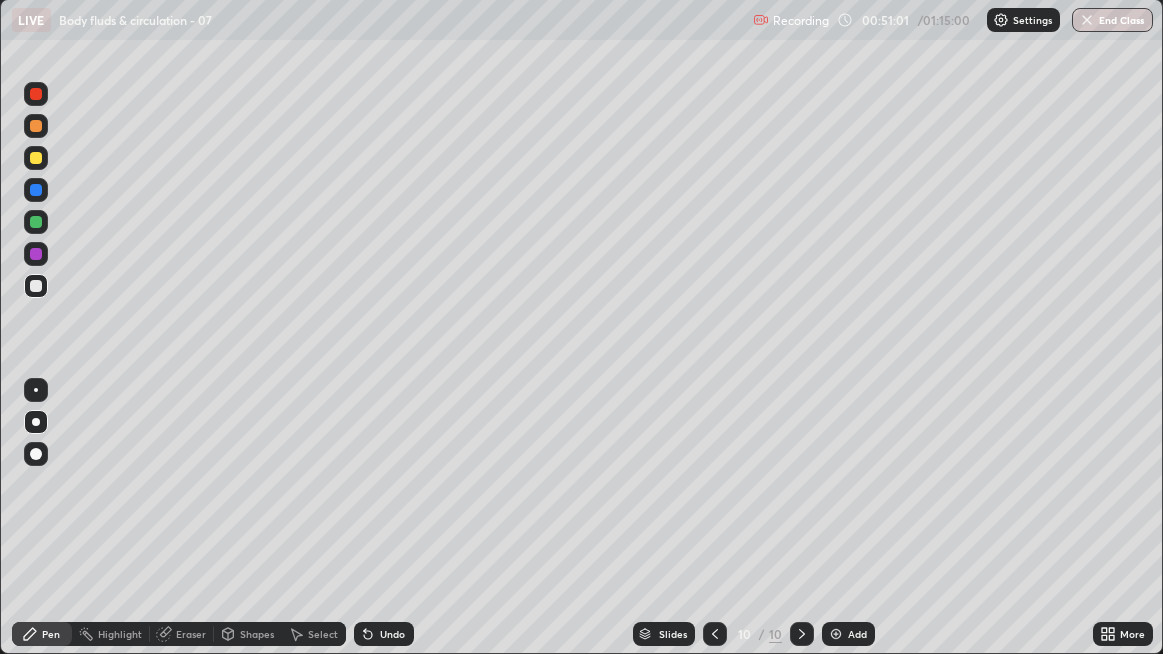 click at bounding box center (36, 286) 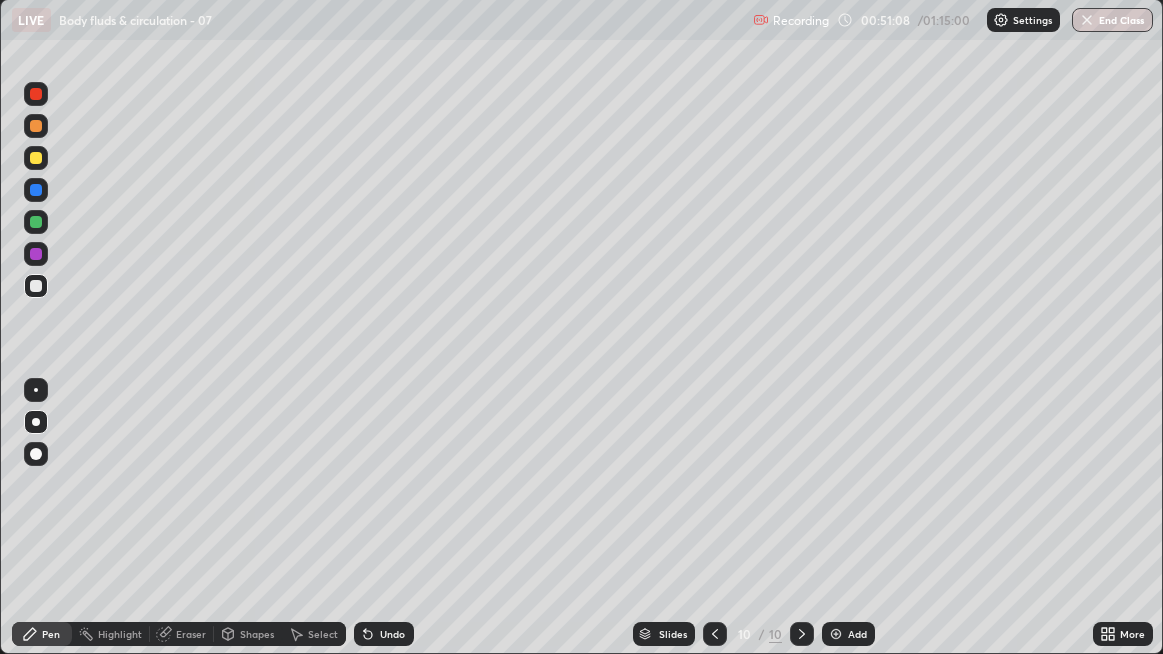 click at bounding box center (36, 286) 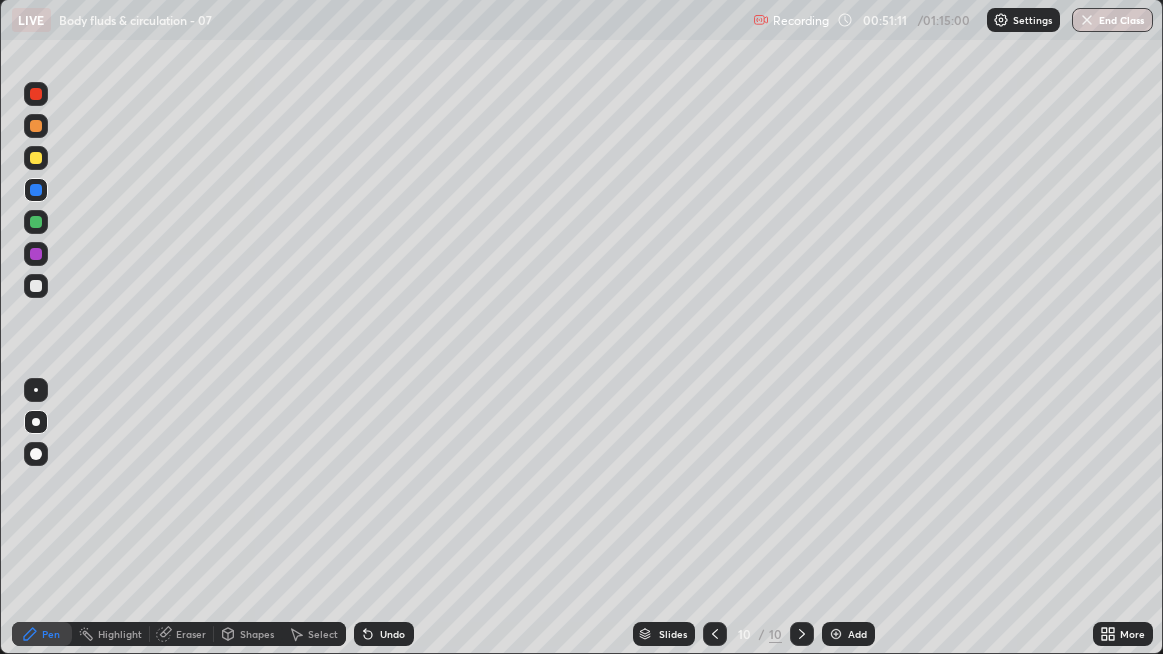 click at bounding box center (36, 286) 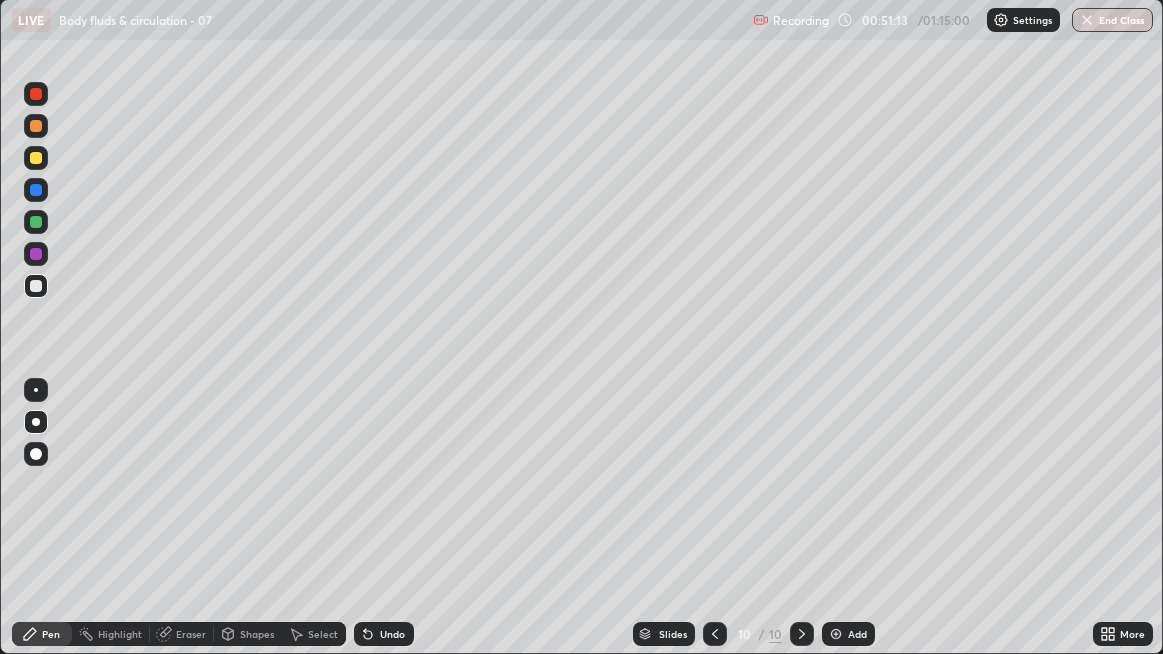 click at bounding box center [36, 190] 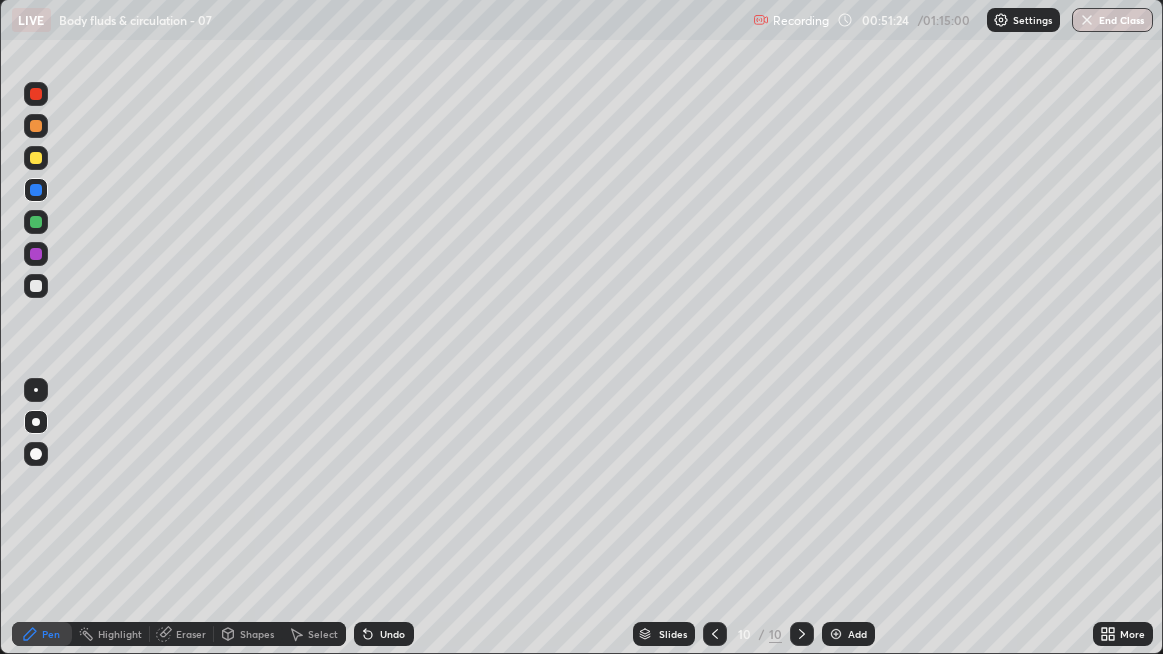 click at bounding box center [36, 286] 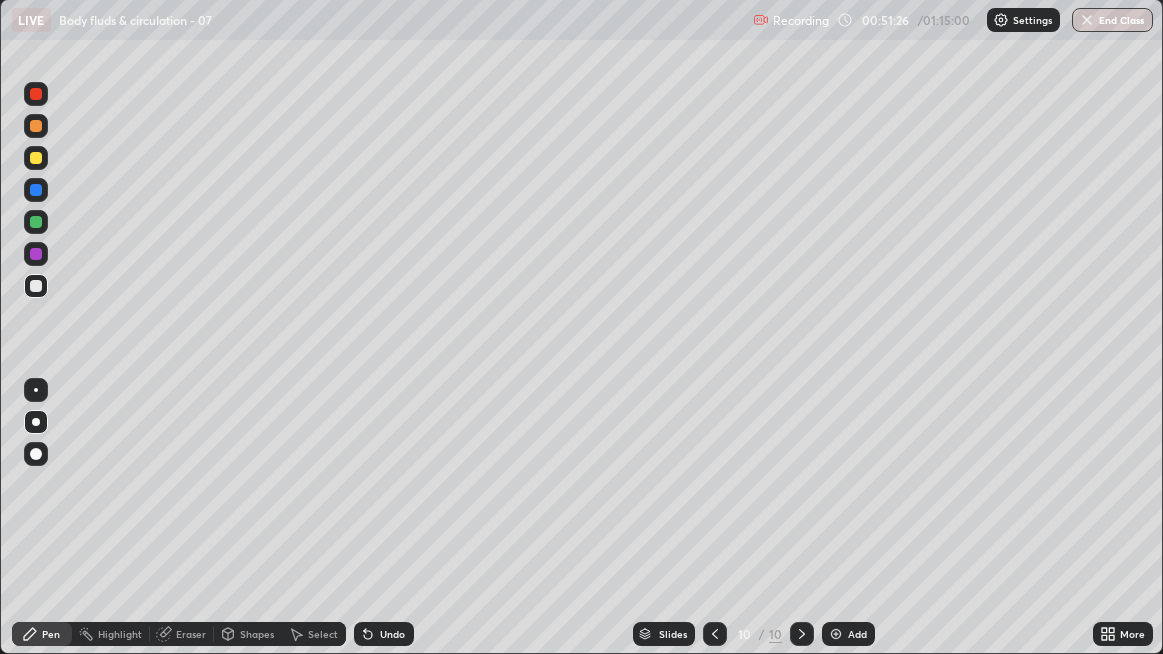 click at bounding box center [36, 286] 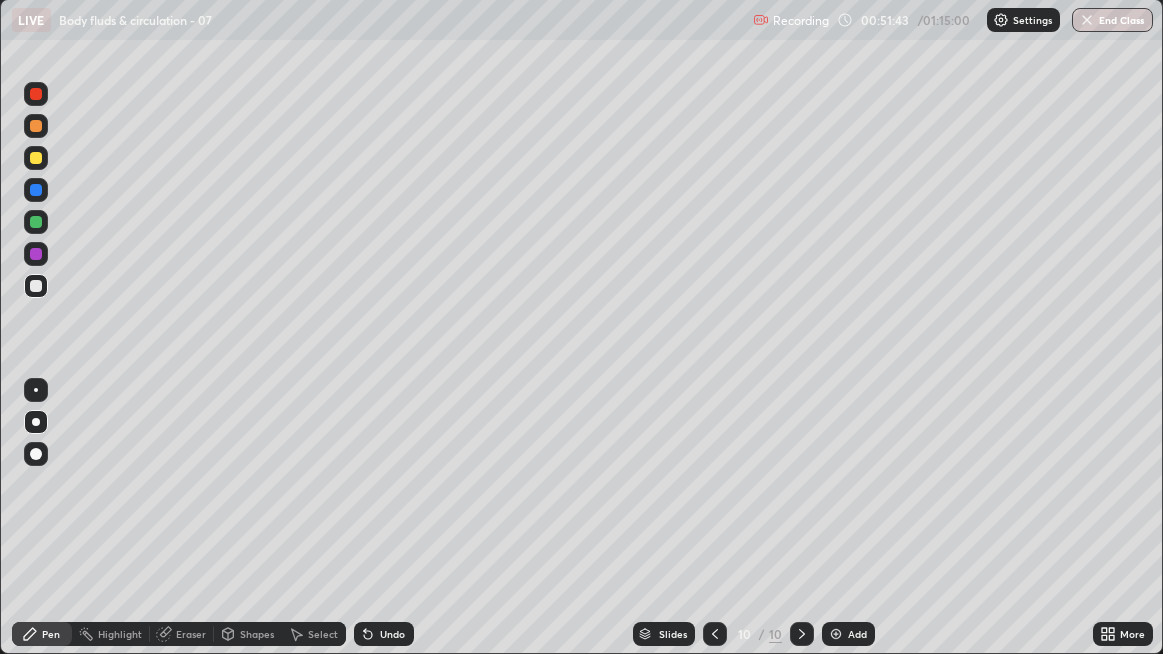 click on "Undo" at bounding box center [392, 634] 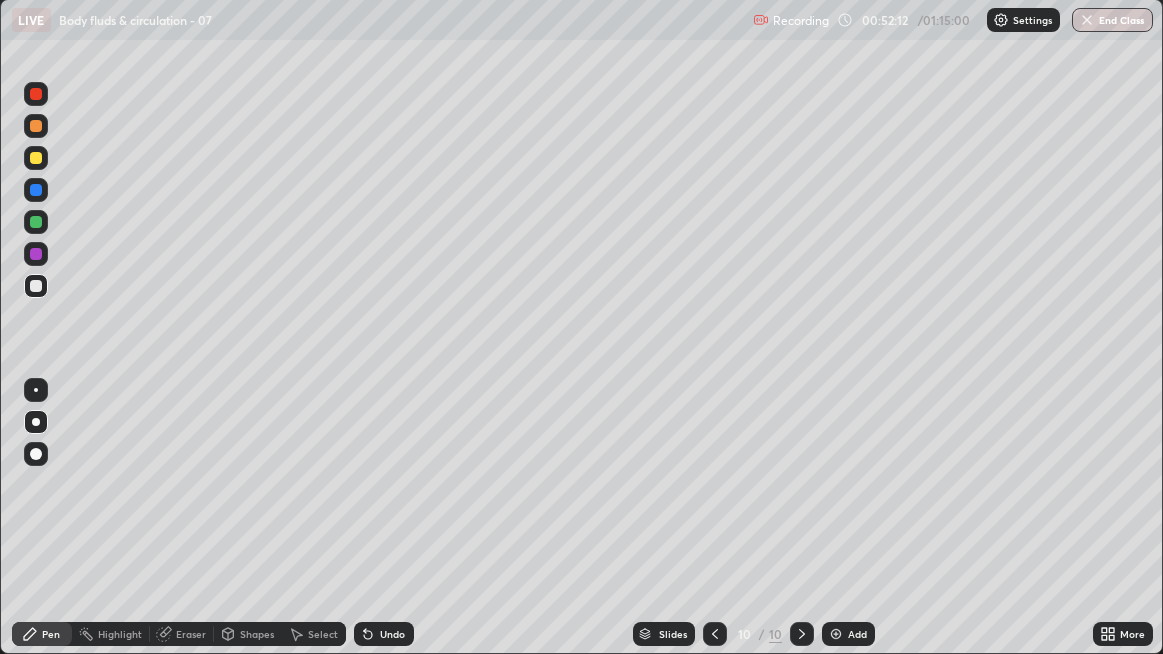 click at bounding box center [36, 286] 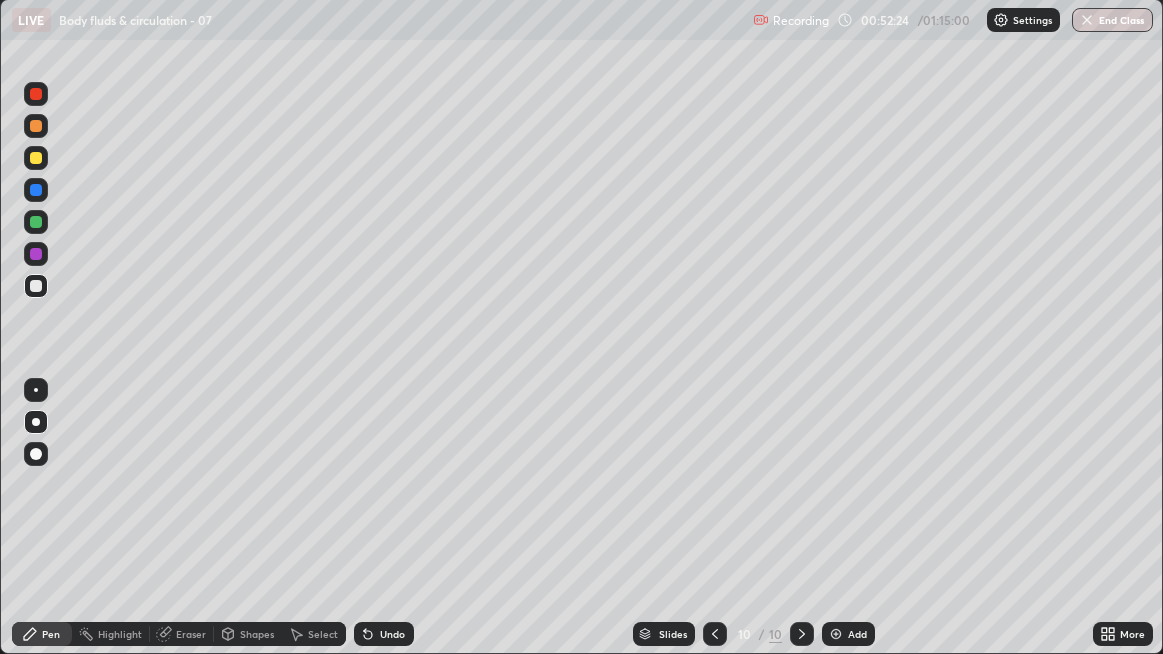 click at bounding box center [36, 222] 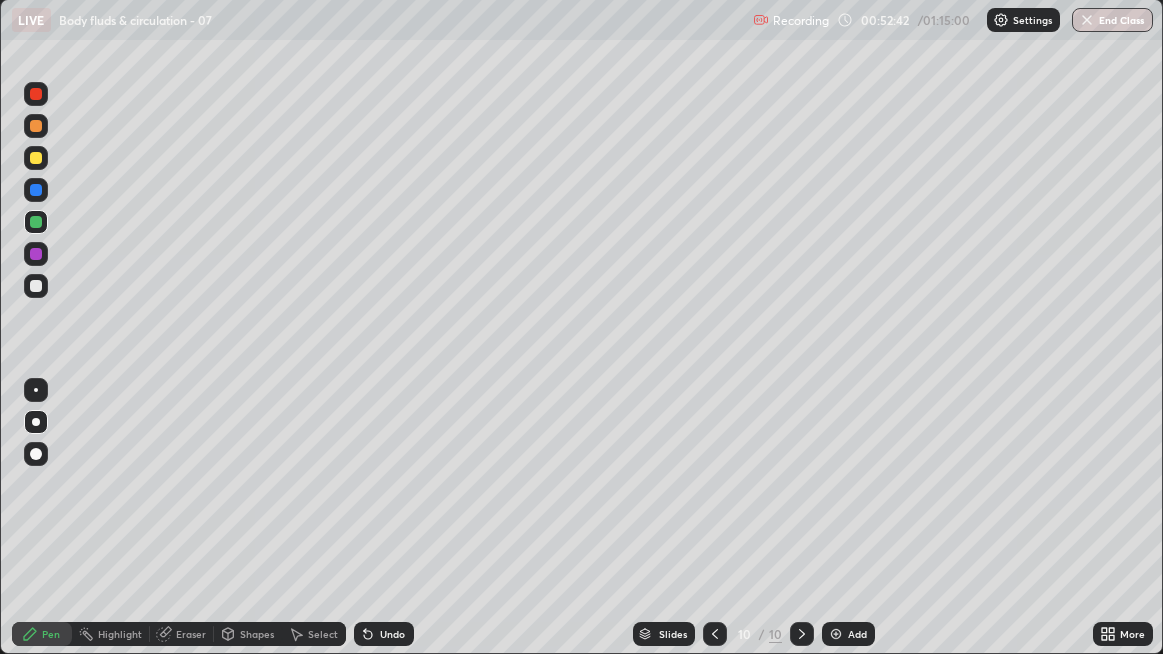 click at bounding box center [36, 286] 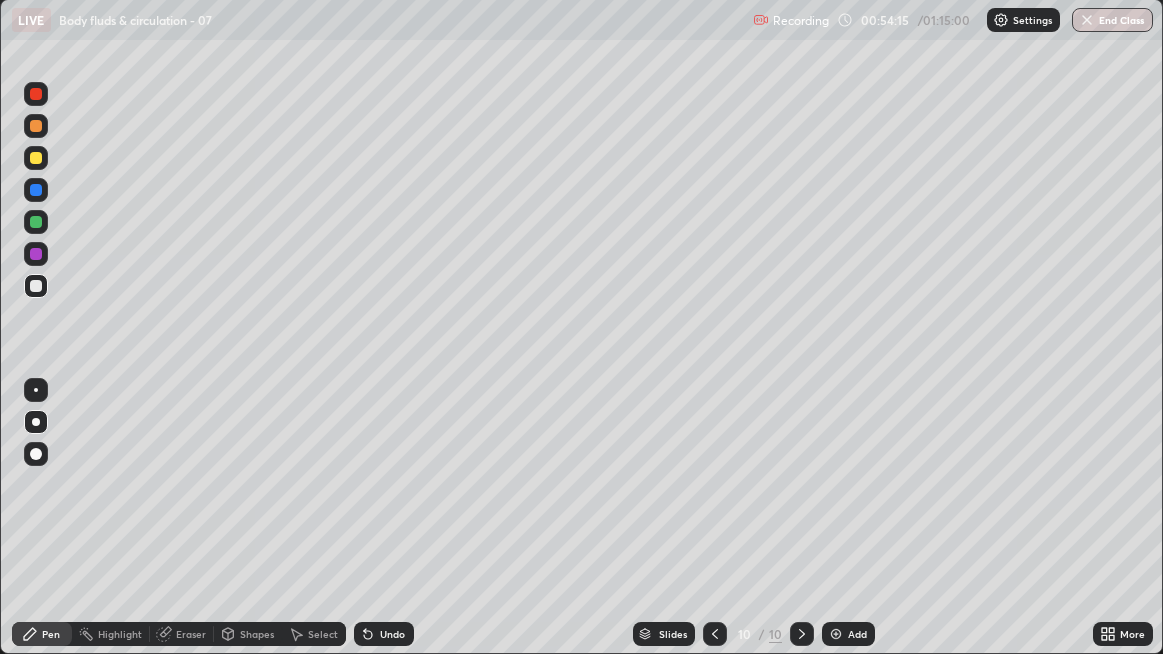 click at bounding box center (36, 286) 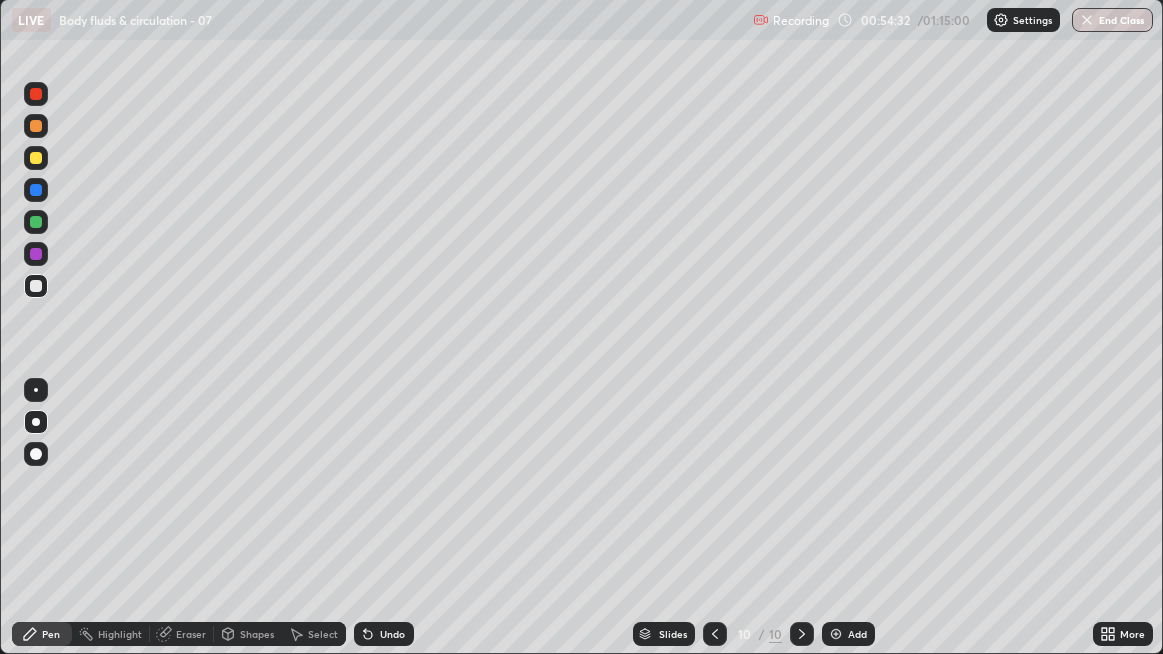 click at bounding box center (36, 286) 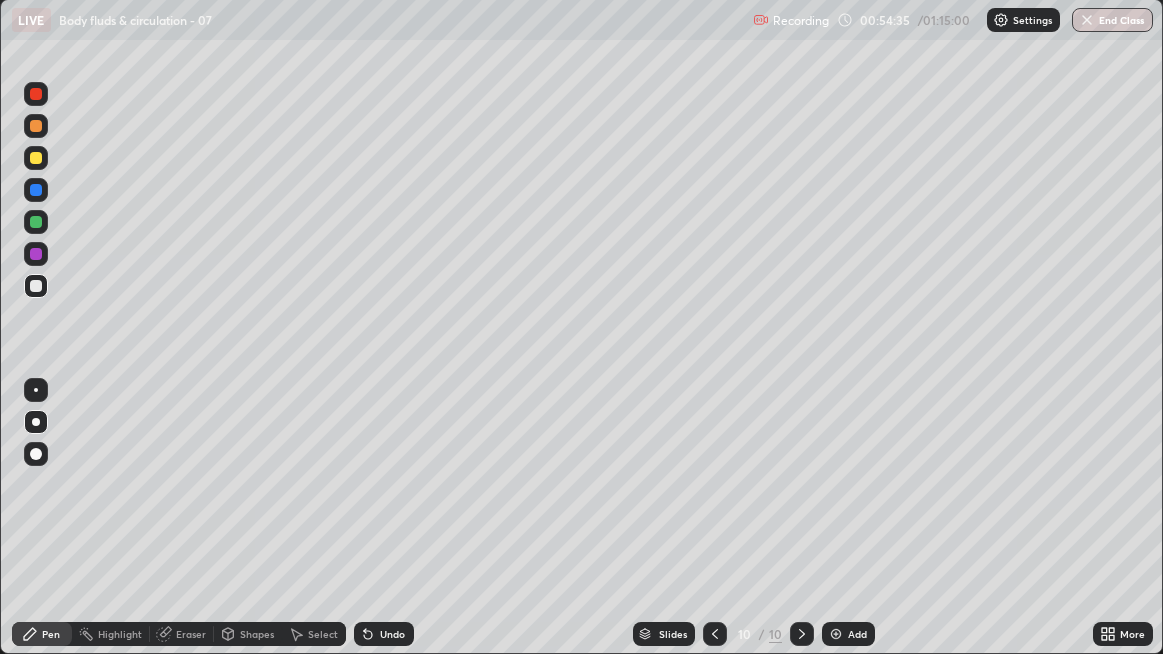 click at bounding box center (836, 634) 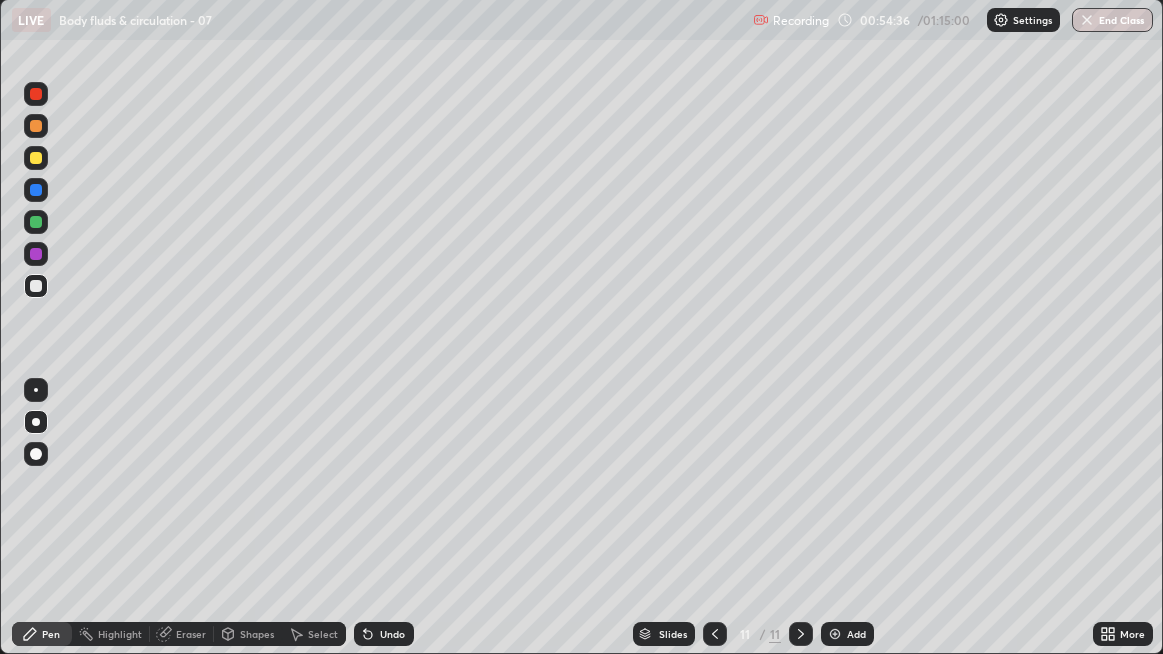 click at bounding box center (36, 286) 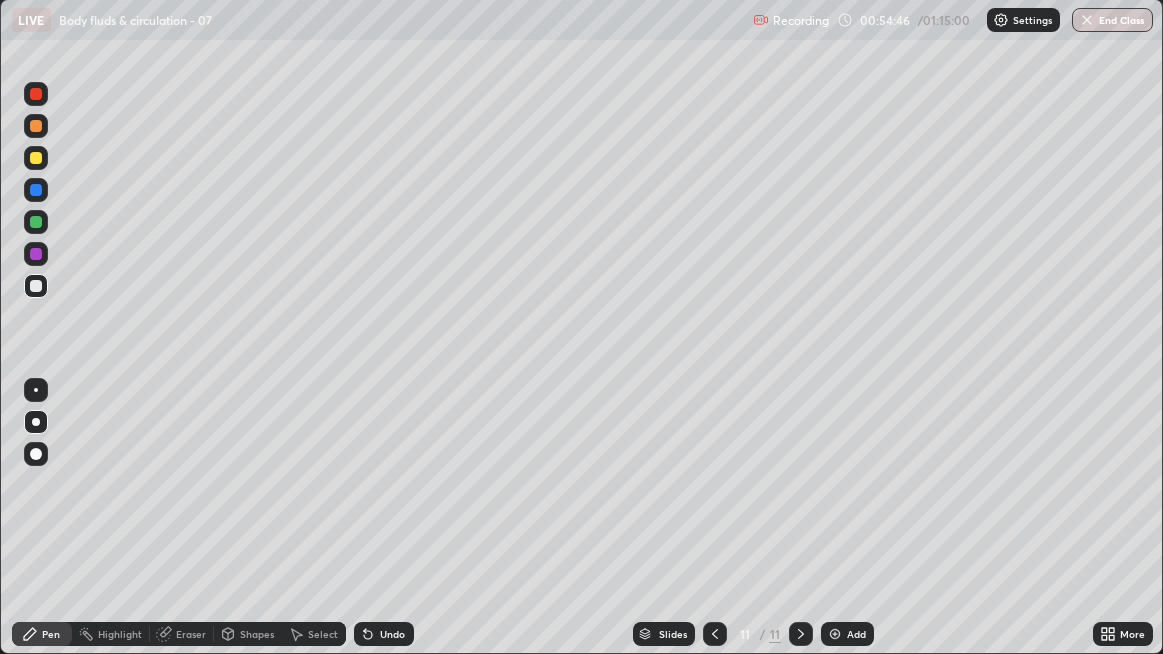 click at bounding box center (36, 286) 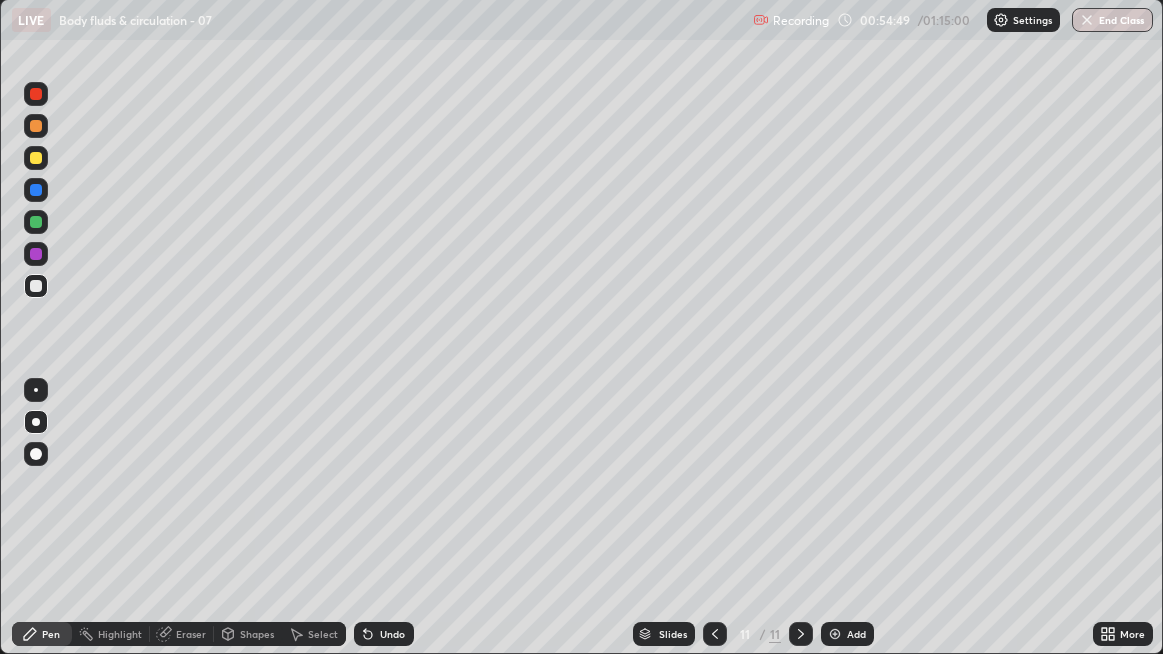 click at bounding box center [36, 286] 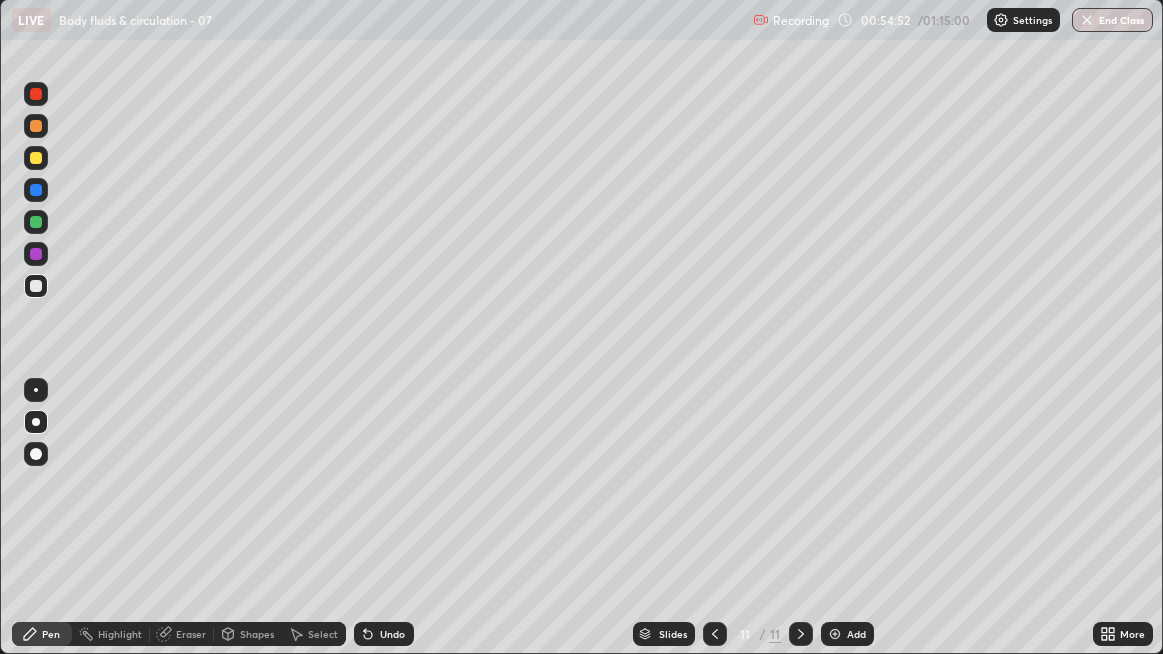 click at bounding box center [36, 286] 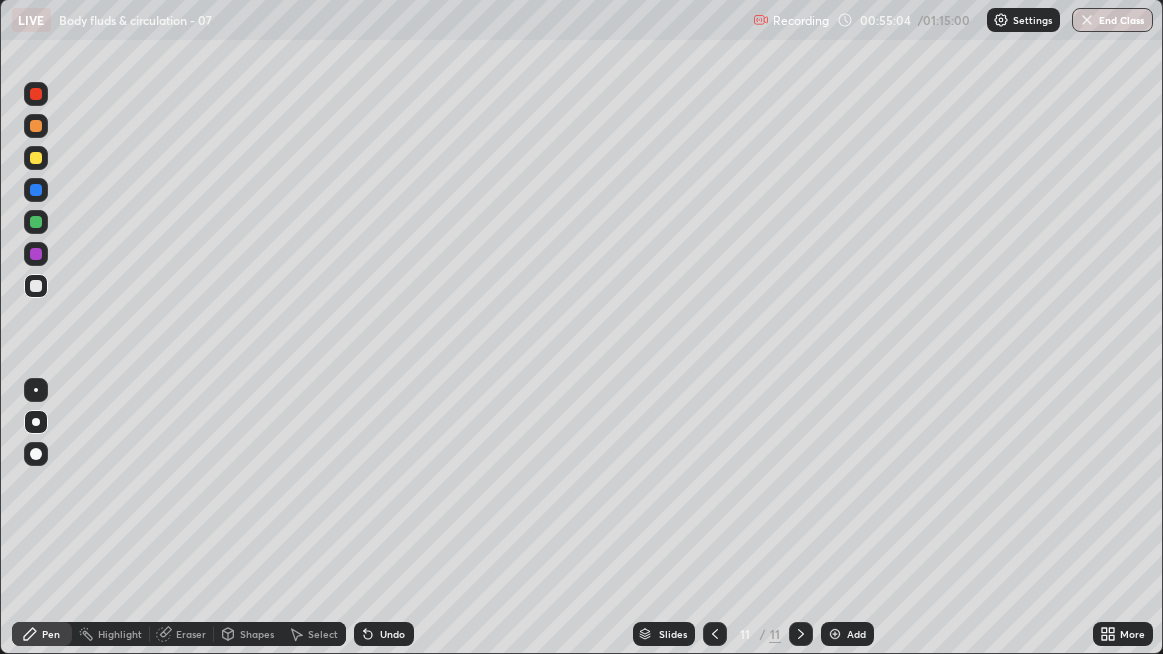 click at bounding box center [36, 286] 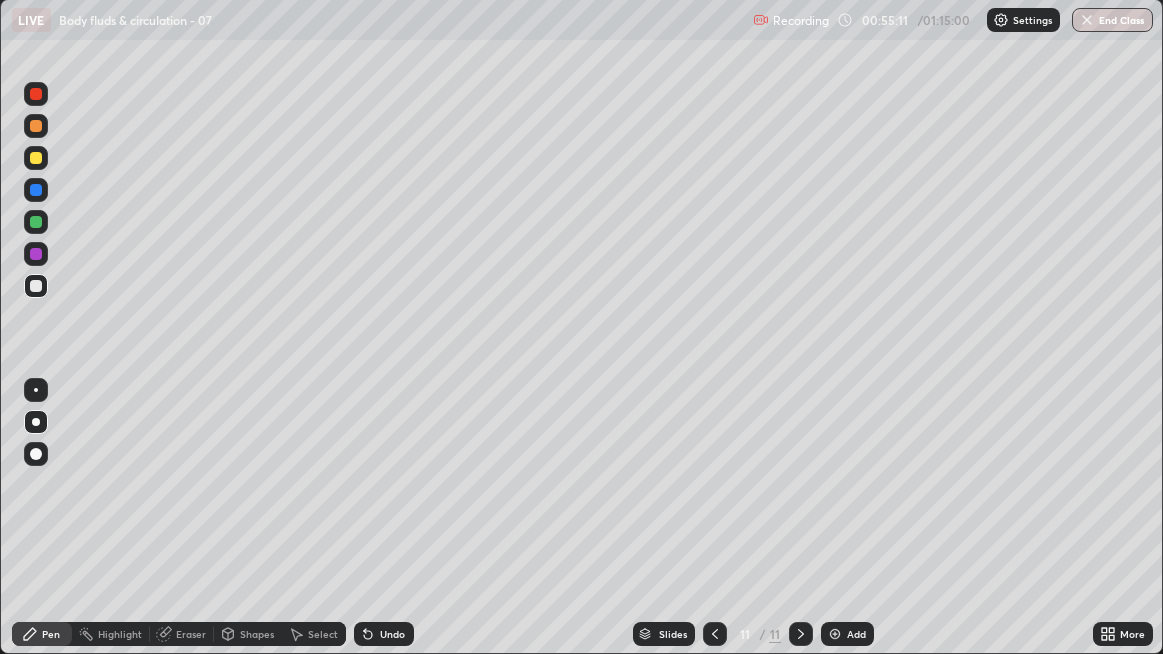 click at bounding box center [36, 286] 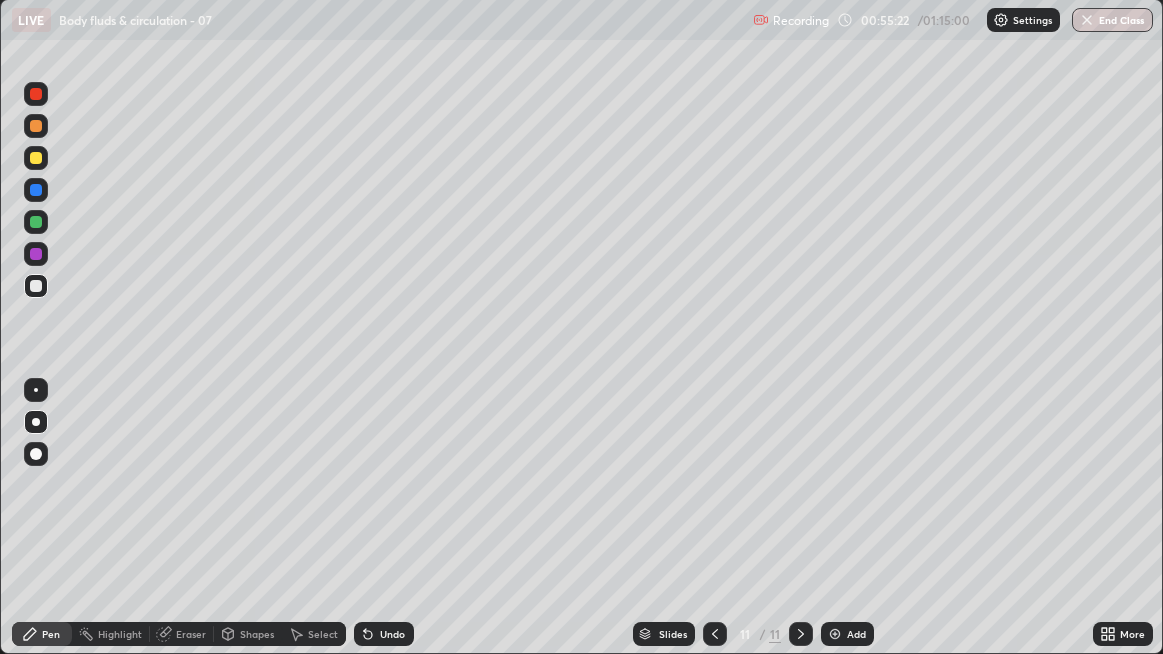 click at bounding box center [36, 286] 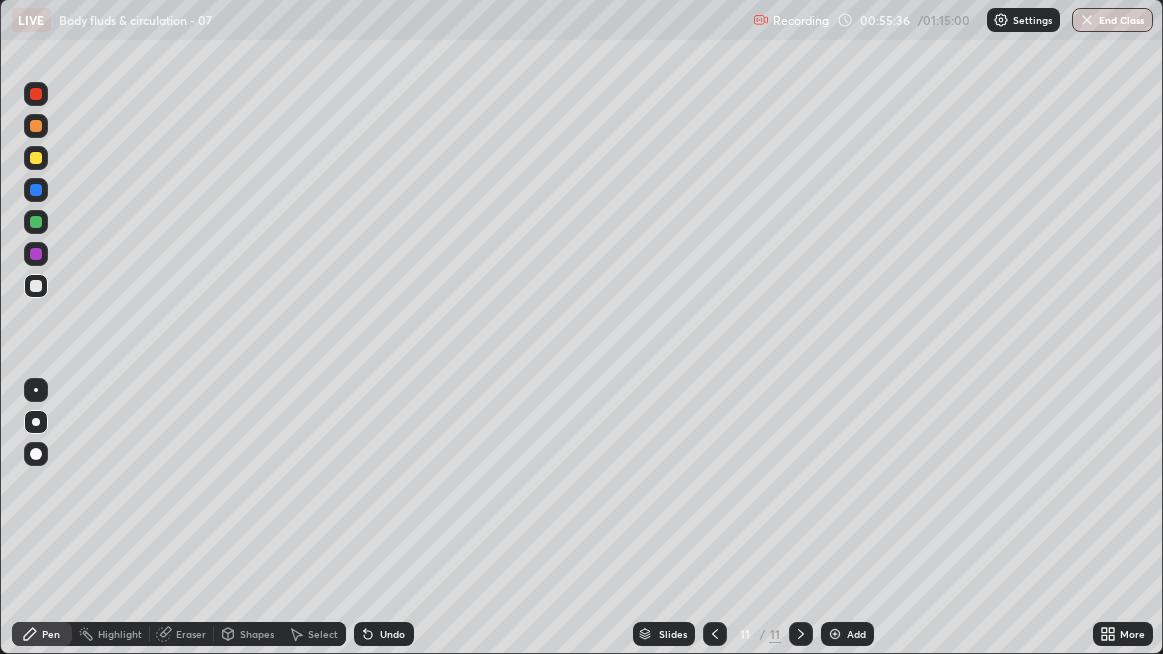 click at bounding box center (36, 286) 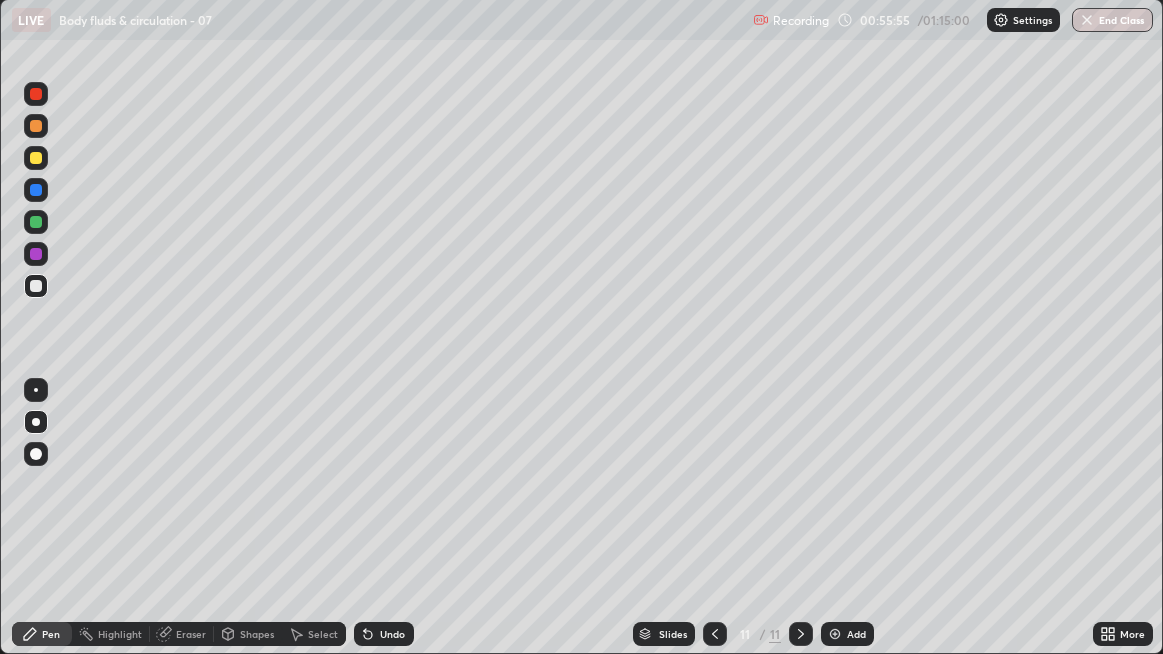 click at bounding box center [36, 254] 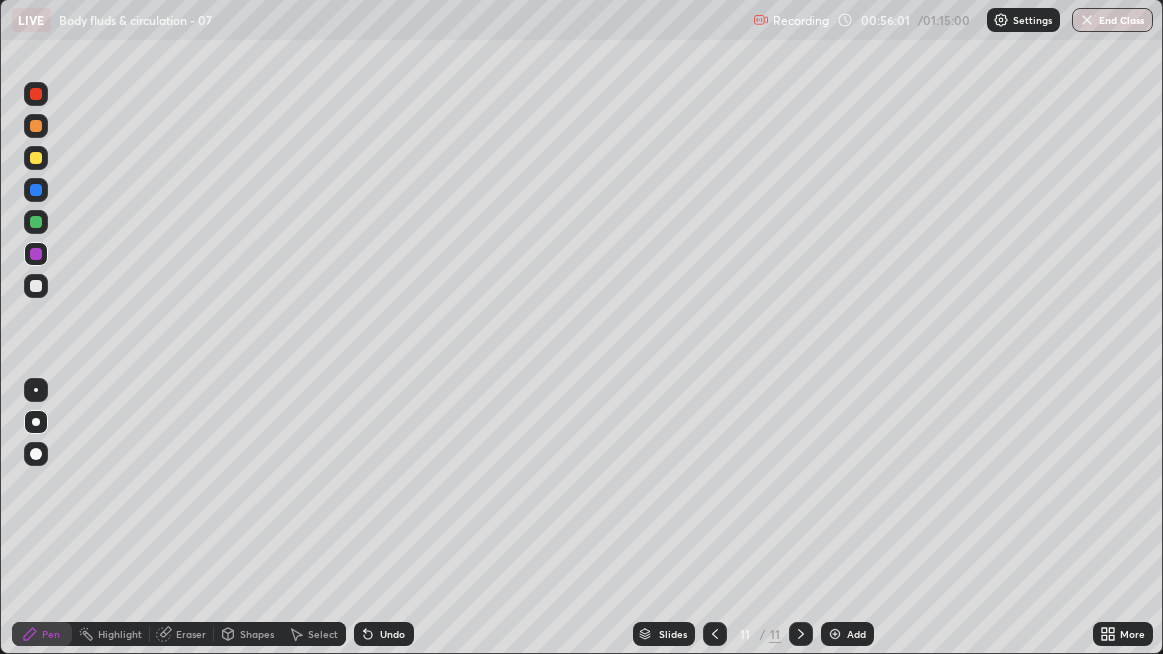 click at bounding box center [36, 286] 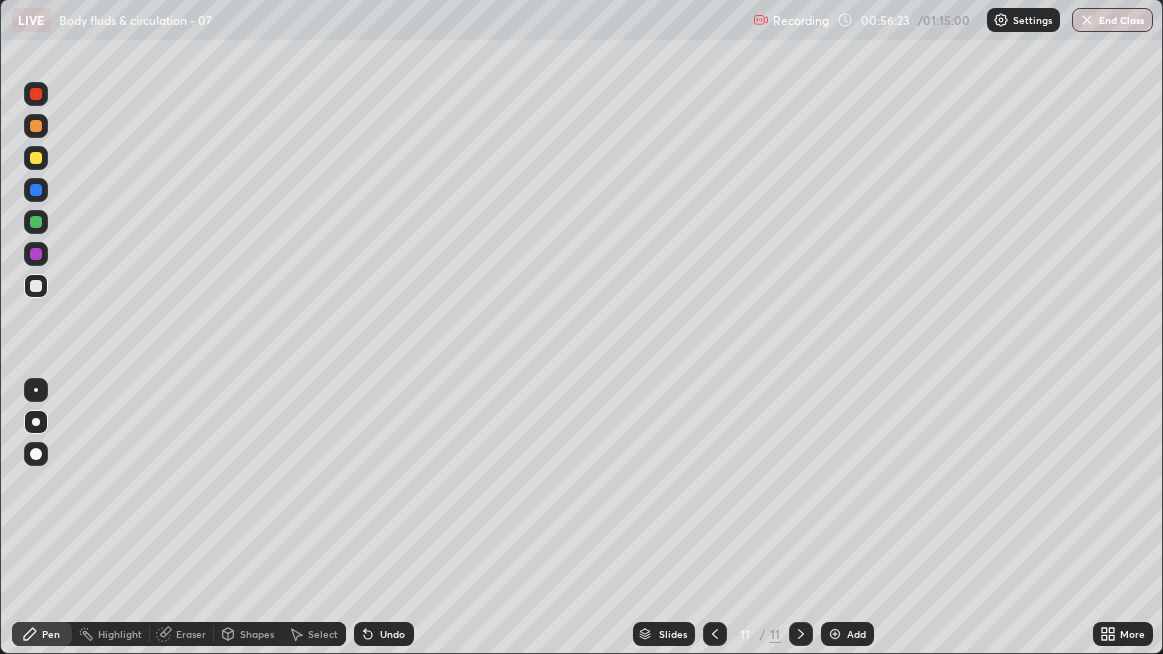 click at bounding box center [36, 286] 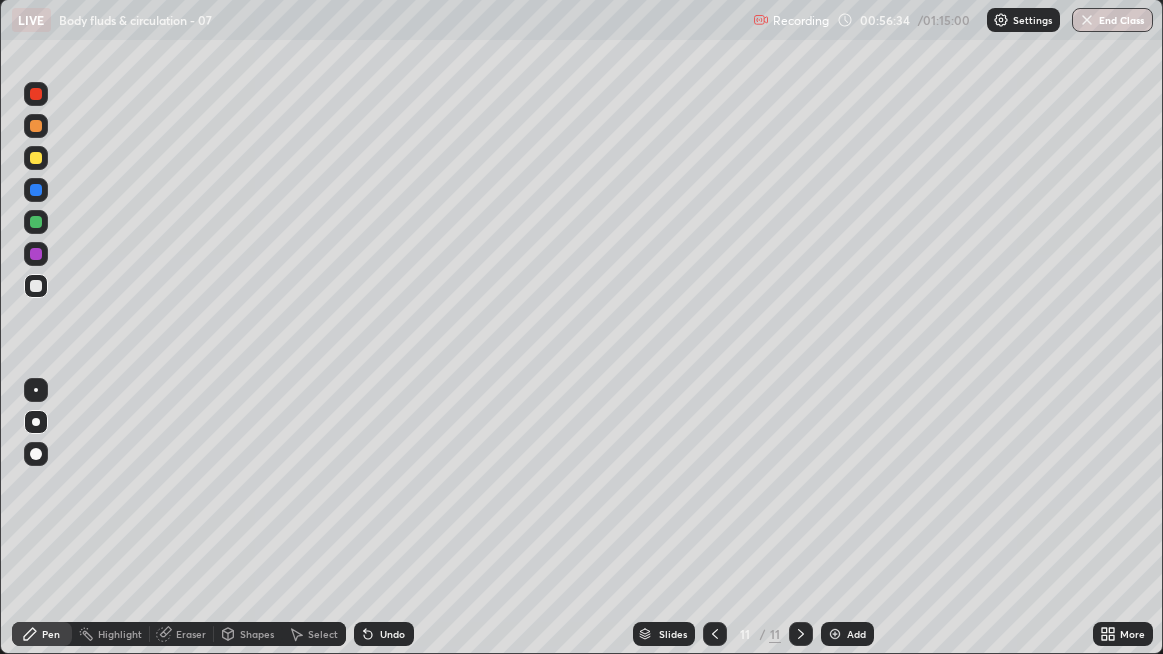 click at bounding box center [36, 286] 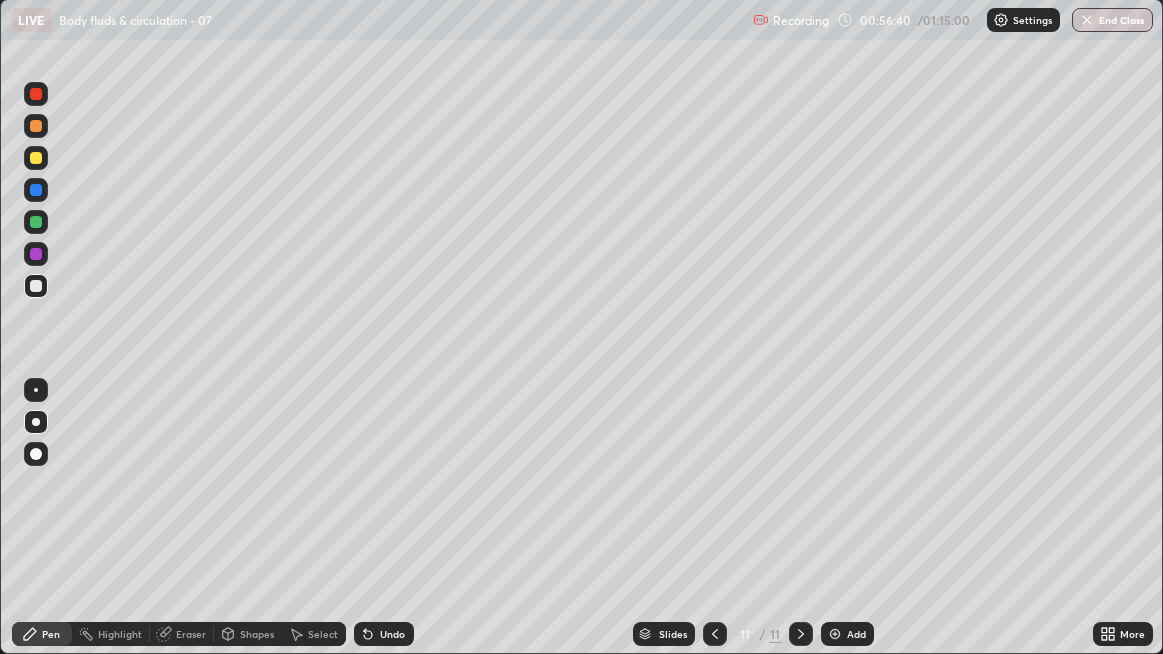 click at bounding box center (36, 286) 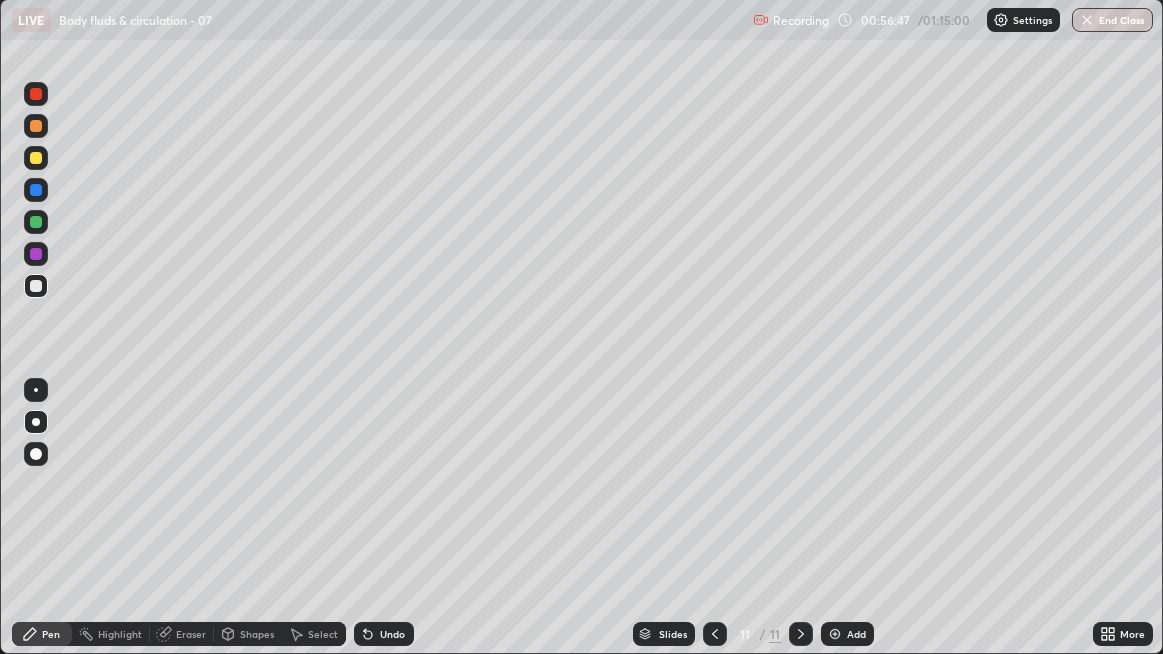 click at bounding box center (36, 286) 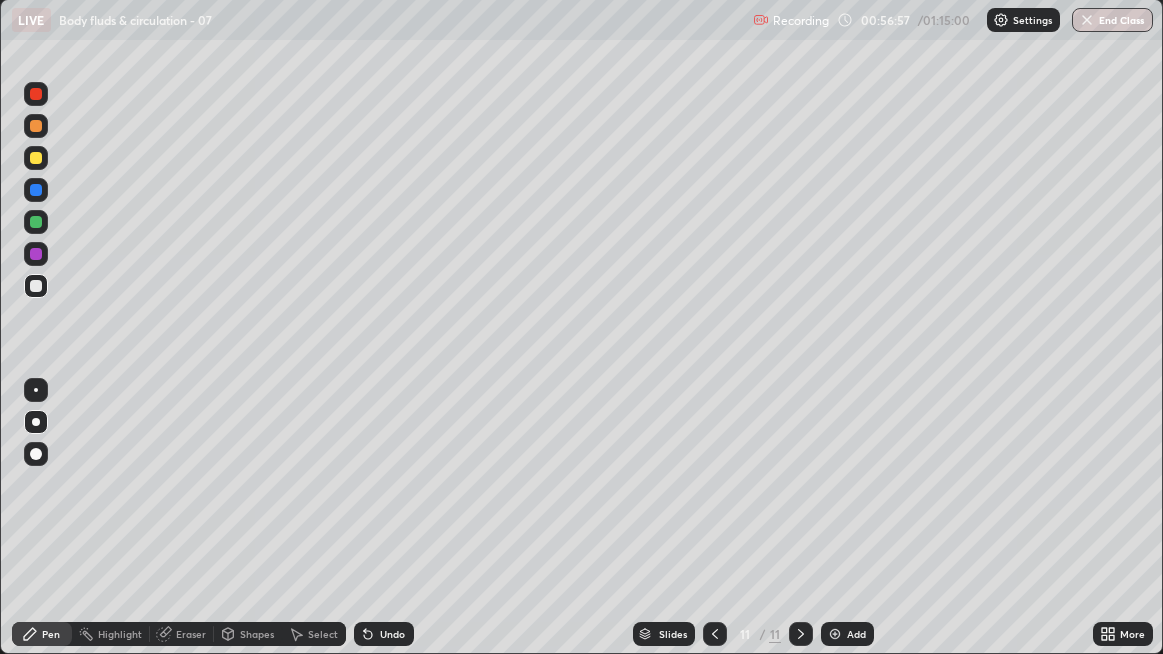 click at bounding box center (36, 286) 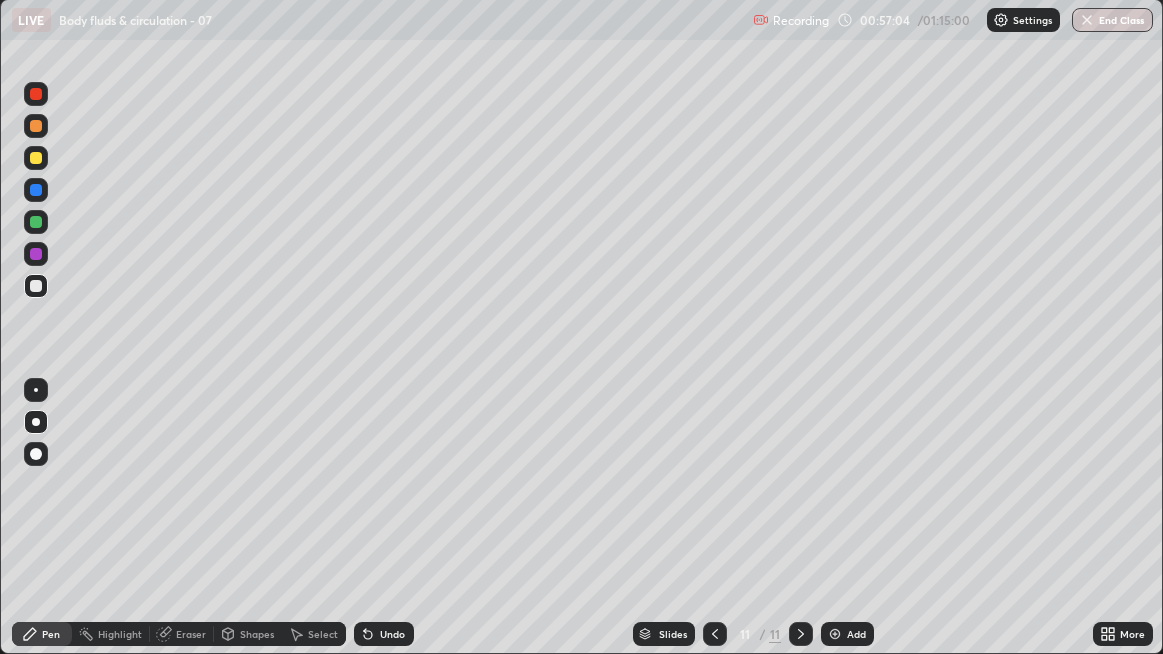 click at bounding box center (36, 286) 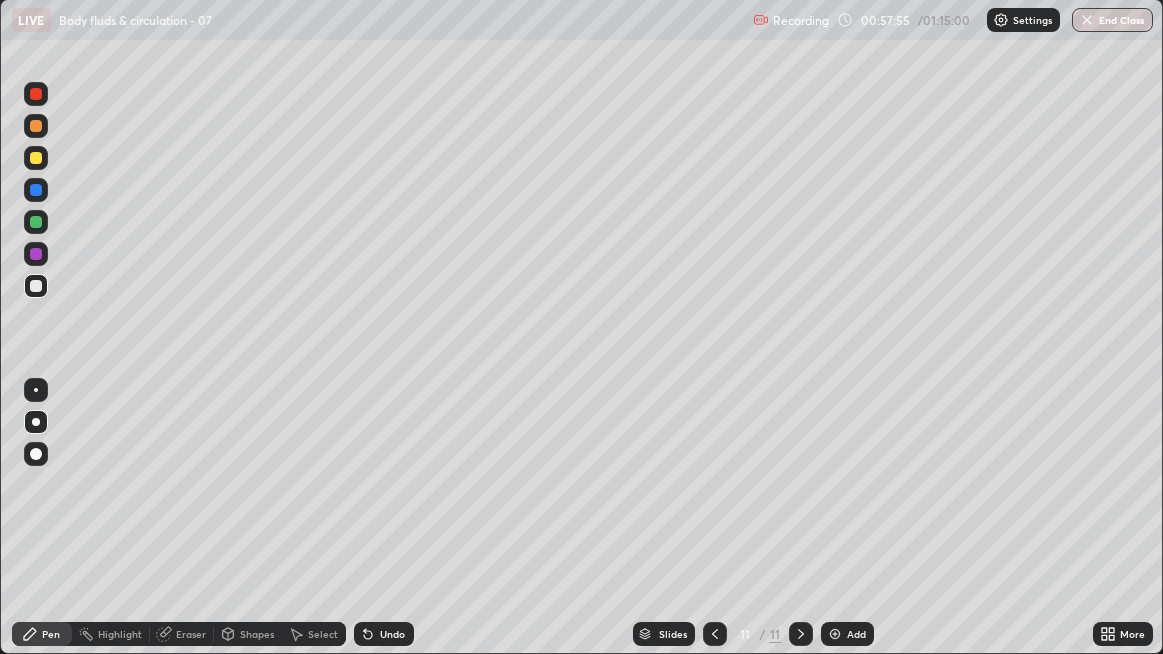 click at bounding box center (36, 286) 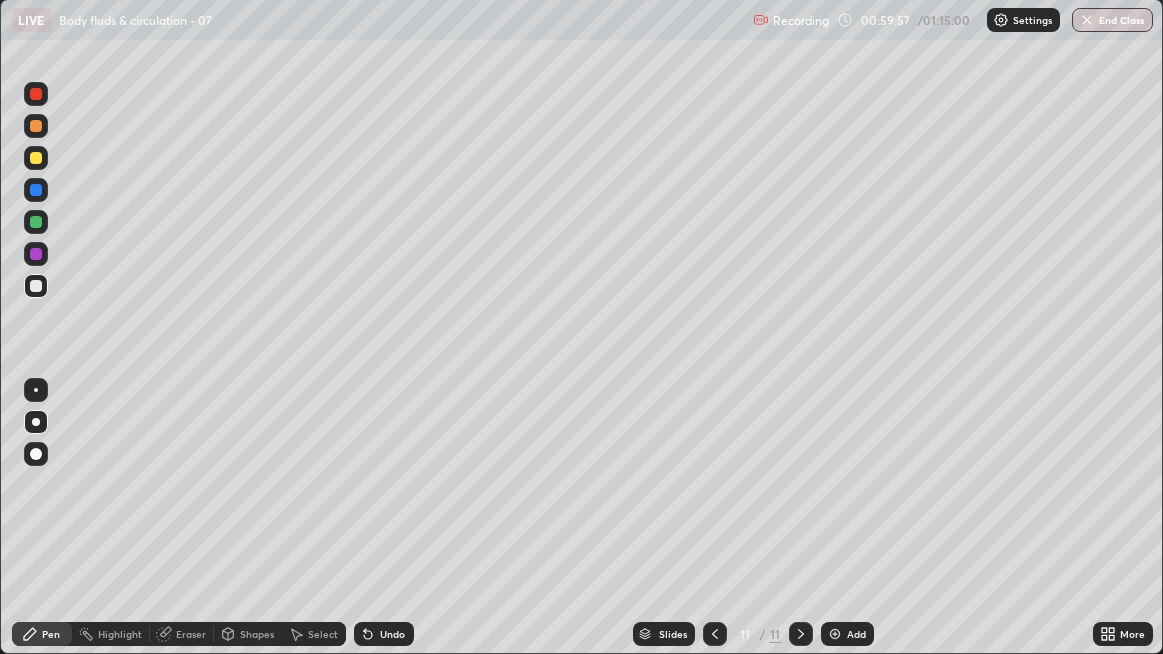 click on "Add" at bounding box center [847, 634] 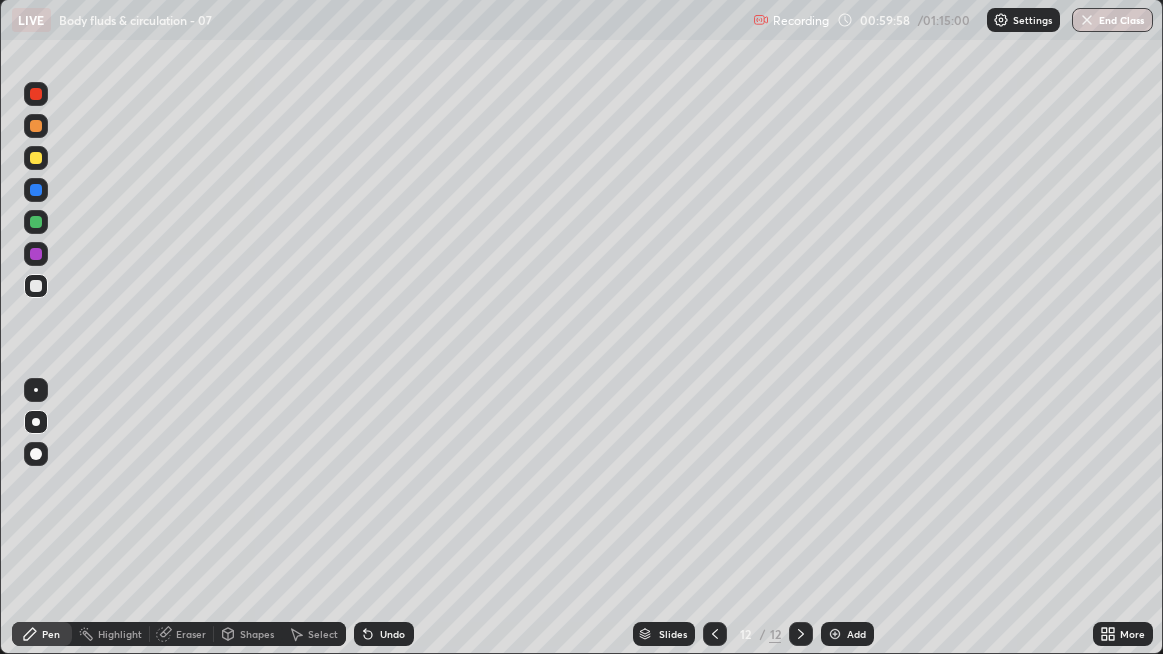 click at bounding box center (36, 286) 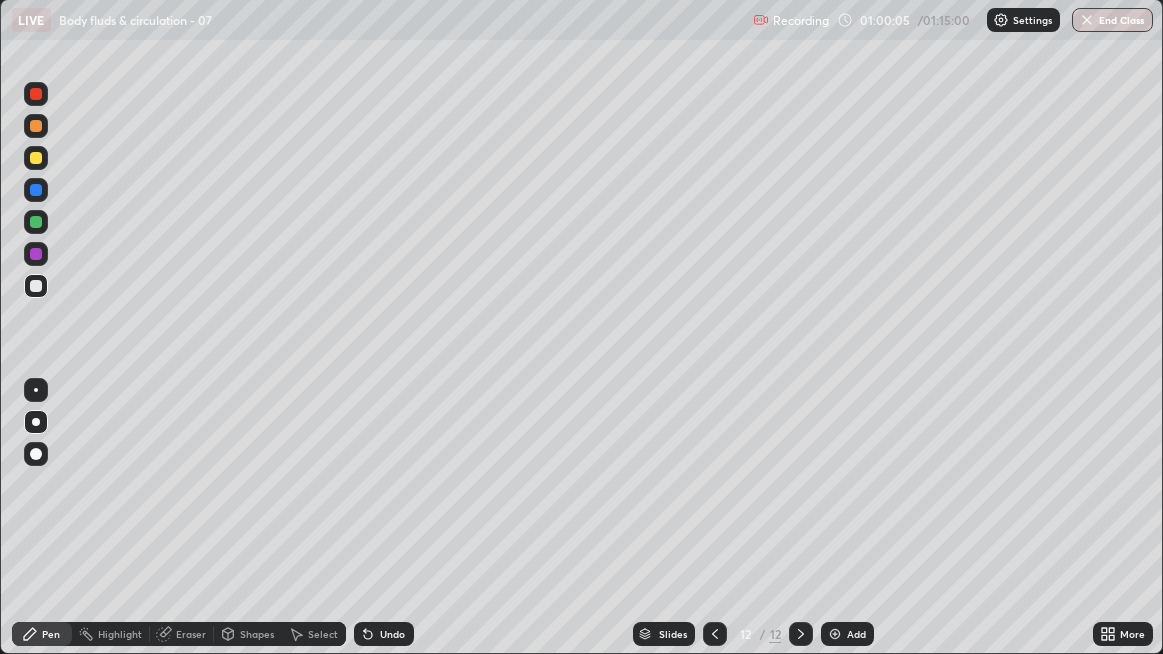 click on "Undo" at bounding box center [384, 634] 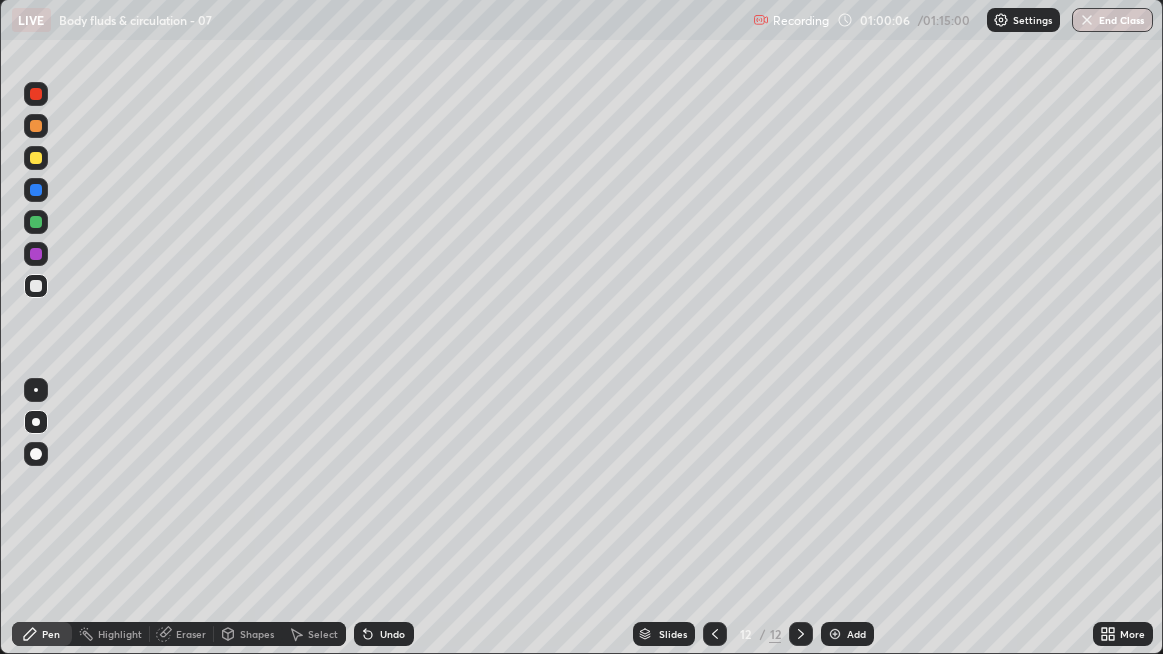 click on "Undo" at bounding box center [384, 634] 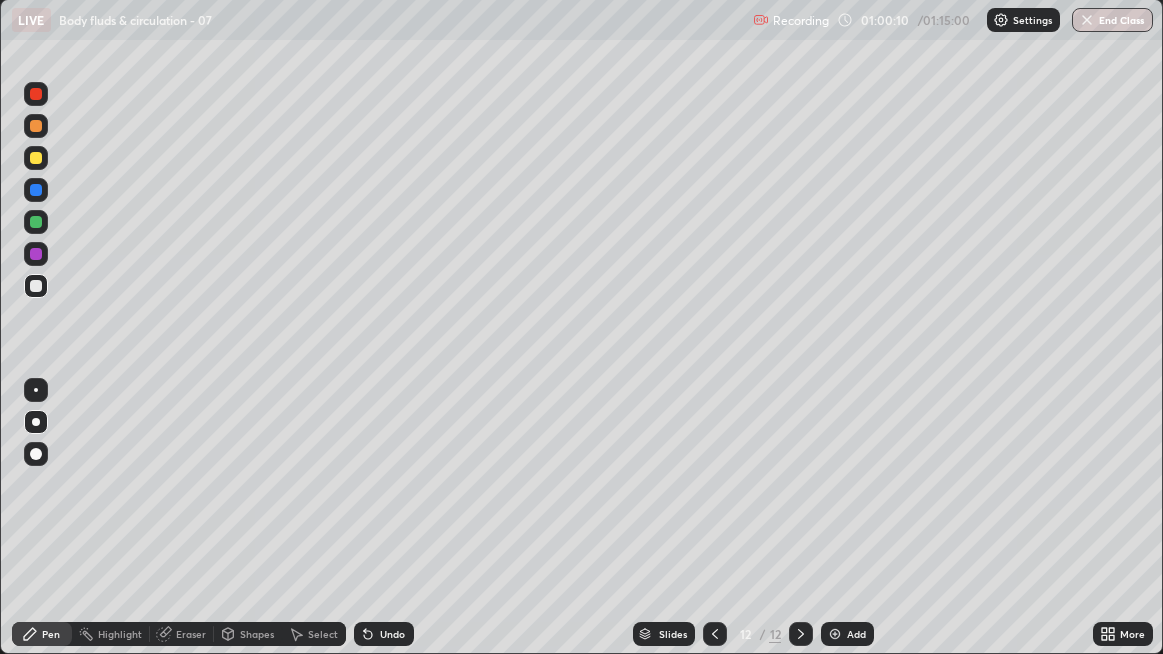 click at bounding box center [36, 286] 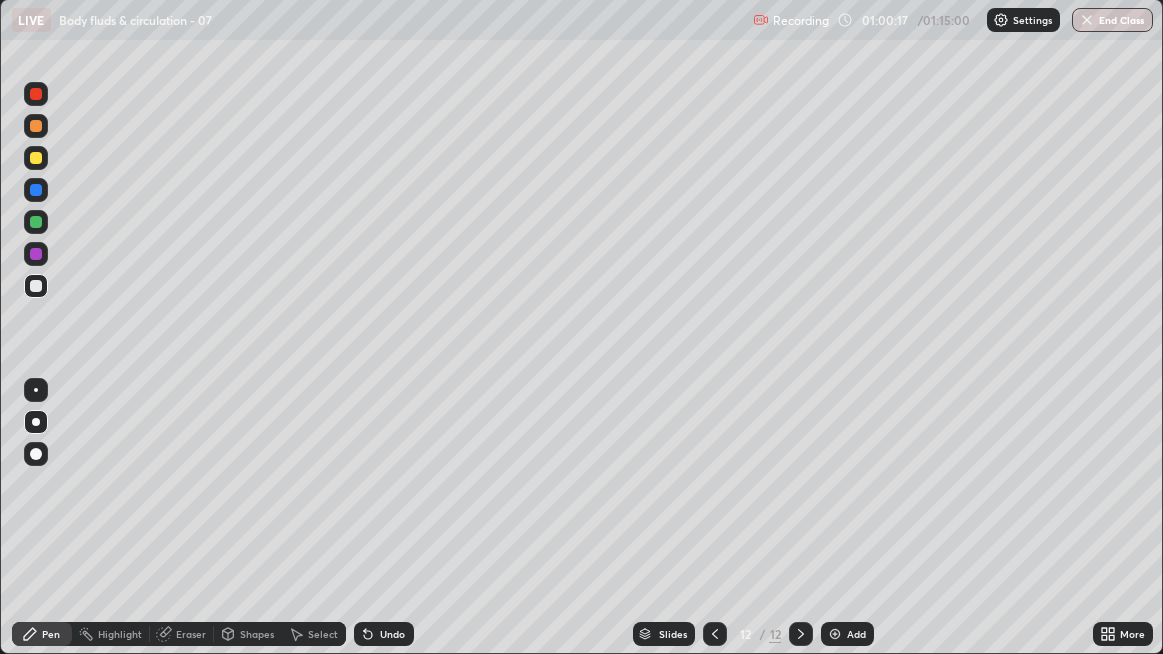 click on "Undo" at bounding box center (392, 634) 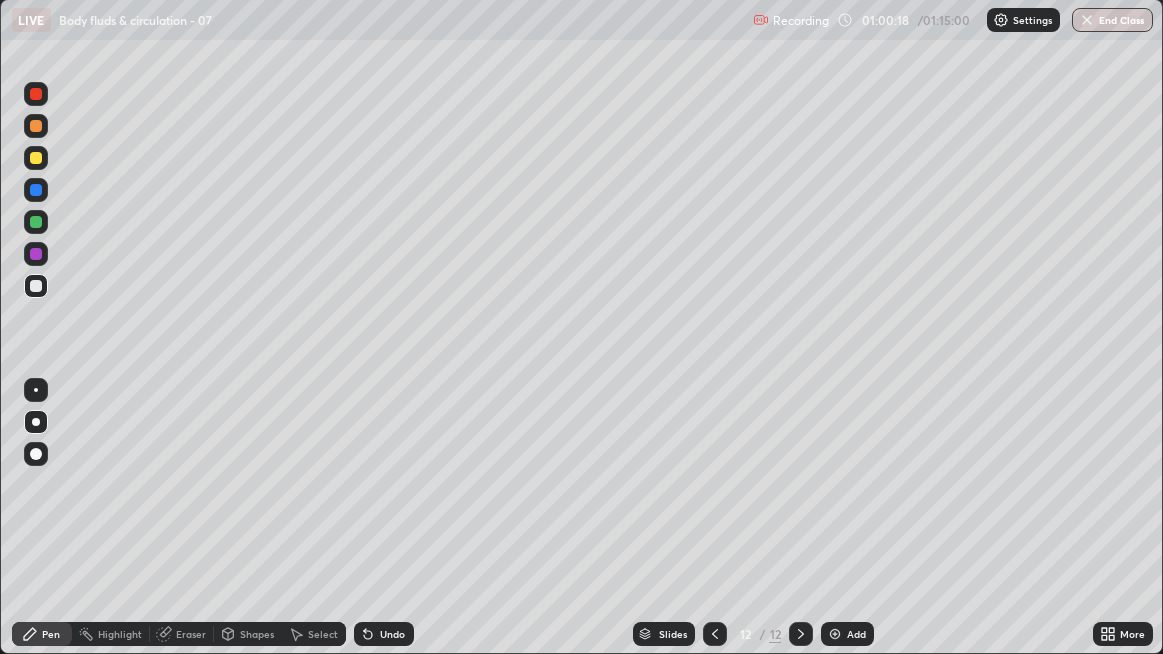 click on "Undo" at bounding box center (384, 634) 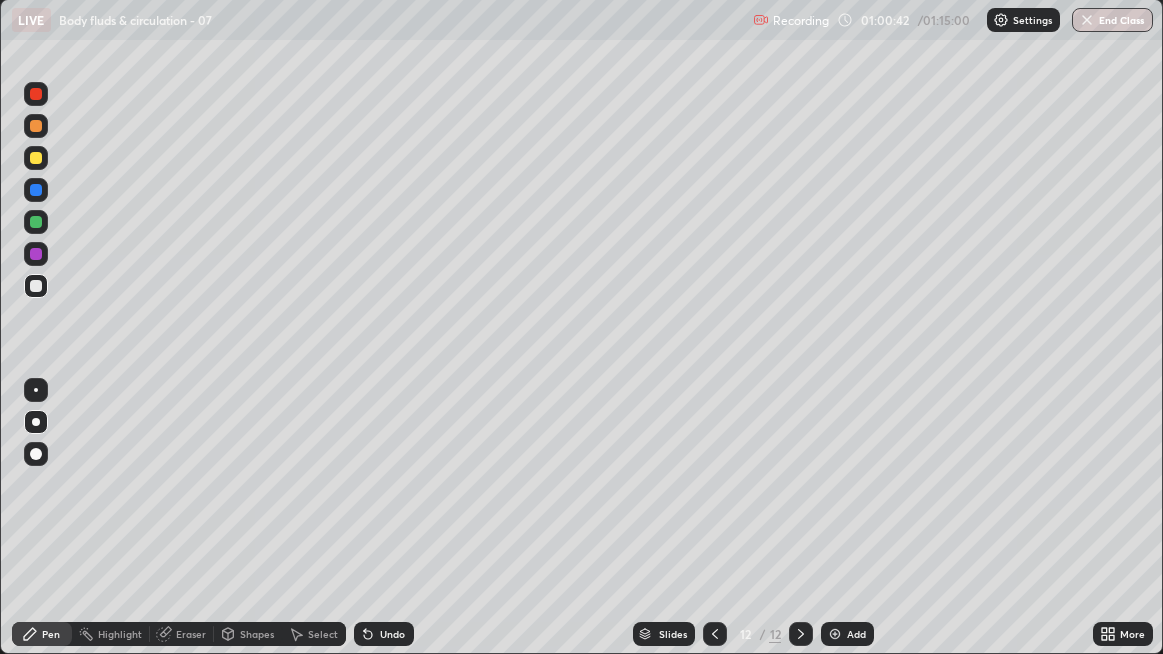 click on "Undo" at bounding box center (392, 634) 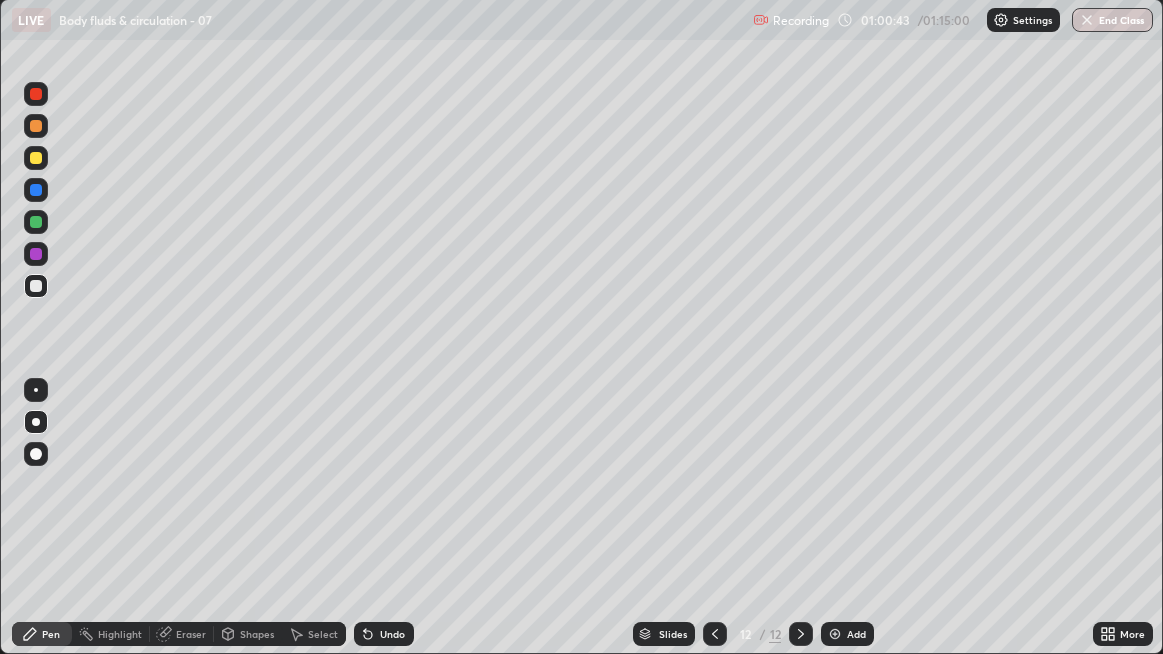click on "Undo" at bounding box center (392, 634) 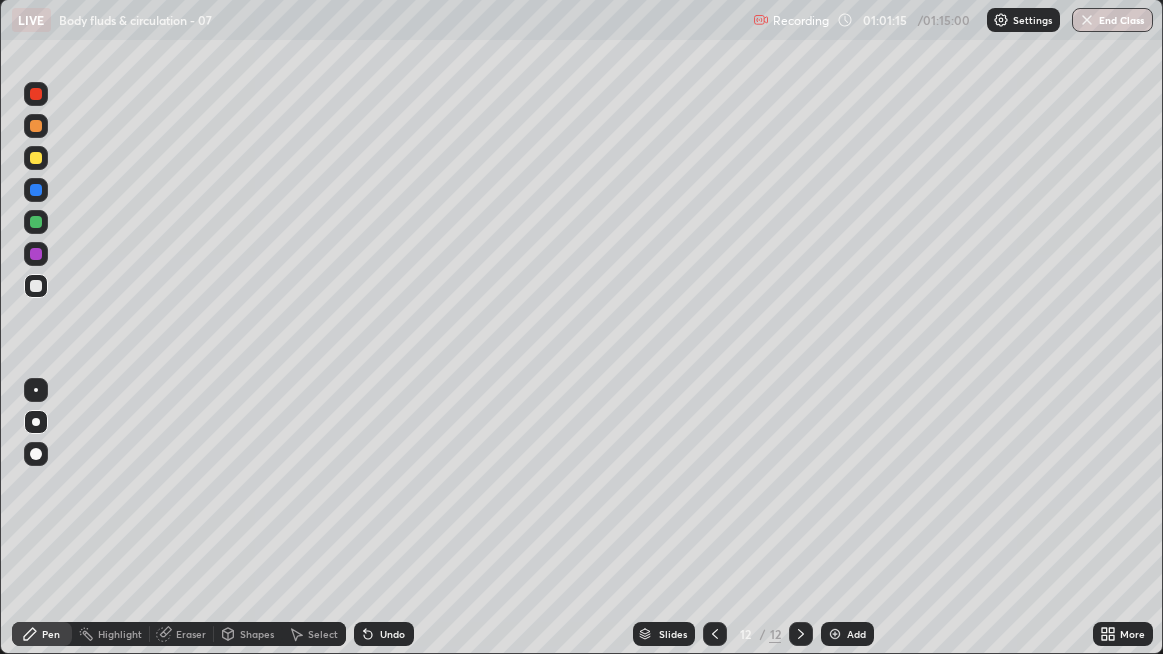 click on "Undo" at bounding box center (392, 634) 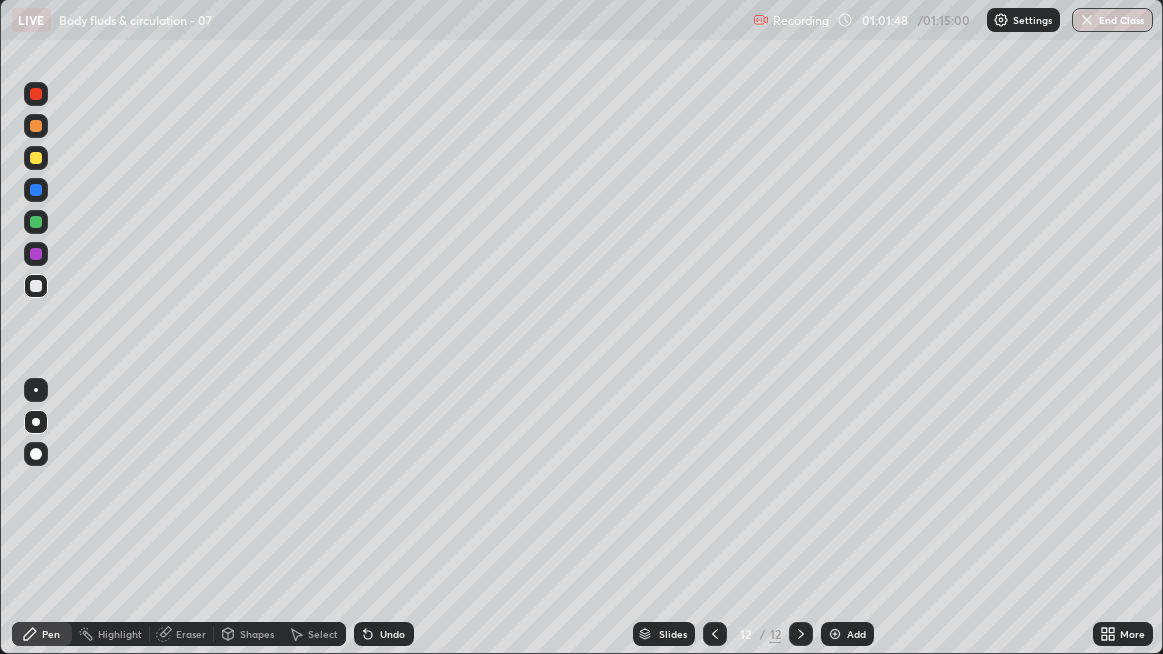 click at bounding box center (36, 286) 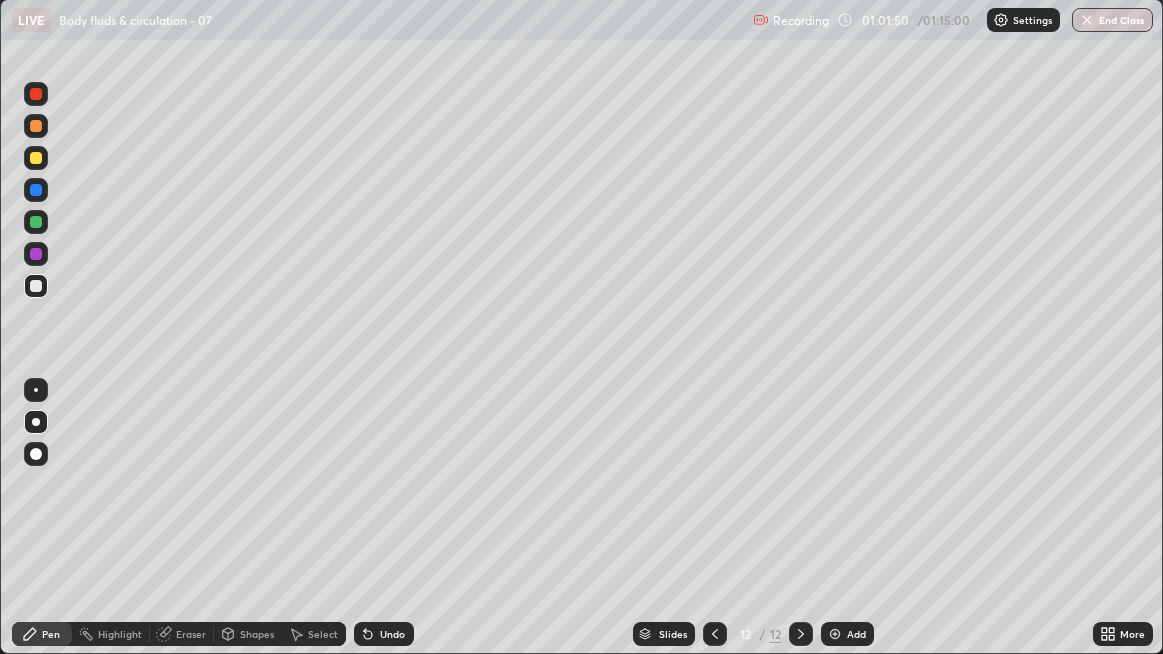 click 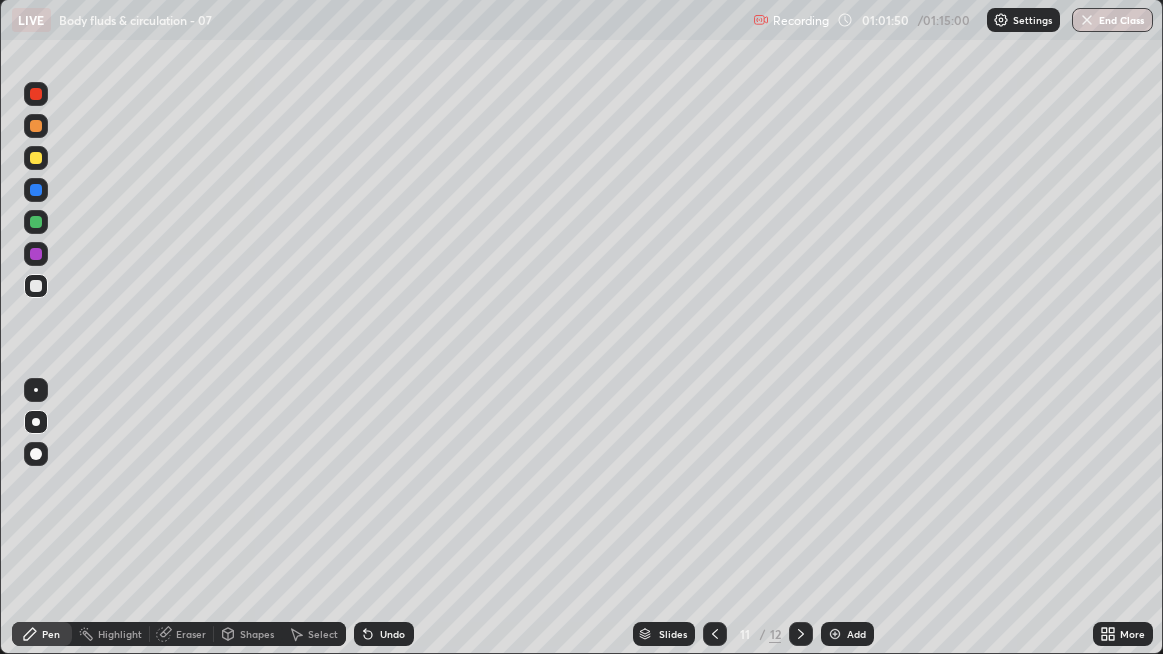 click 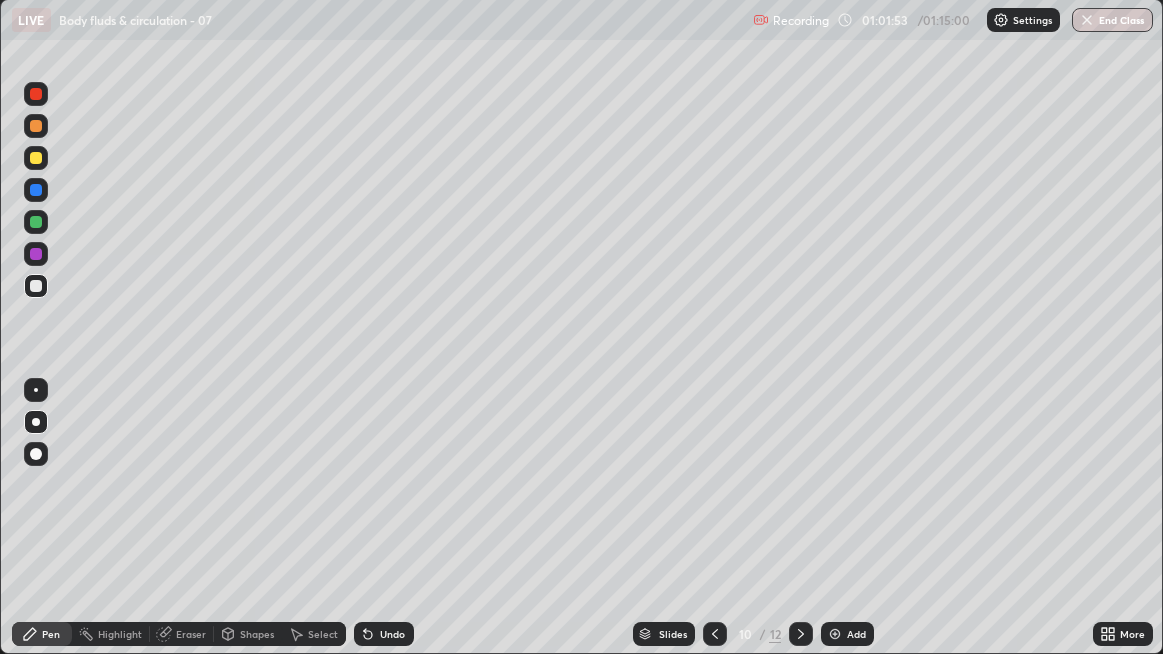 click 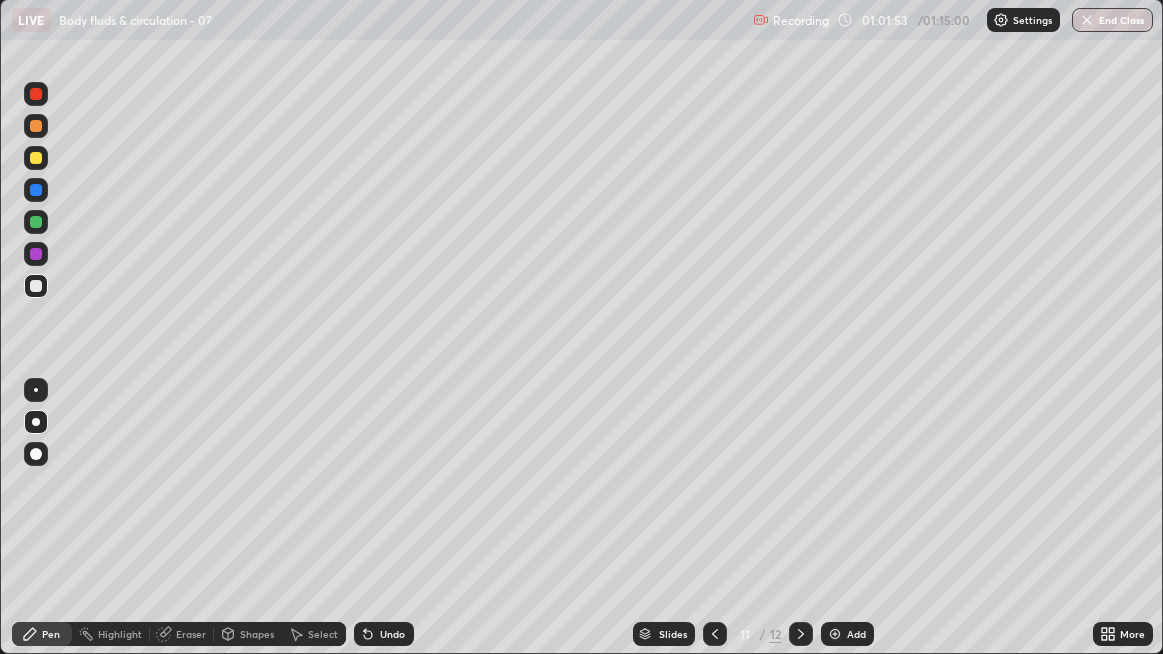 click 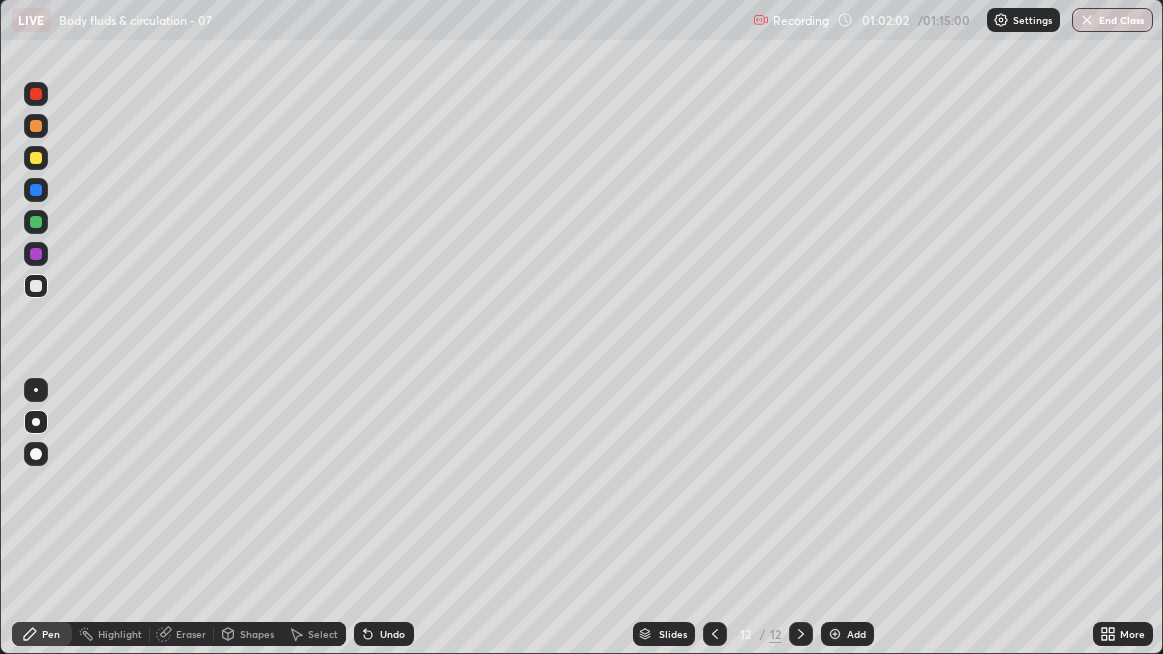 click on "Add" at bounding box center [856, 634] 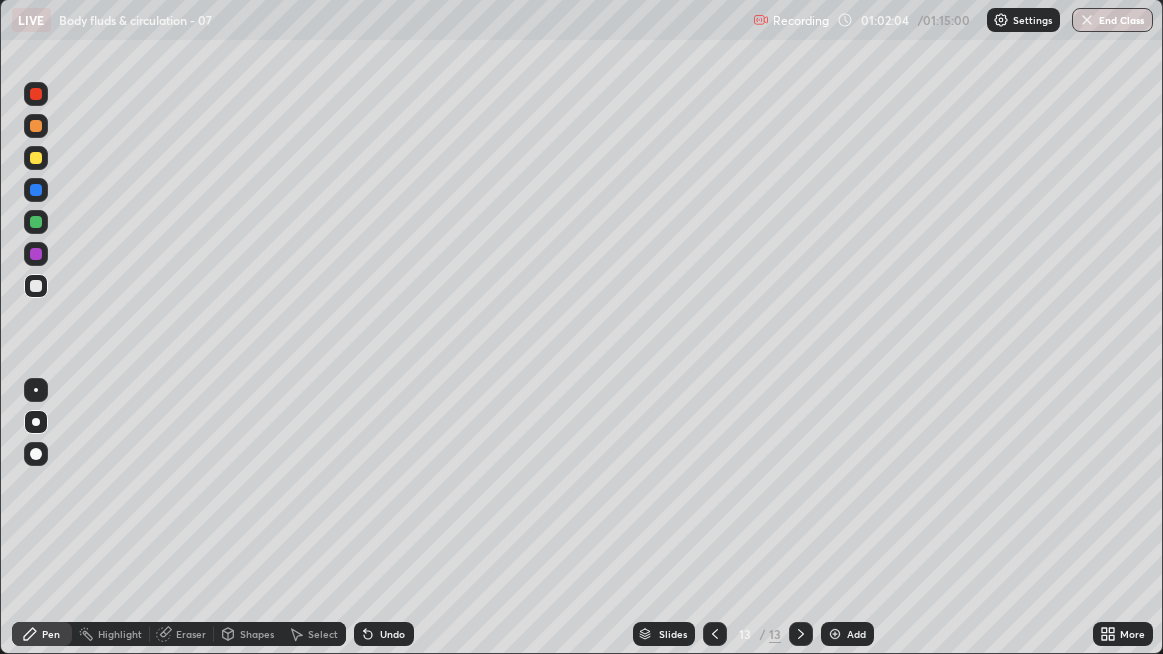 click at bounding box center [36, 190] 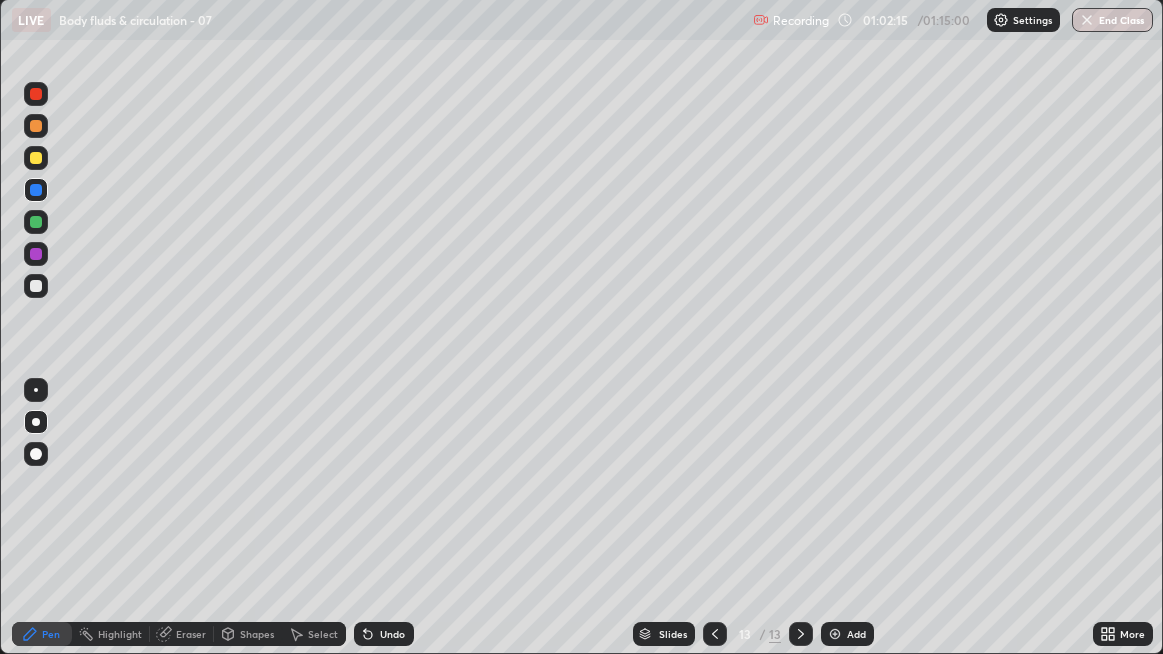 click at bounding box center (36, 286) 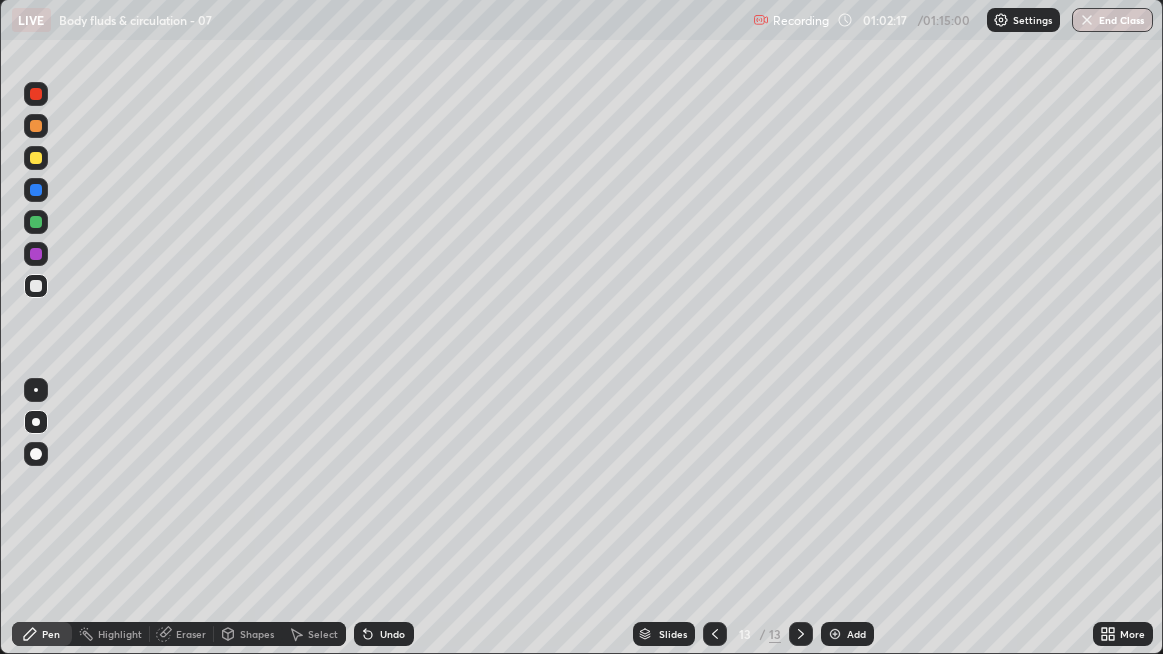 click at bounding box center [36, 286] 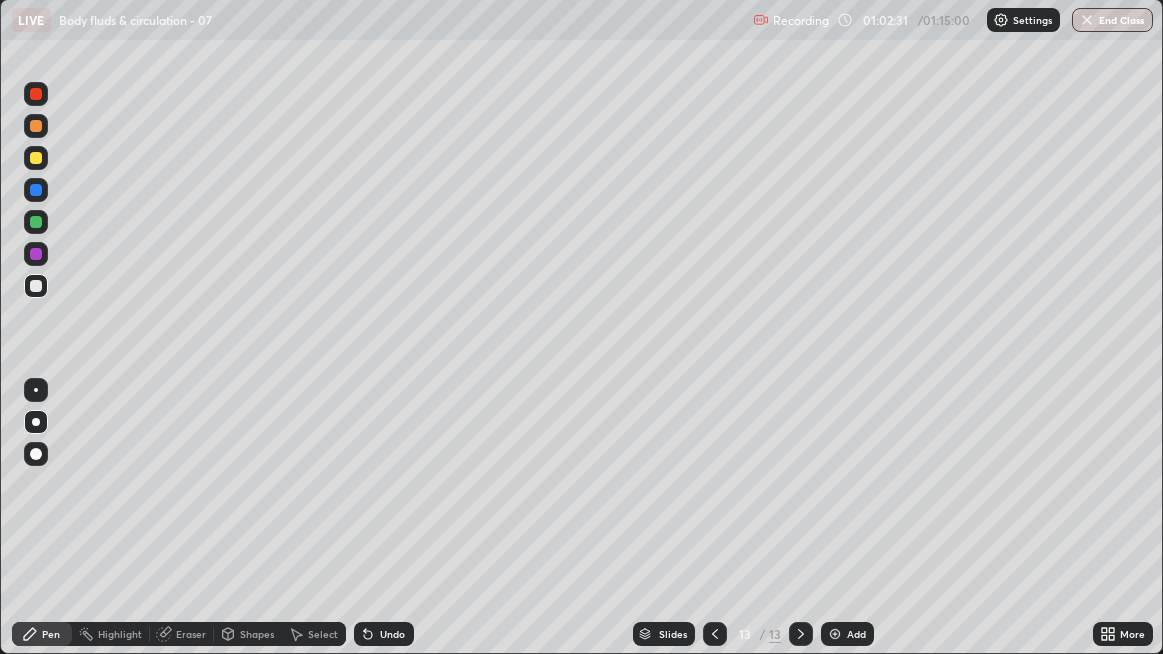 click at bounding box center (36, 222) 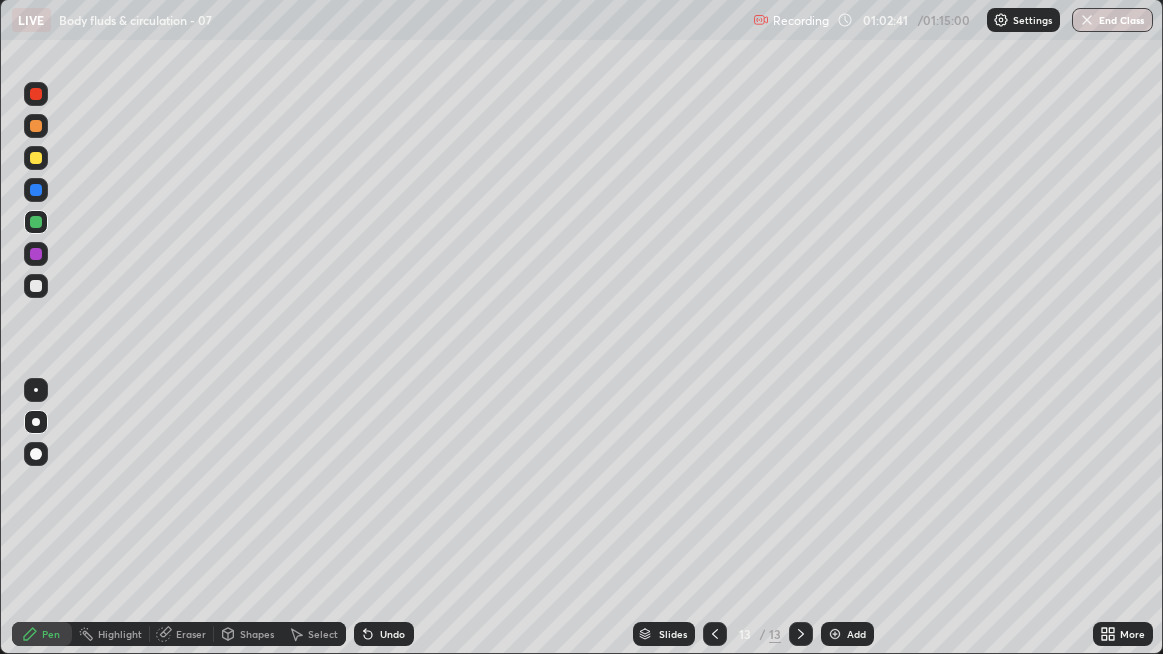 click at bounding box center [36, 286] 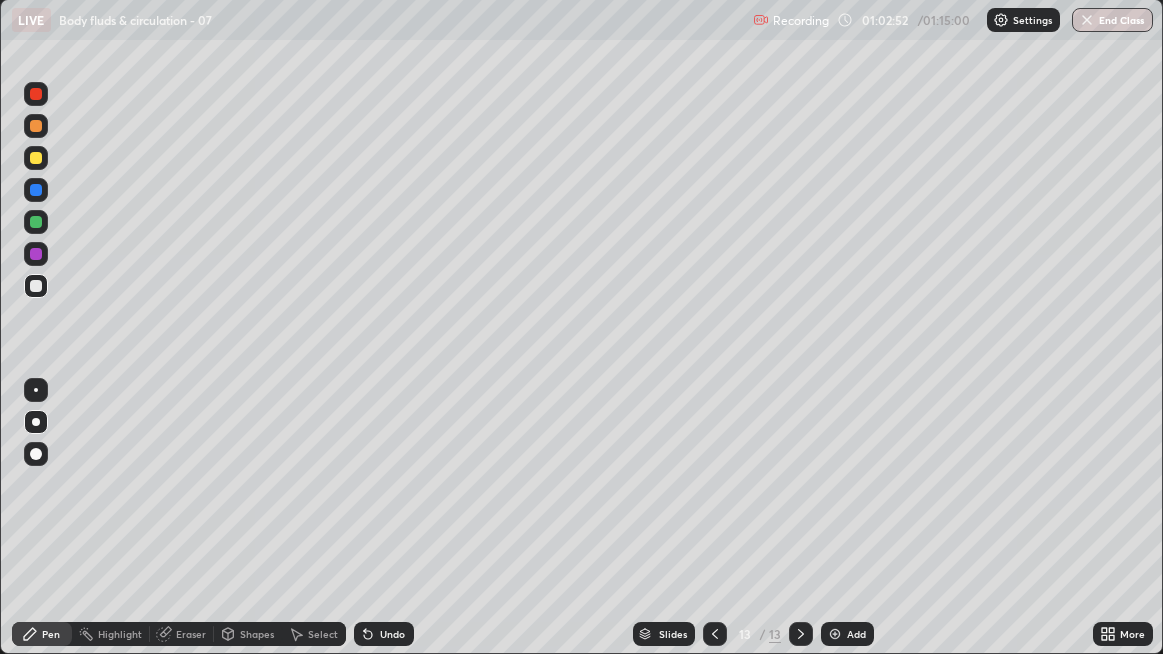 click at bounding box center [36, 286] 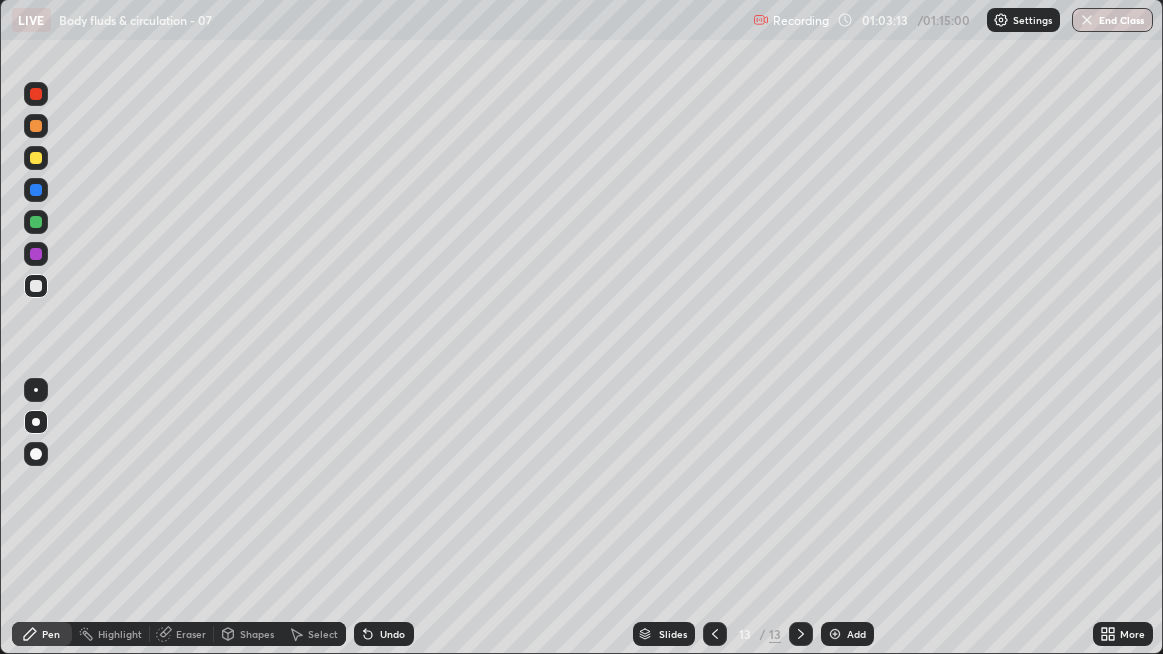 click 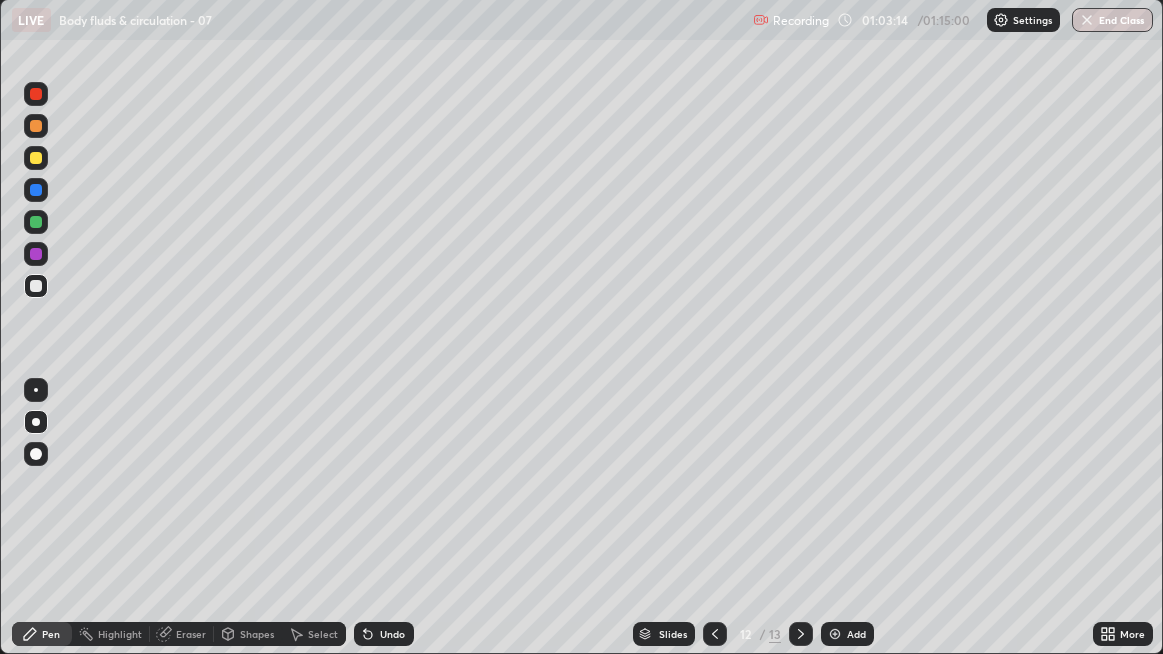 click 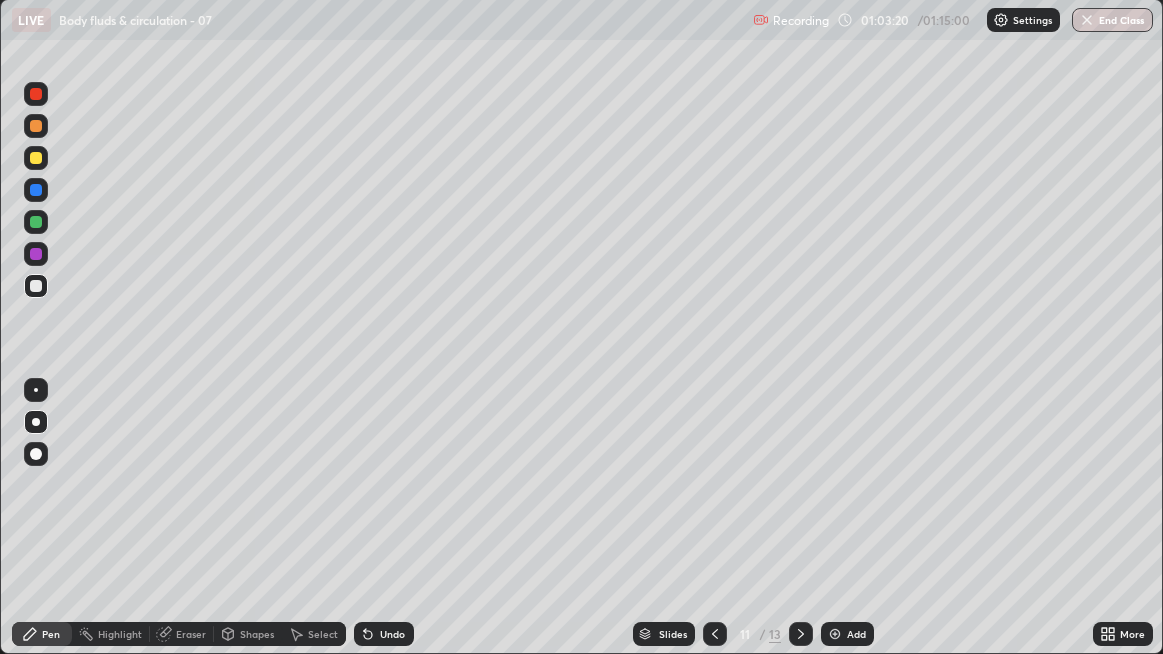 click 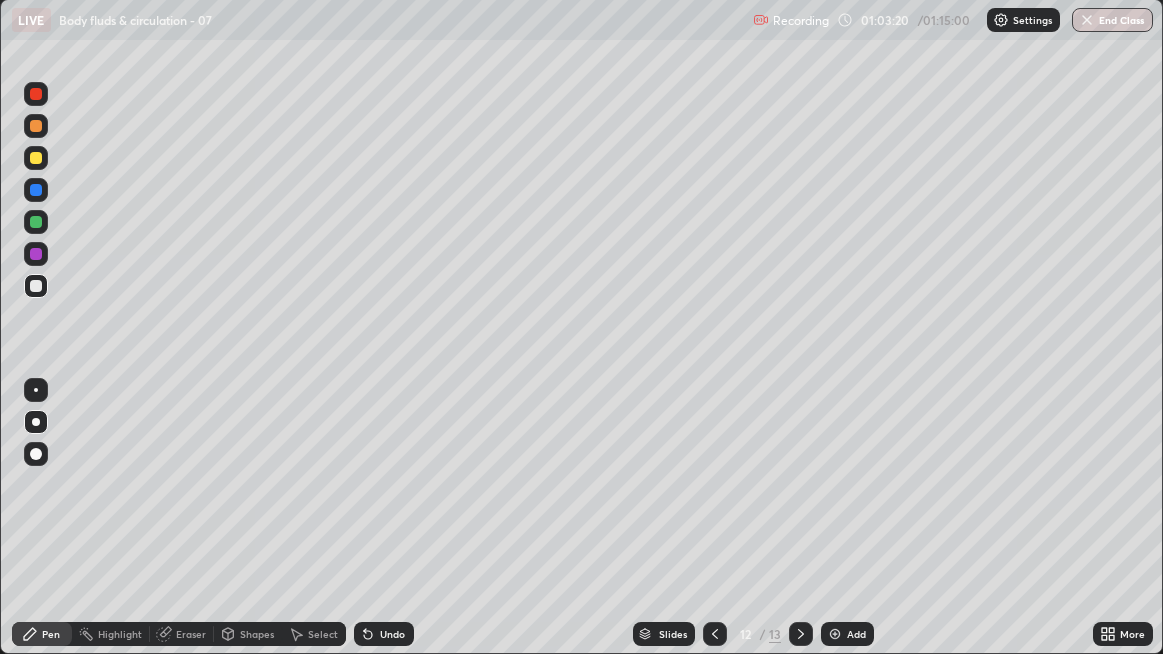 click 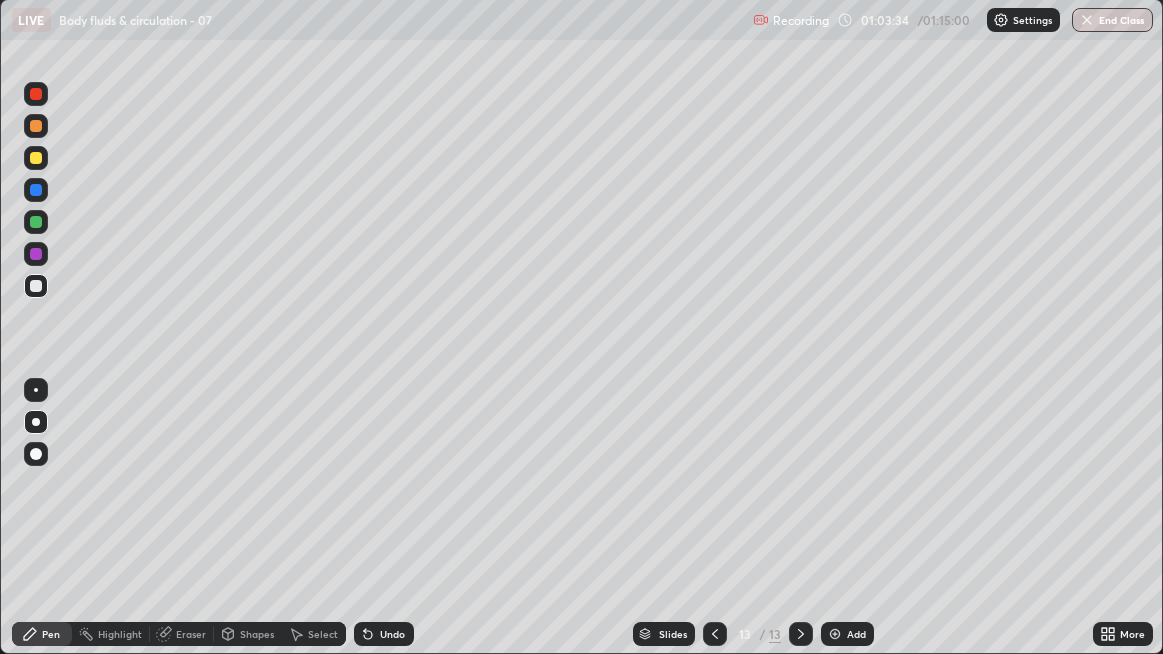 click on "Eraser" at bounding box center [182, 634] 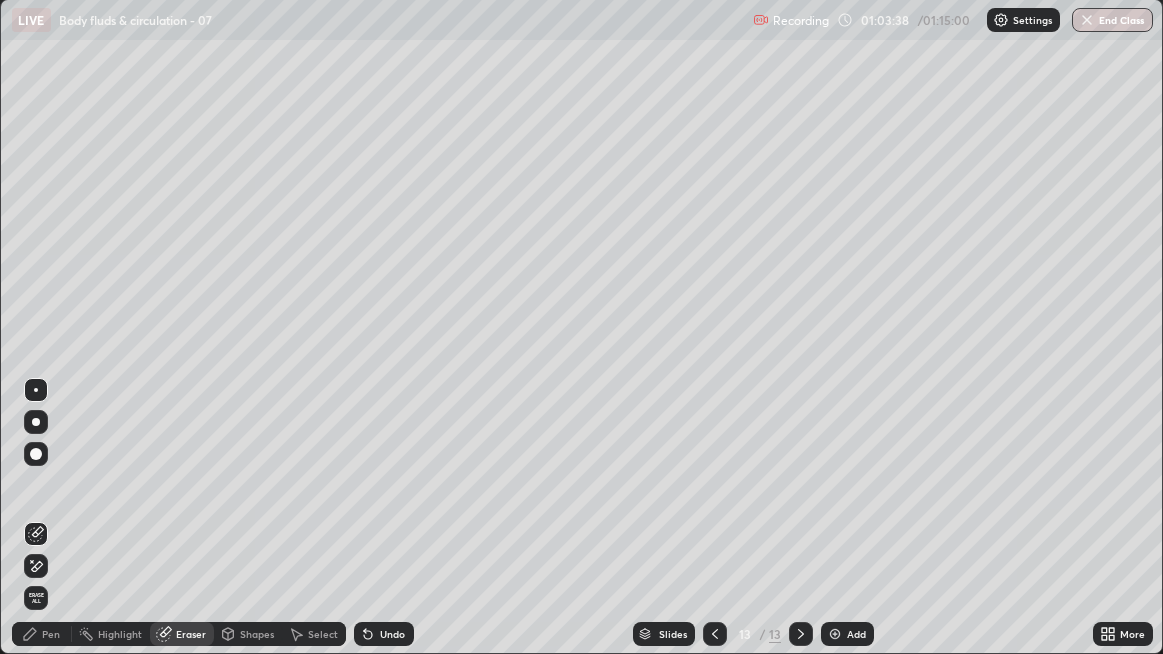 click on "Pen" at bounding box center [51, 634] 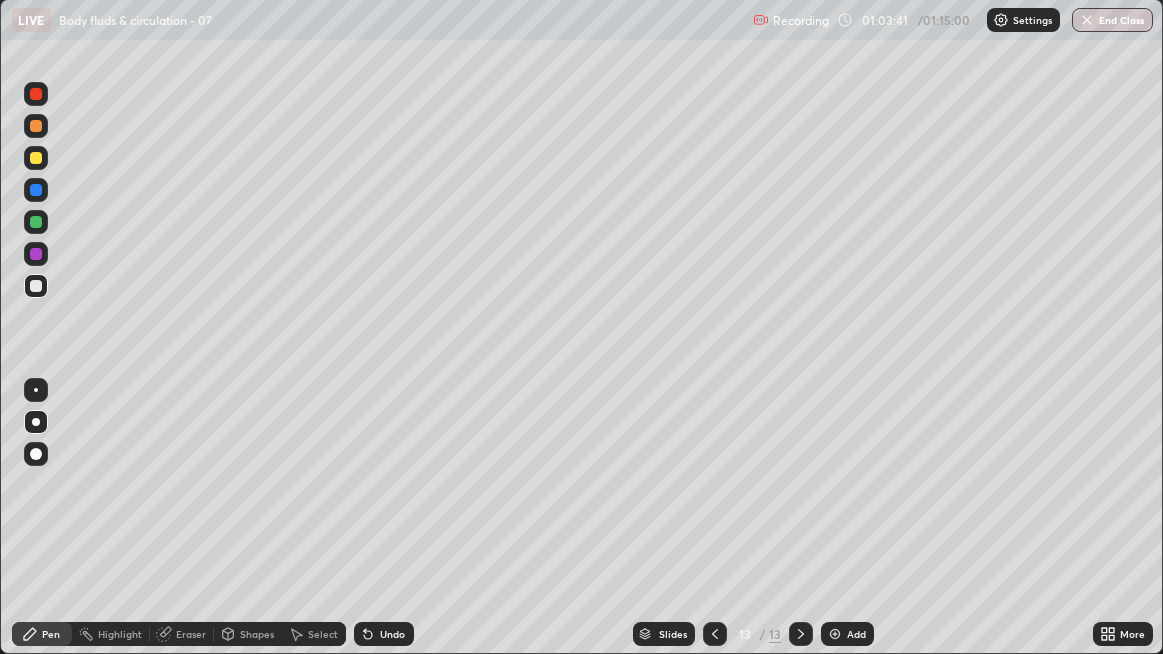 click on "Eraser" at bounding box center (191, 634) 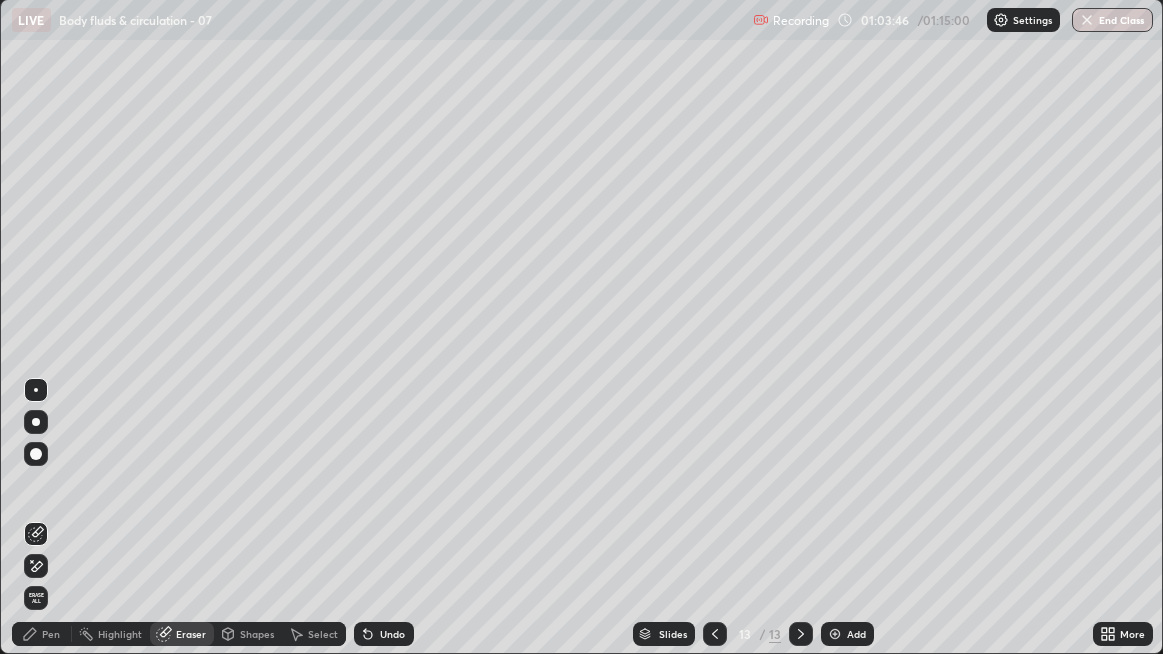 click on "Pen" at bounding box center [51, 634] 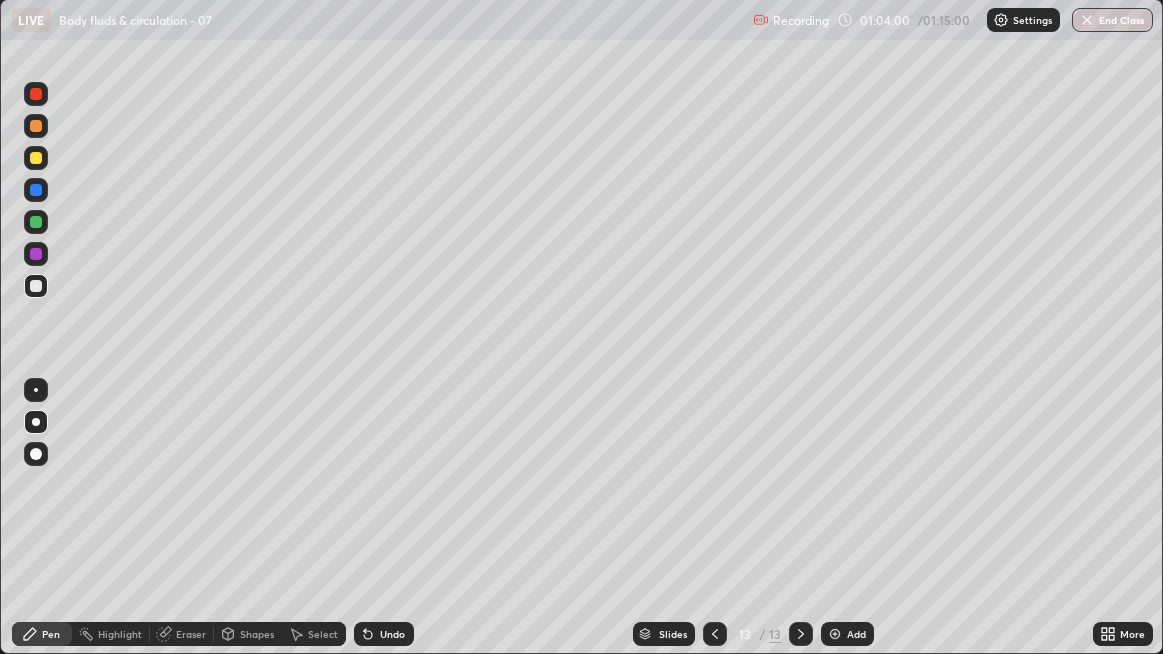 click at bounding box center [36, 286] 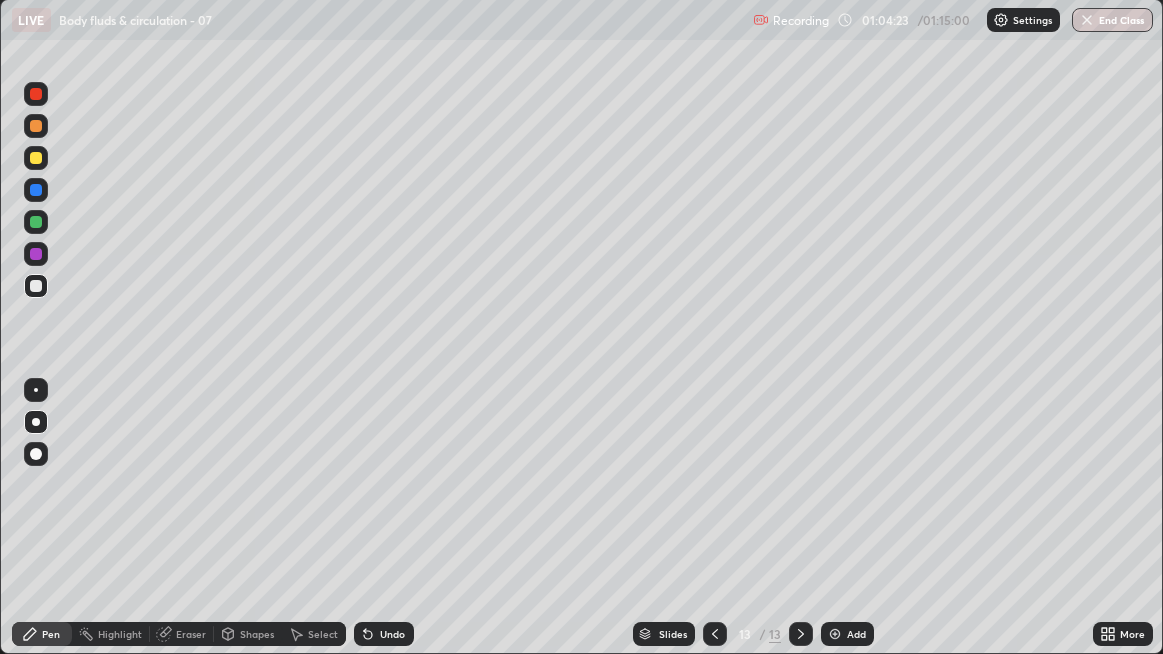 click at bounding box center (36, 286) 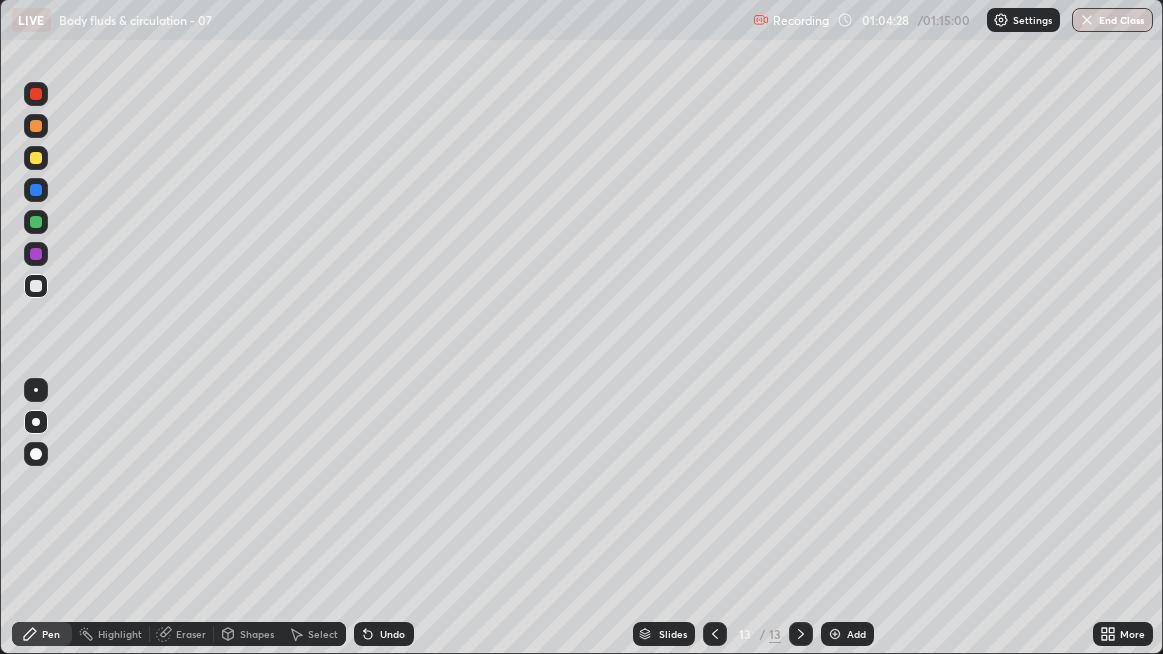 click at bounding box center [36, 158] 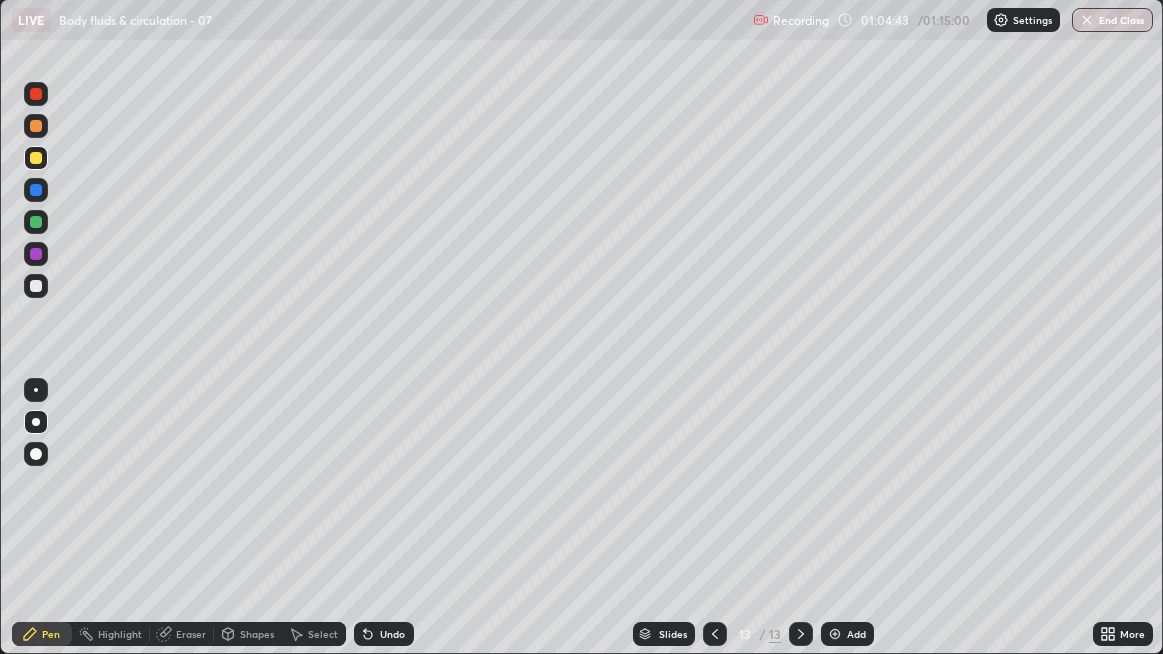 click at bounding box center [36, 286] 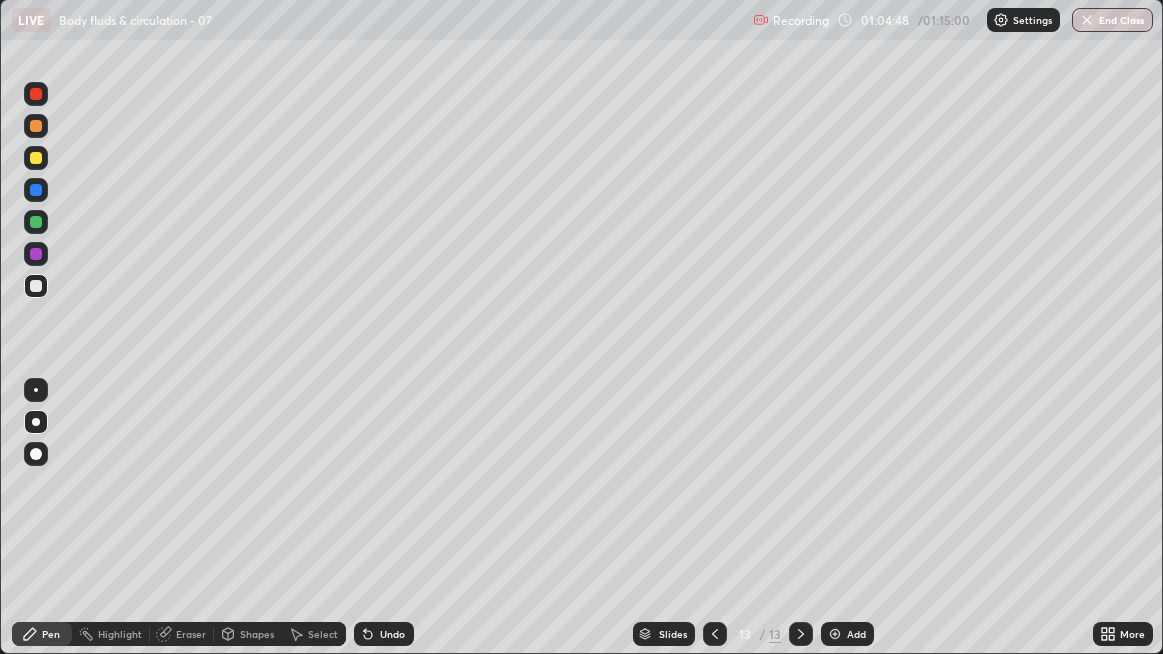 click at bounding box center [36, 158] 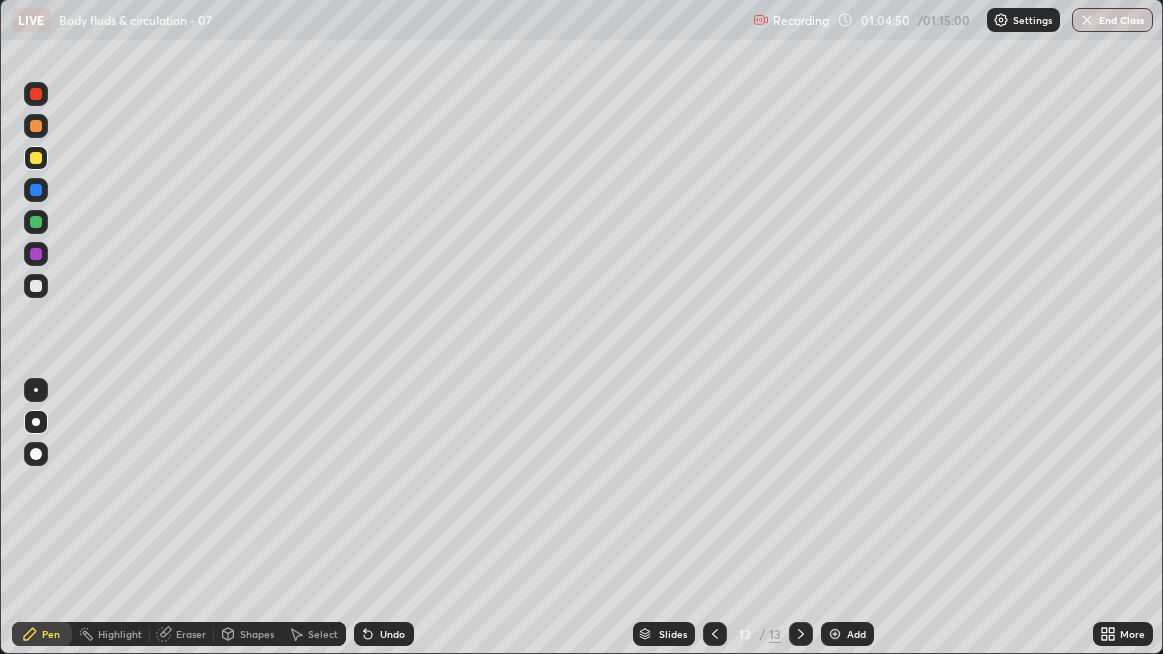 click at bounding box center (36, 126) 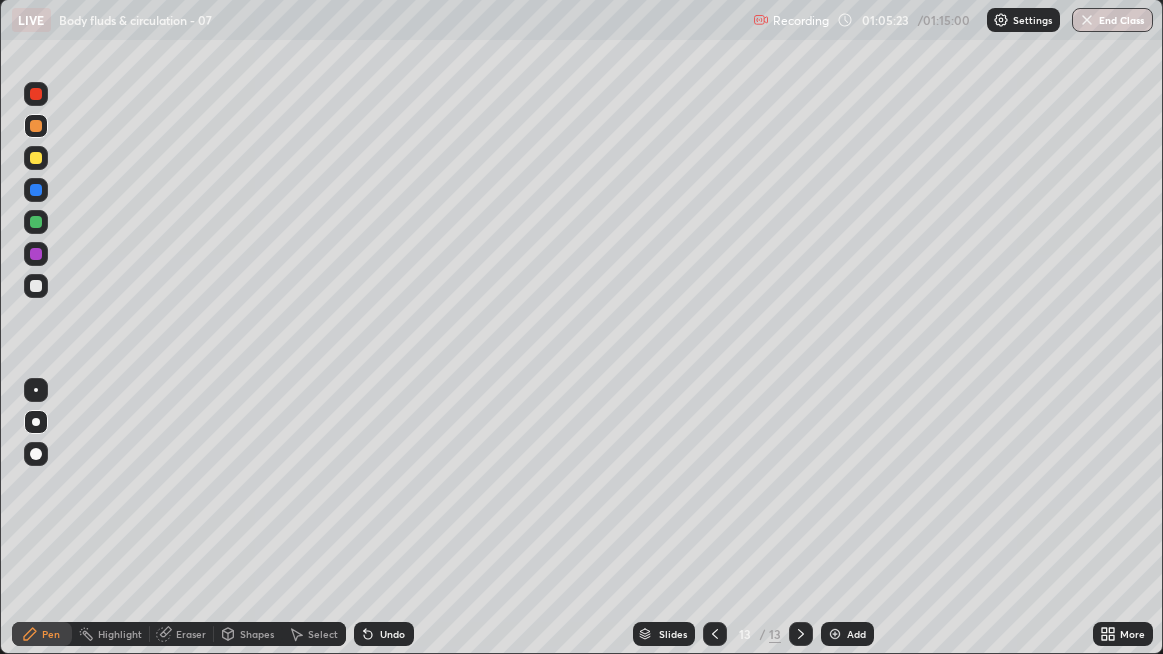 click at bounding box center [36, 286] 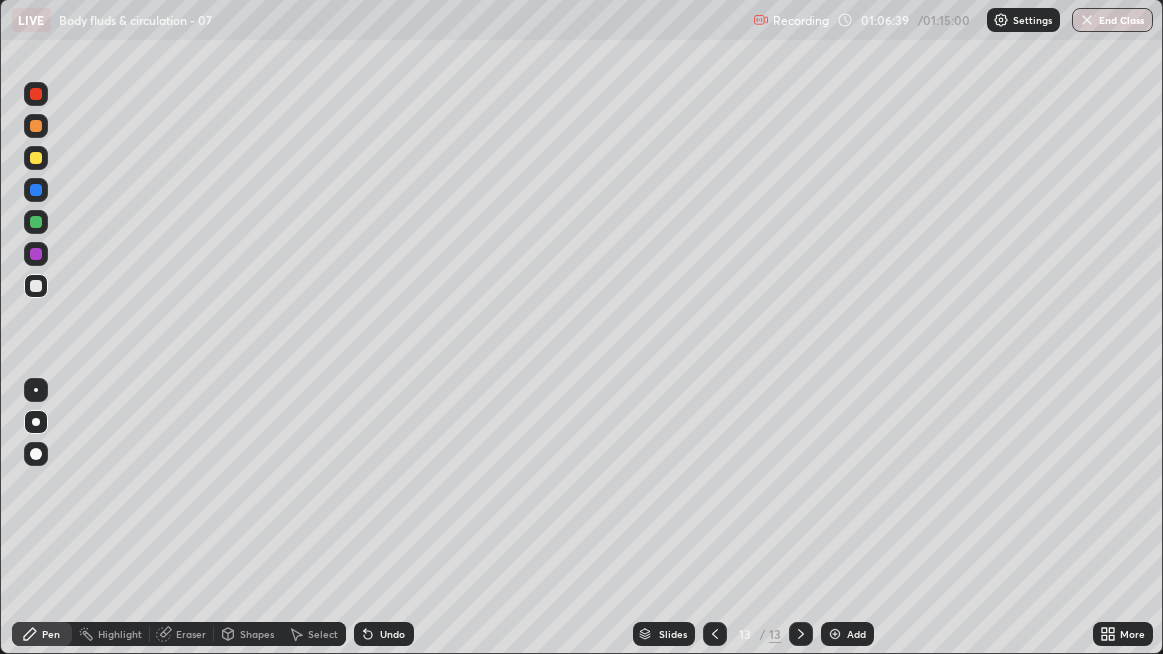 click at bounding box center [36, 94] 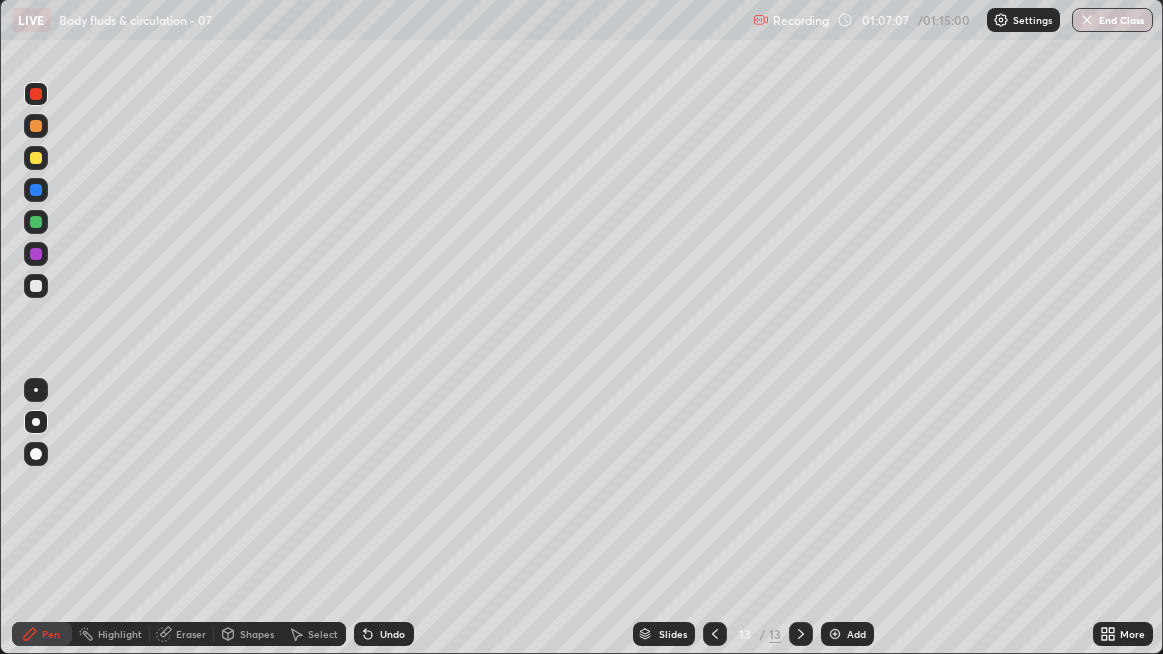 click at bounding box center (36, 286) 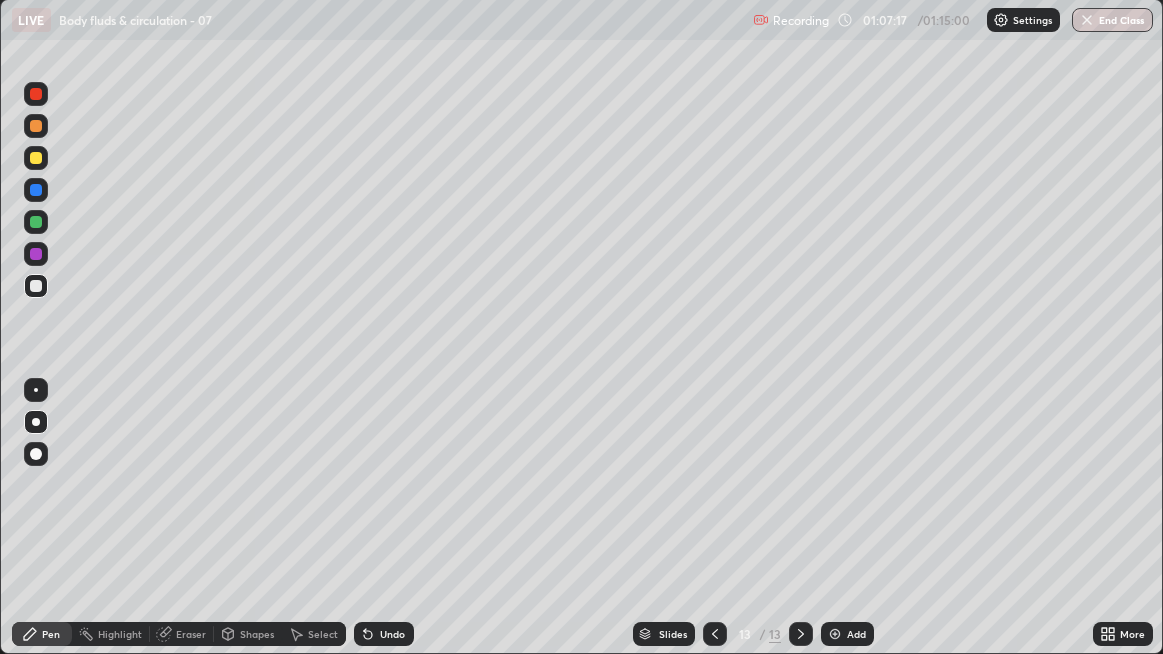 click at bounding box center [36, 286] 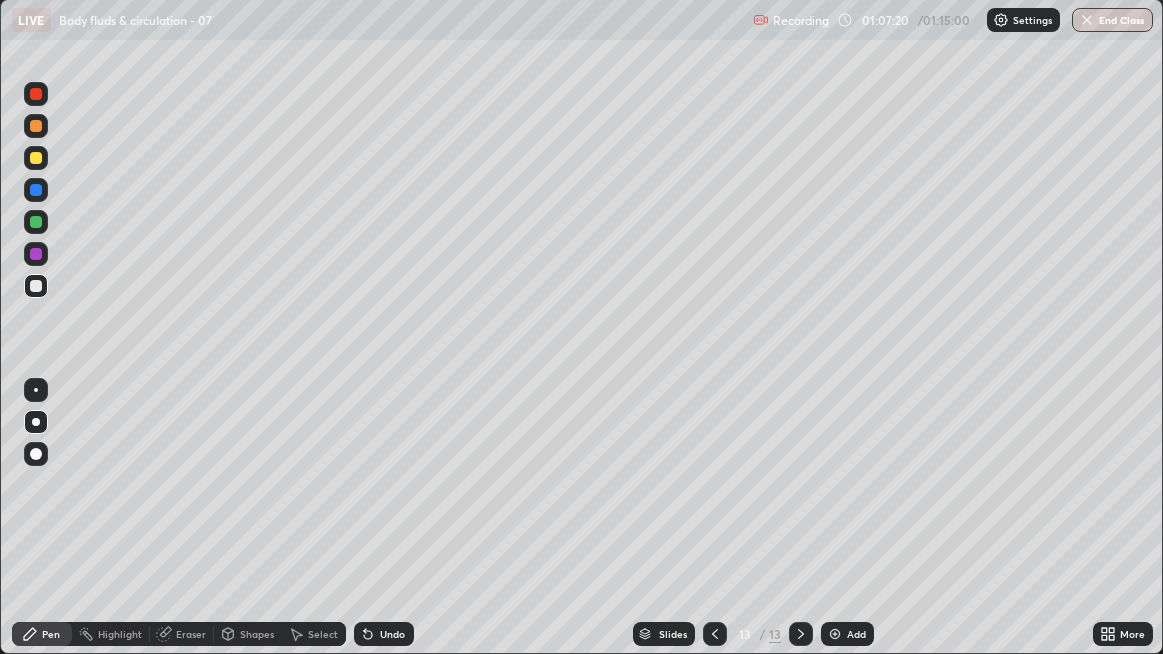 click on "Add" at bounding box center (847, 634) 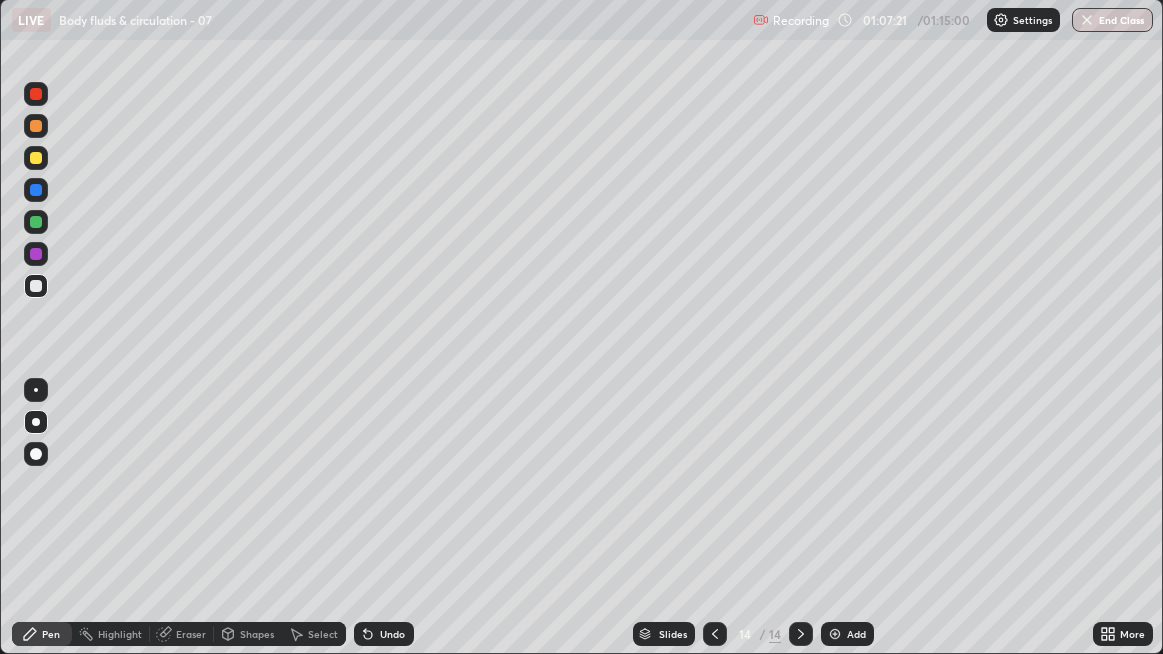 click at bounding box center [36, 286] 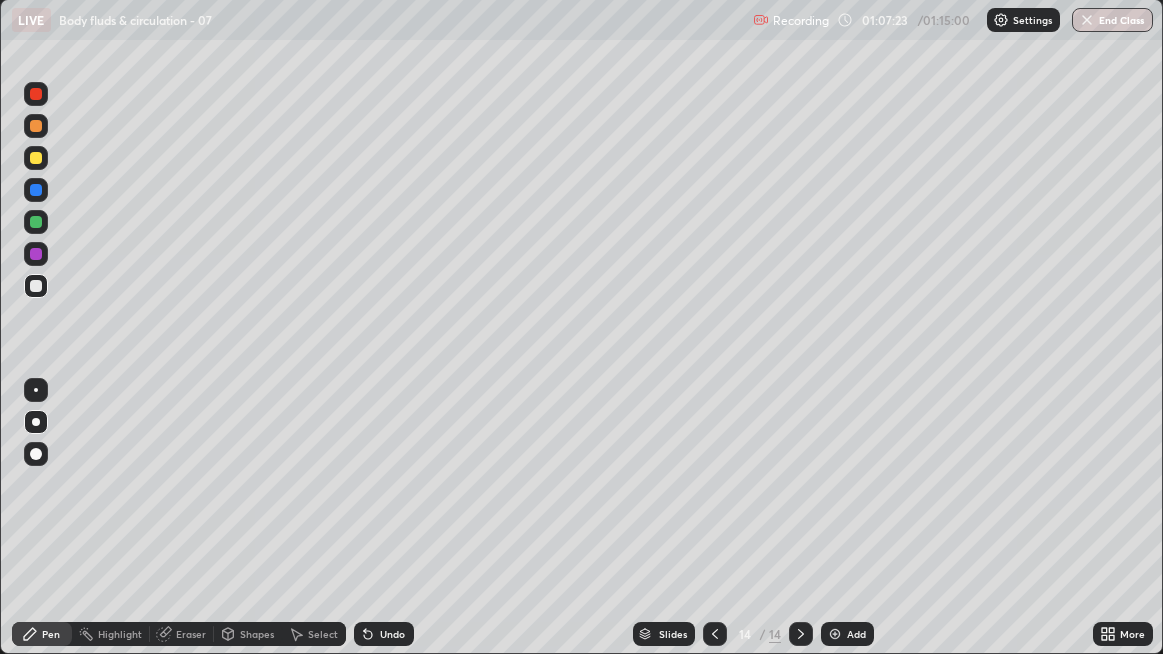 click at bounding box center (36, 286) 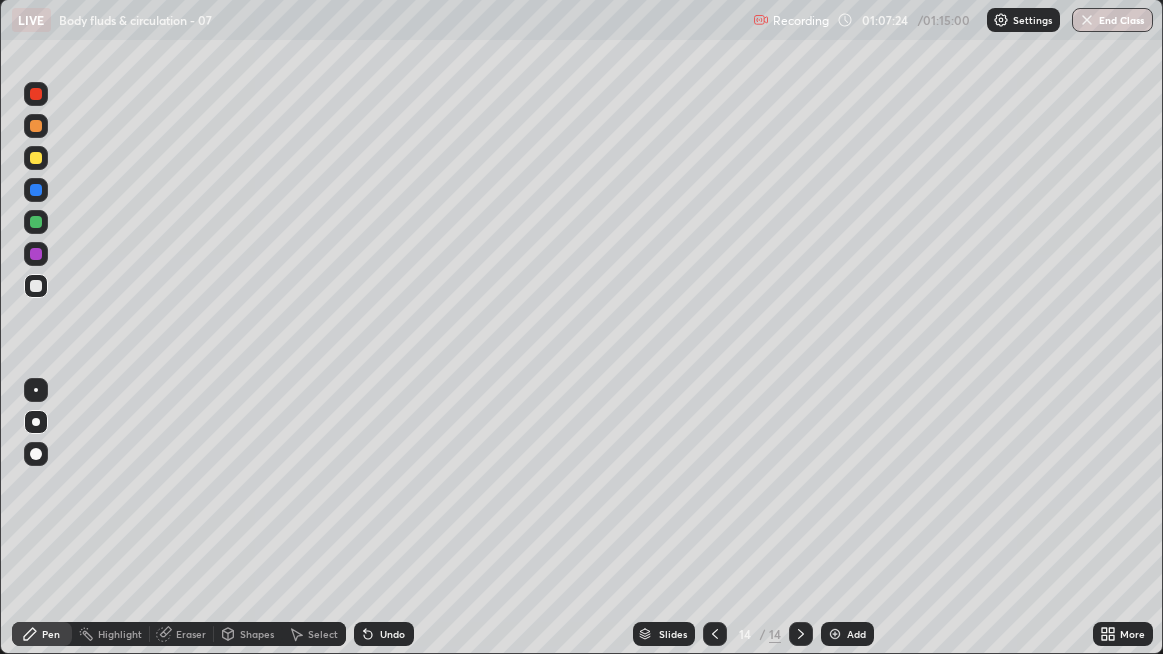 click at bounding box center (36, 94) 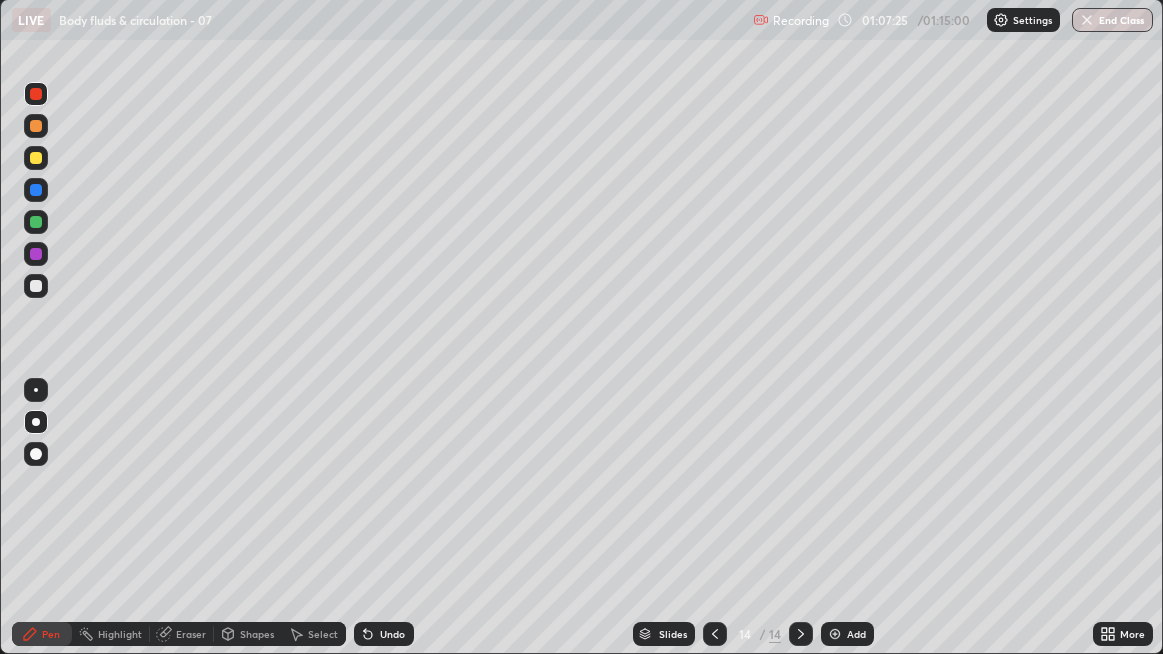 click at bounding box center (36, 286) 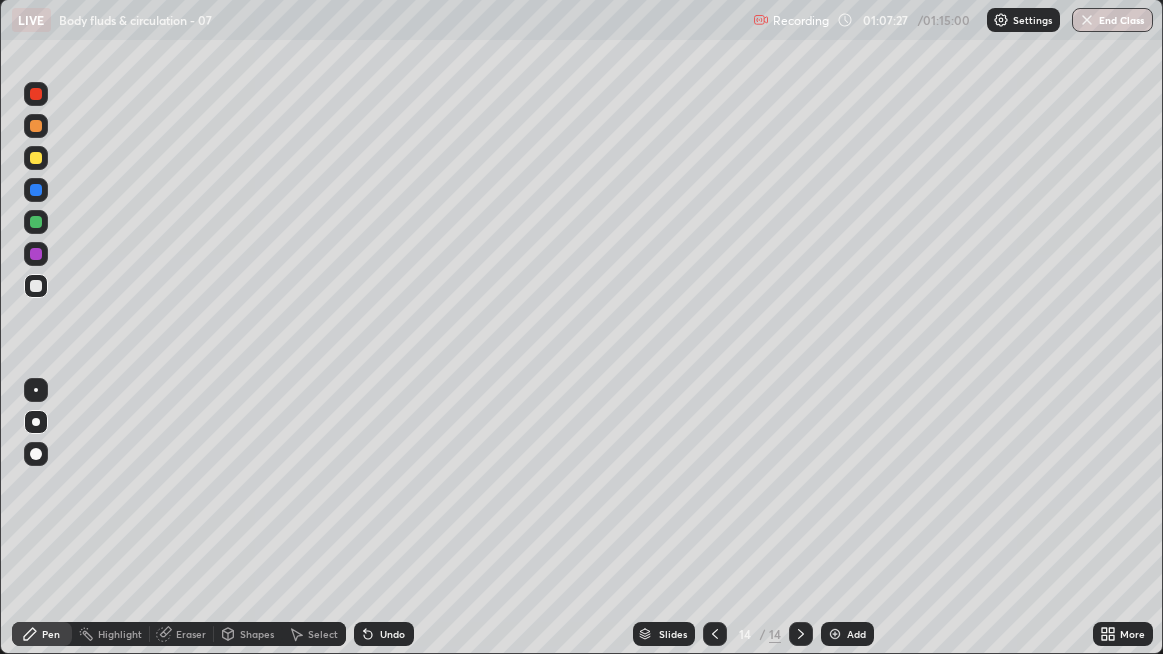 click at bounding box center [36, 286] 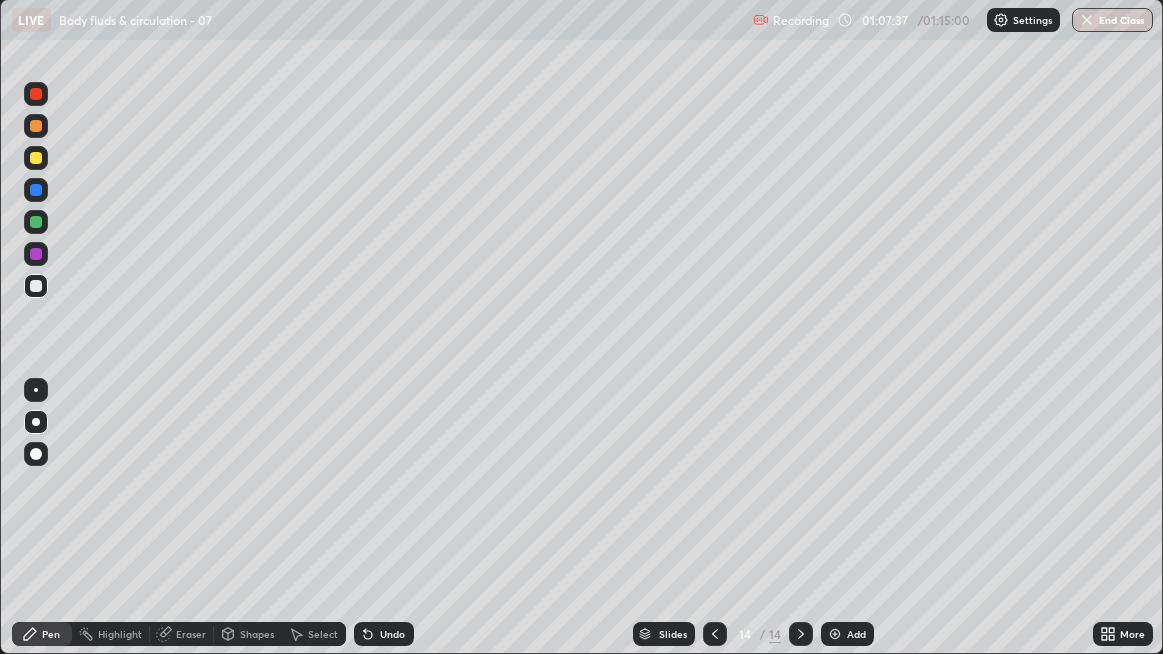 click at bounding box center [36, 286] 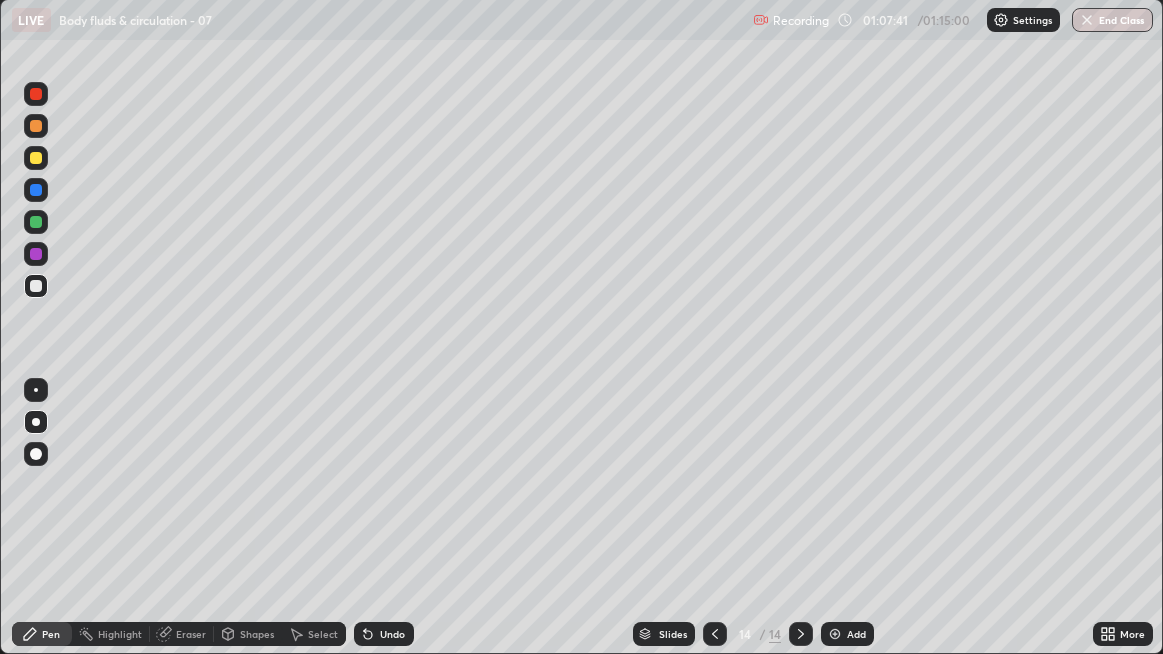 click at bounding box center (36, 286) 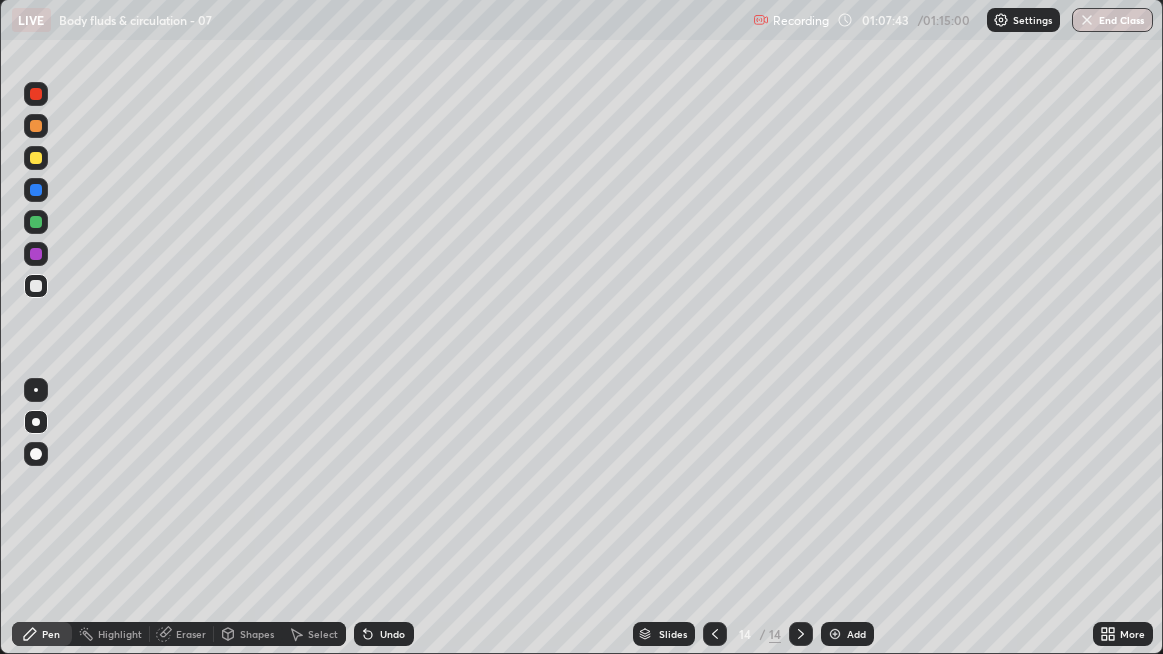 click at bounding box center (36, 286) 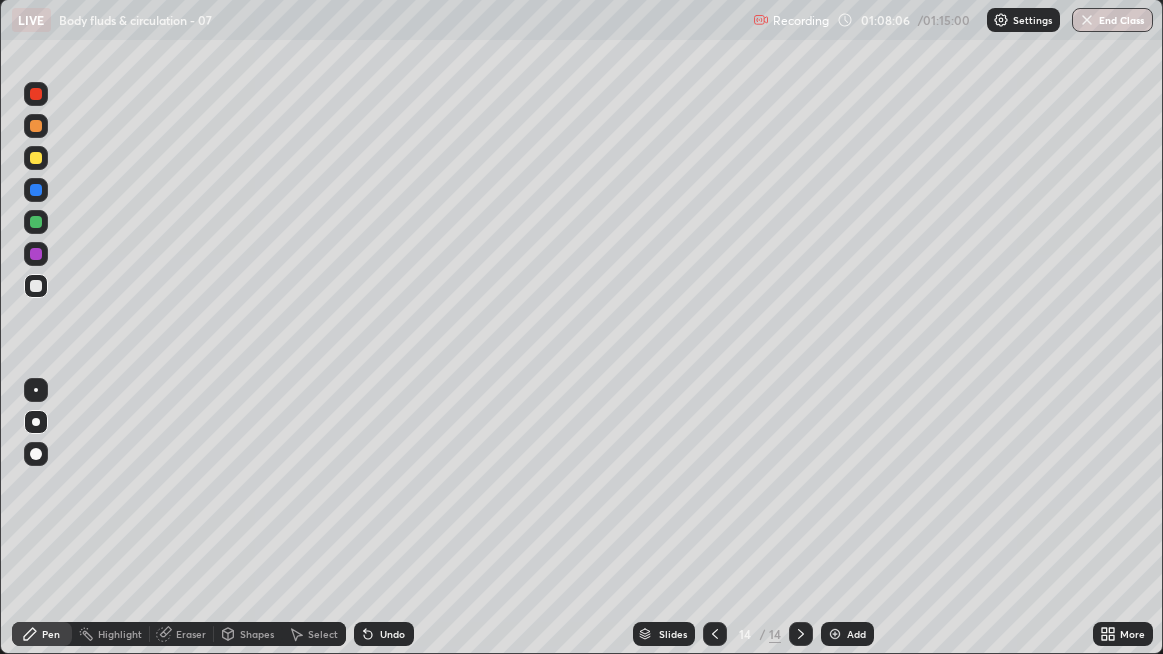 click on "Undo" at bounding box center (392, 634) 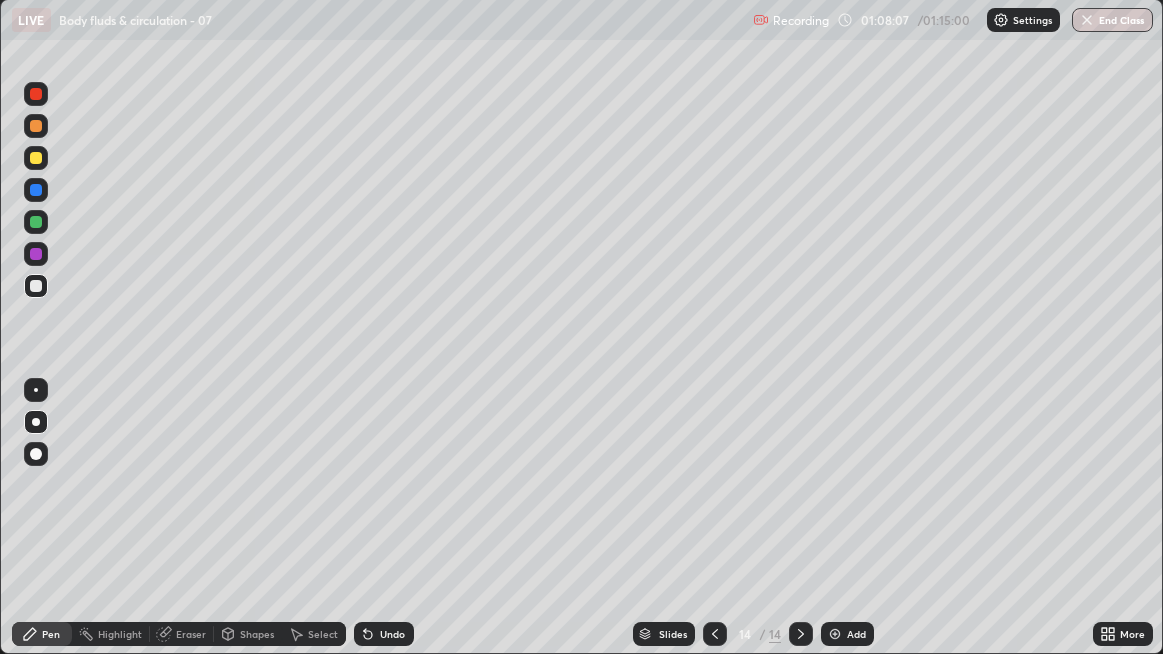 click on "Undo" at bounding box center (392, 634) 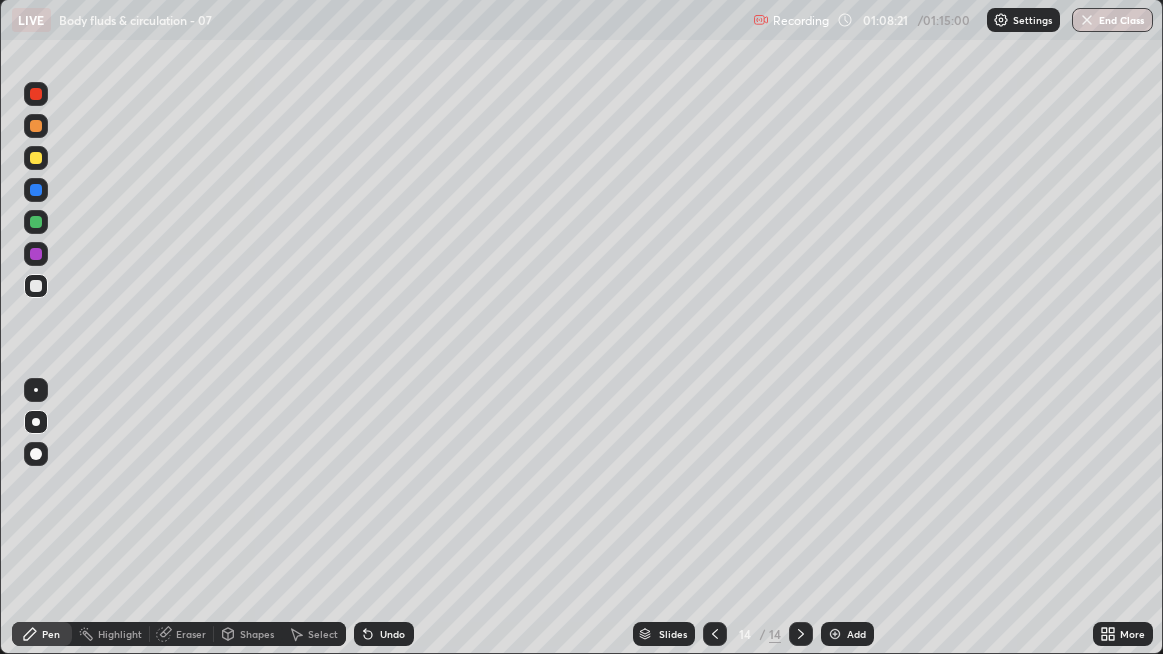 click at bounding box center (36, 286) 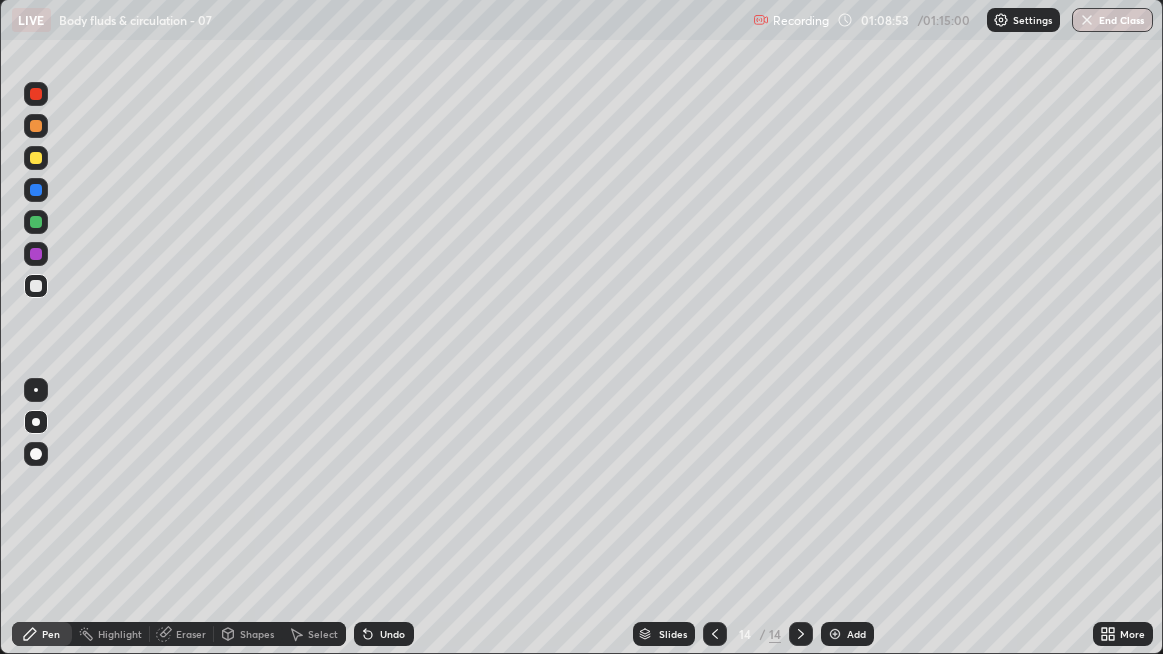 click at bounding box center [36, 286] 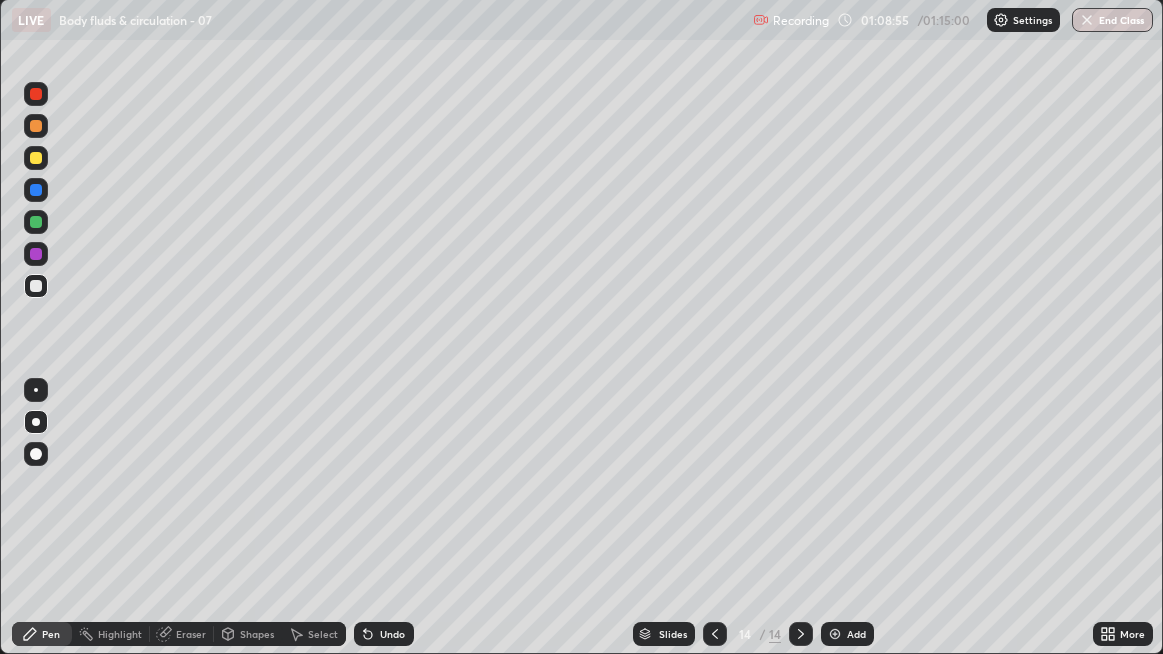 click at bounding box center [36, 286] 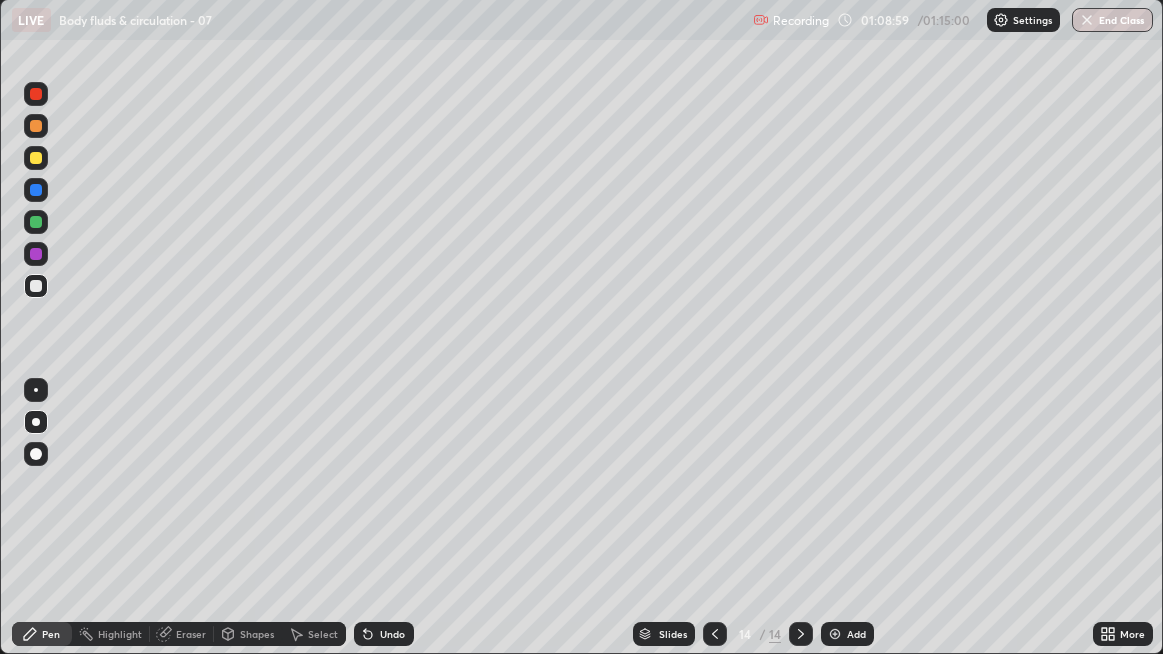 click at bounding box center (36, 190) 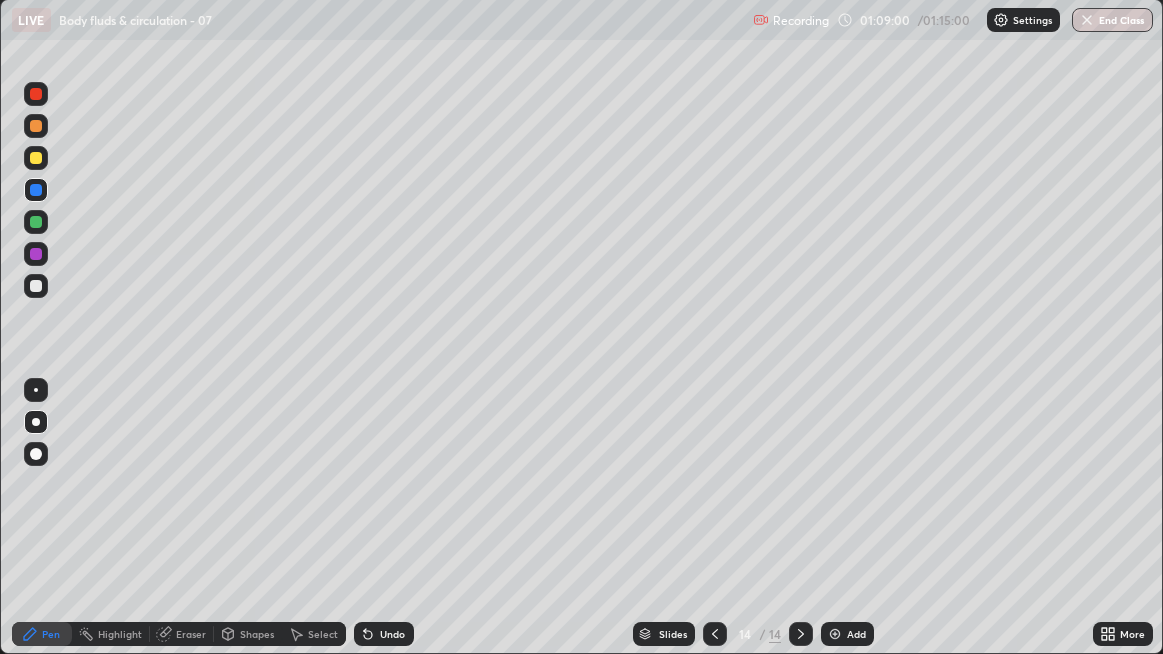click at bounding box center [36, 286] 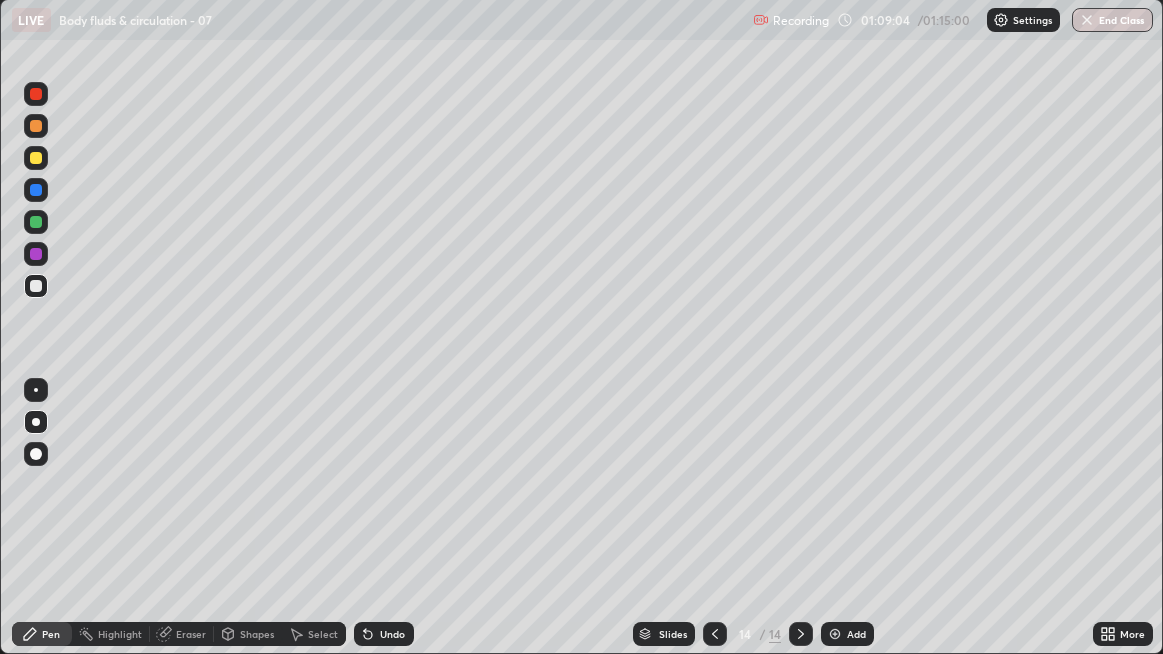 click at bounding box center [36, 286] 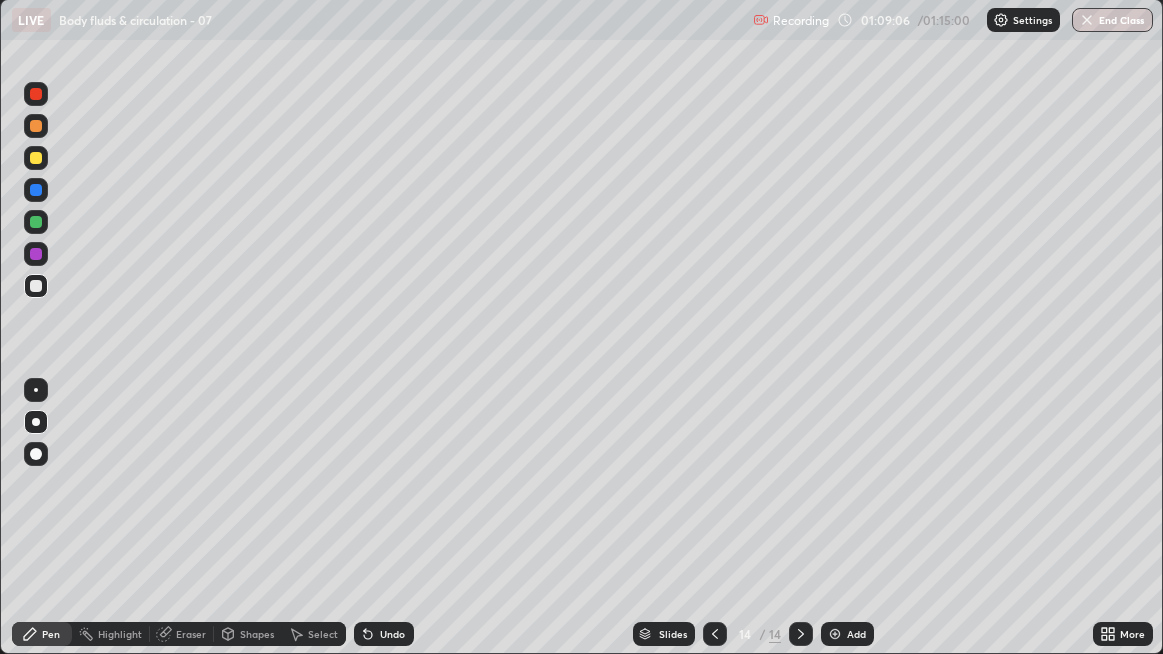 click at bounding box center [36, 190] 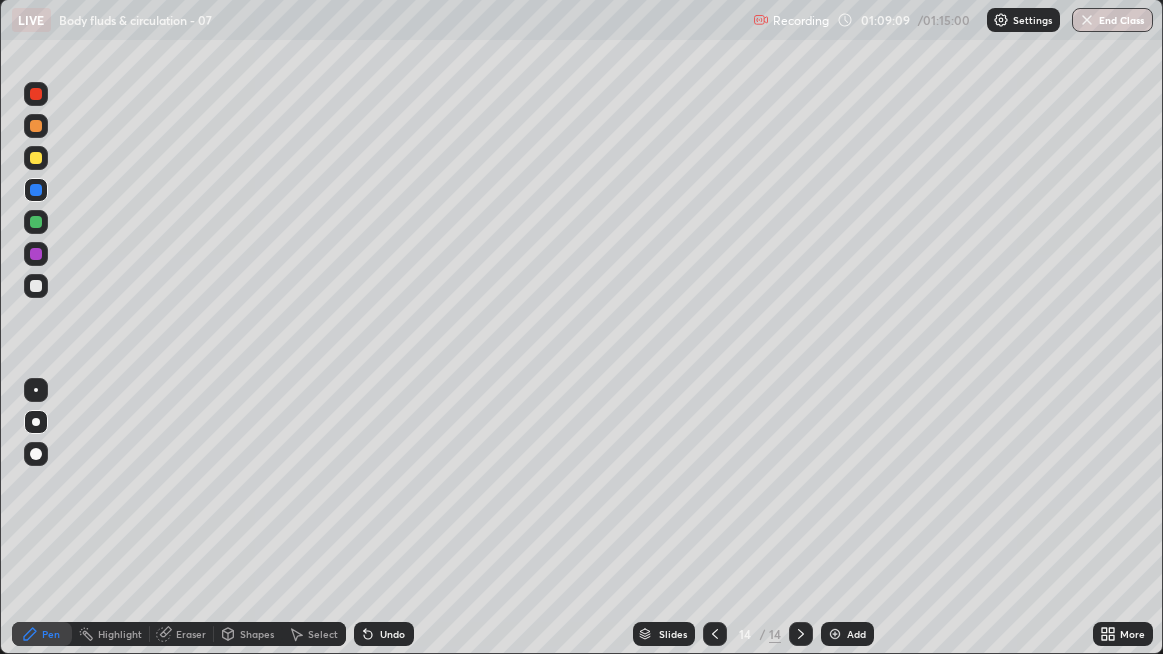 click at bounding box center (36, 286) 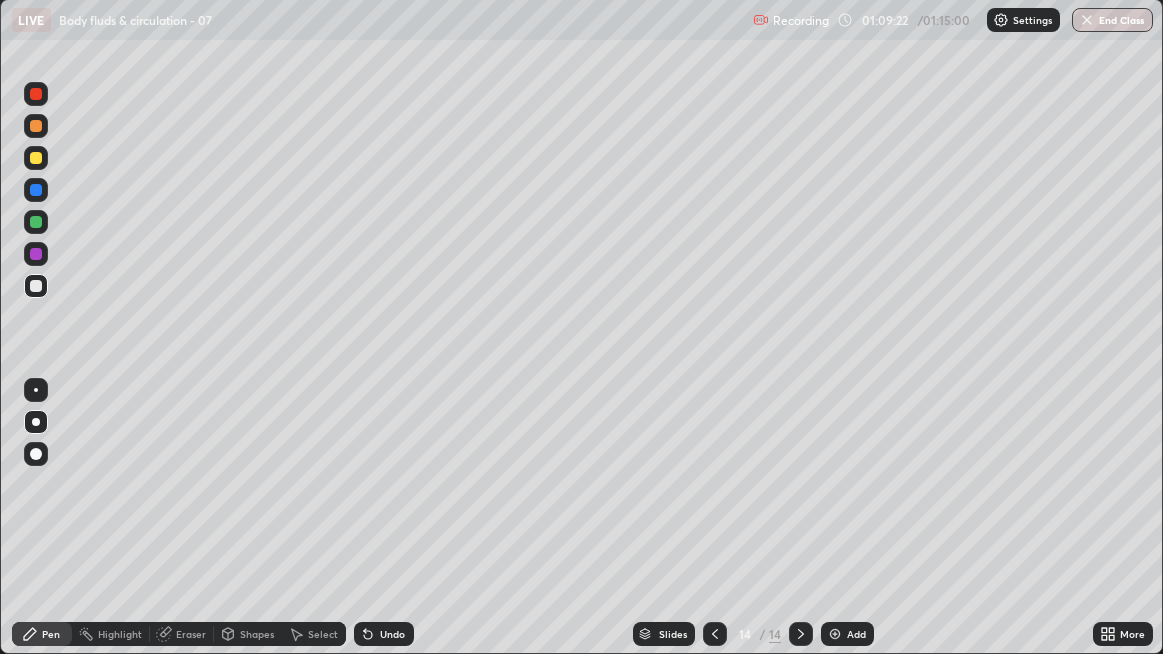 click at bounding box center [36, 286] 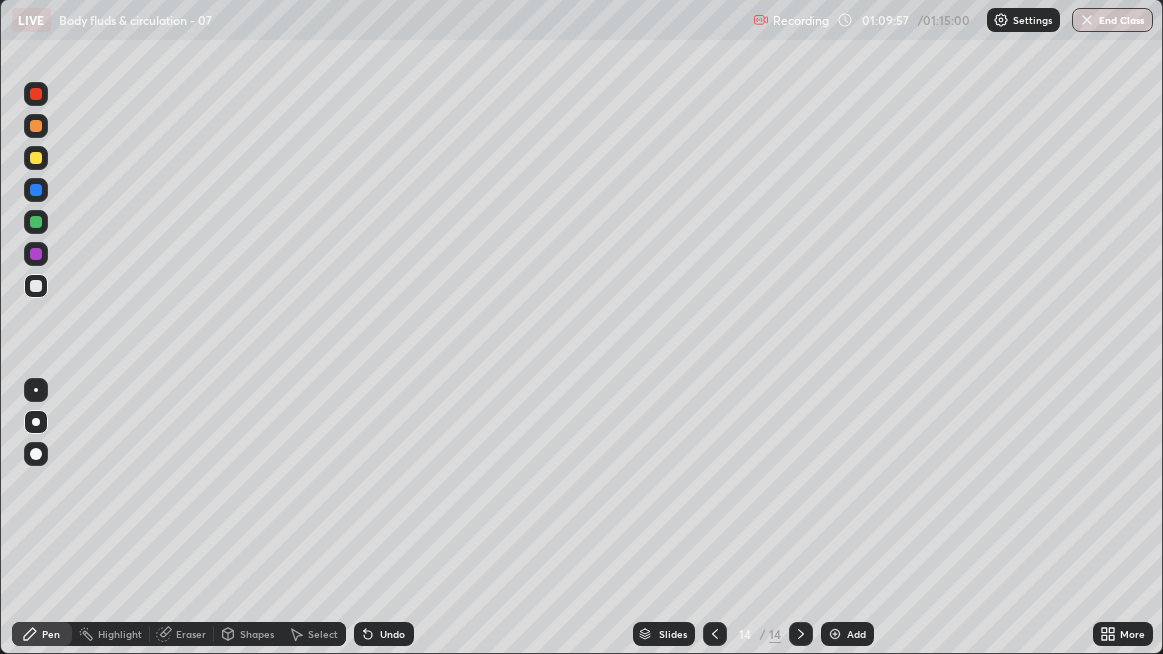 click at bounding box center (36, 286) 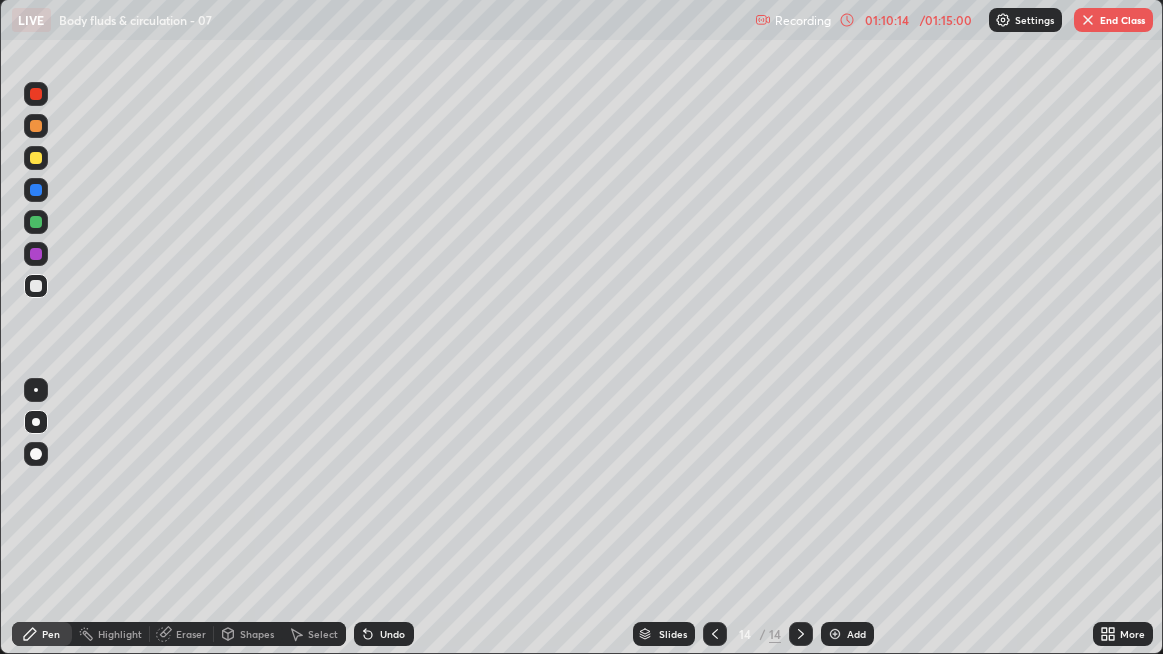 click at bounding box center (835, 634) 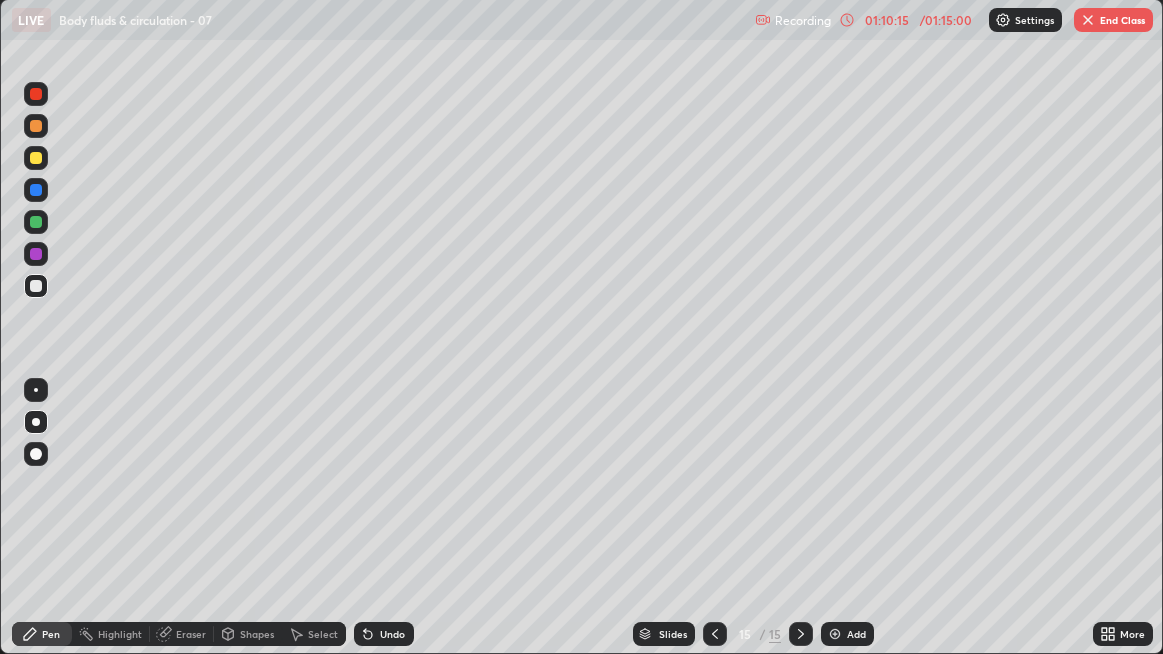 click at bounding box center [36, 286] 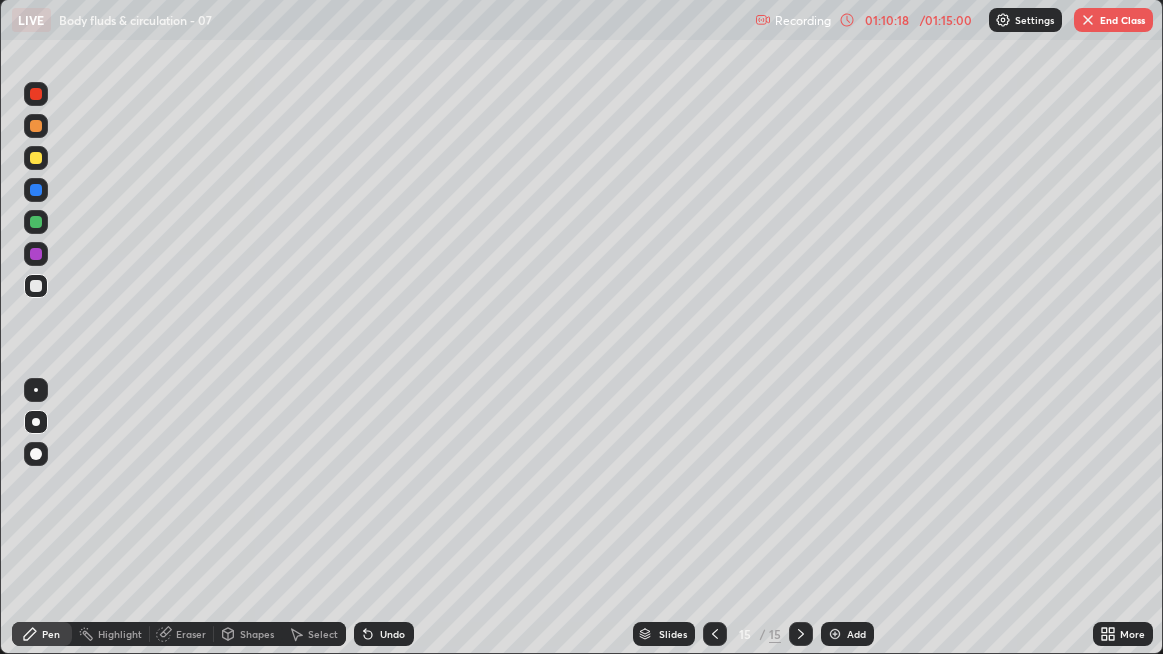 click on "Undo" at bounding box center (392, 634) 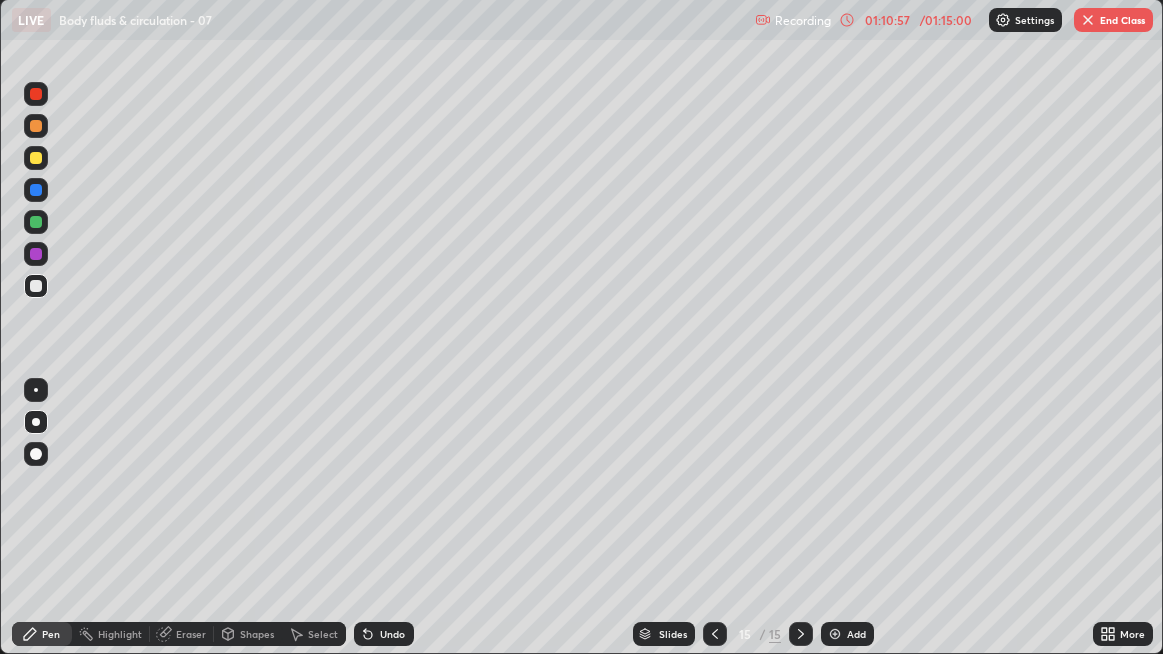 click at bounding box center [36, 286] 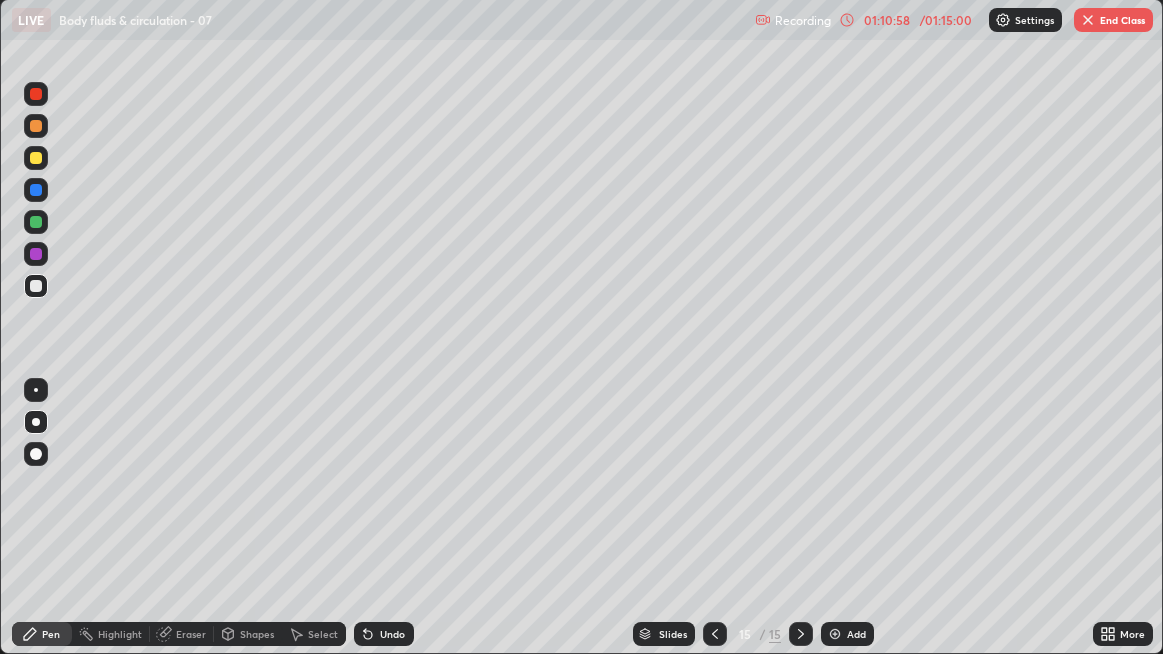 click 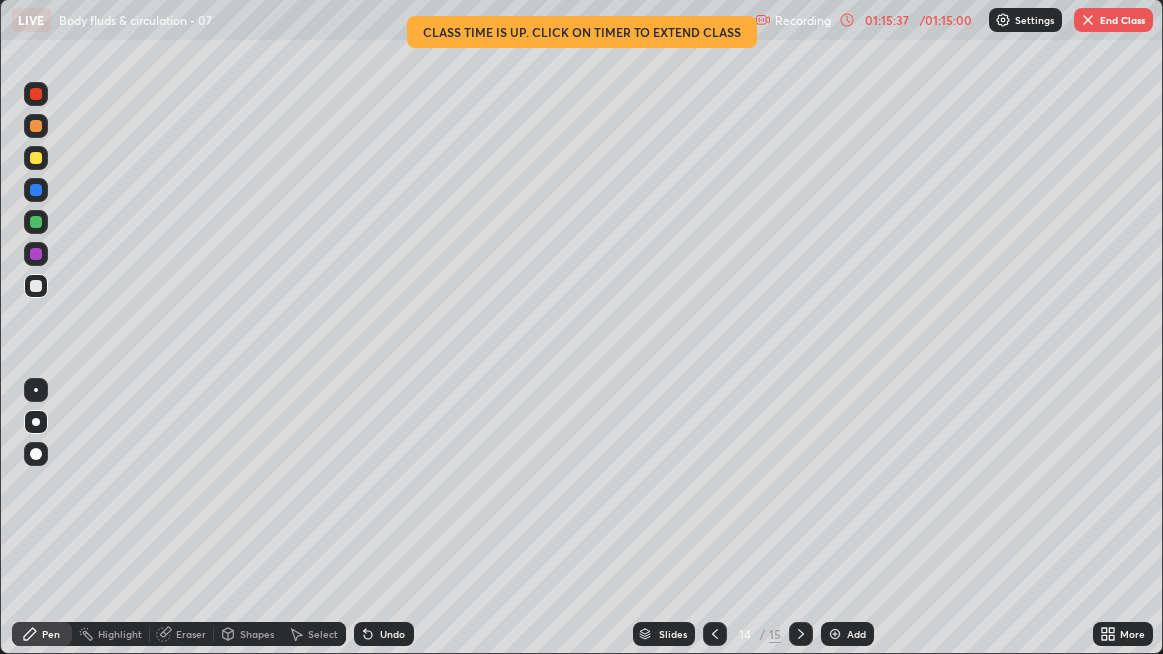 click on "End Class" at bounding box center (1113, 20) 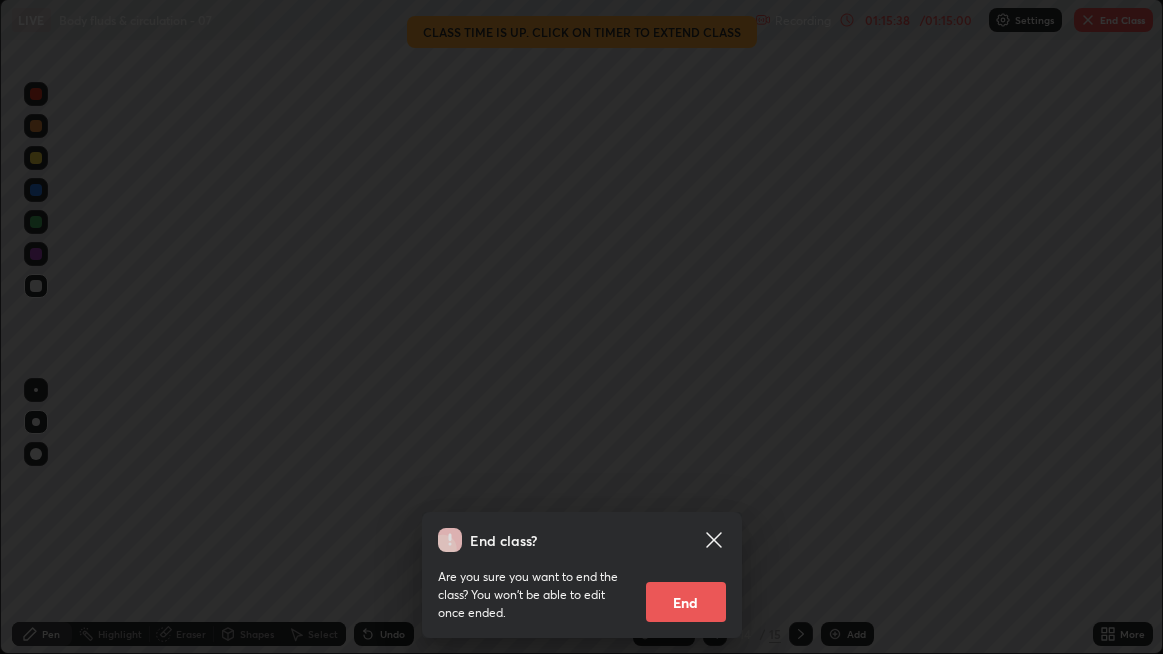 click on "End" at bounding box center [686, 602] 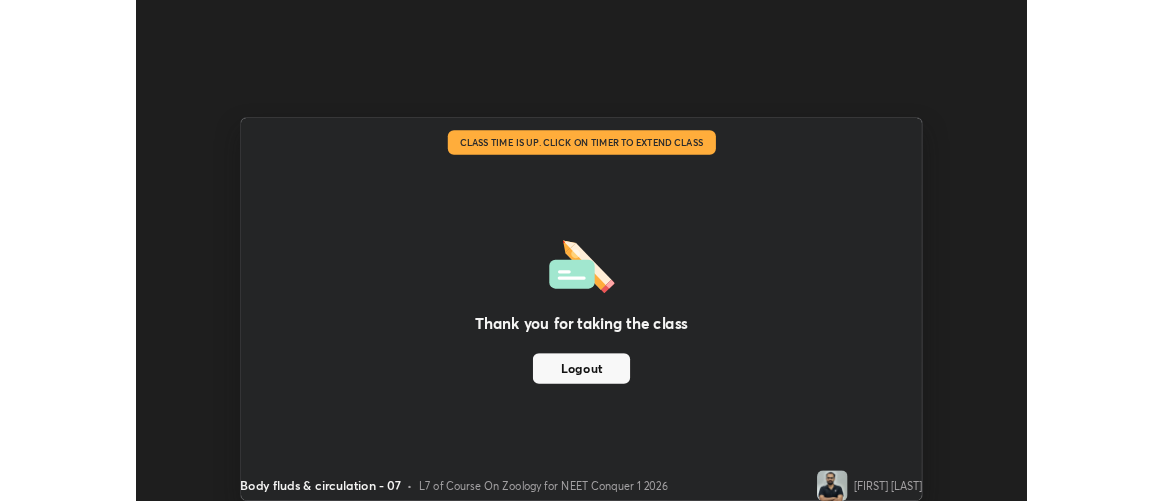 scroll, scrollTop: 500, scrollLeft: 1163, axis: both 